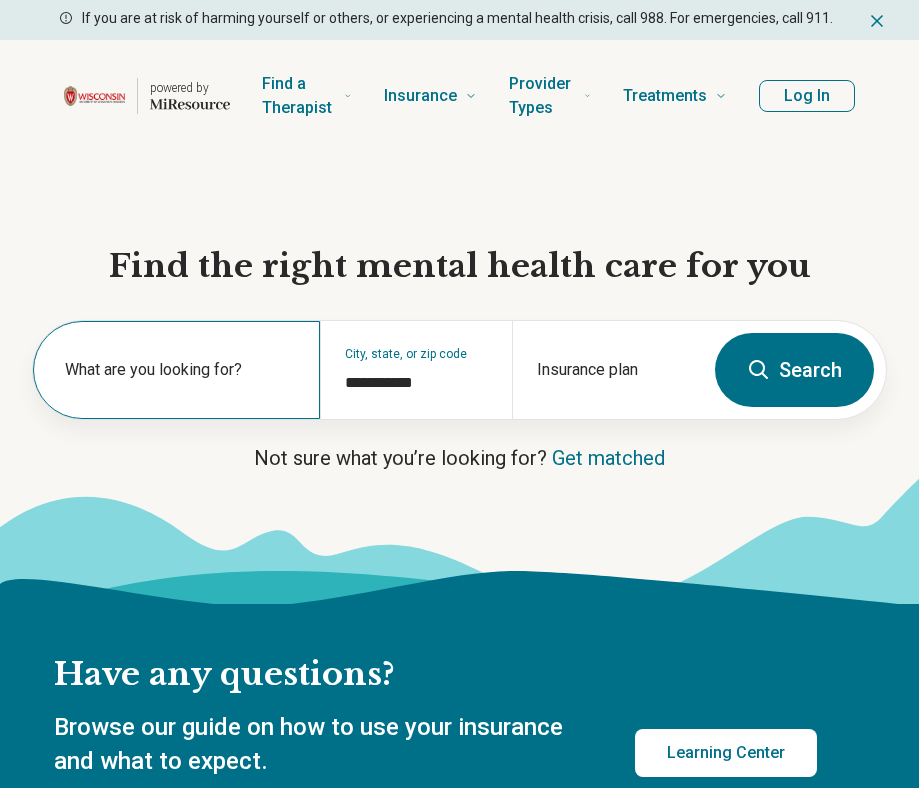 scroll, scrollTop: 0, scrollLeft: 0, axis: both 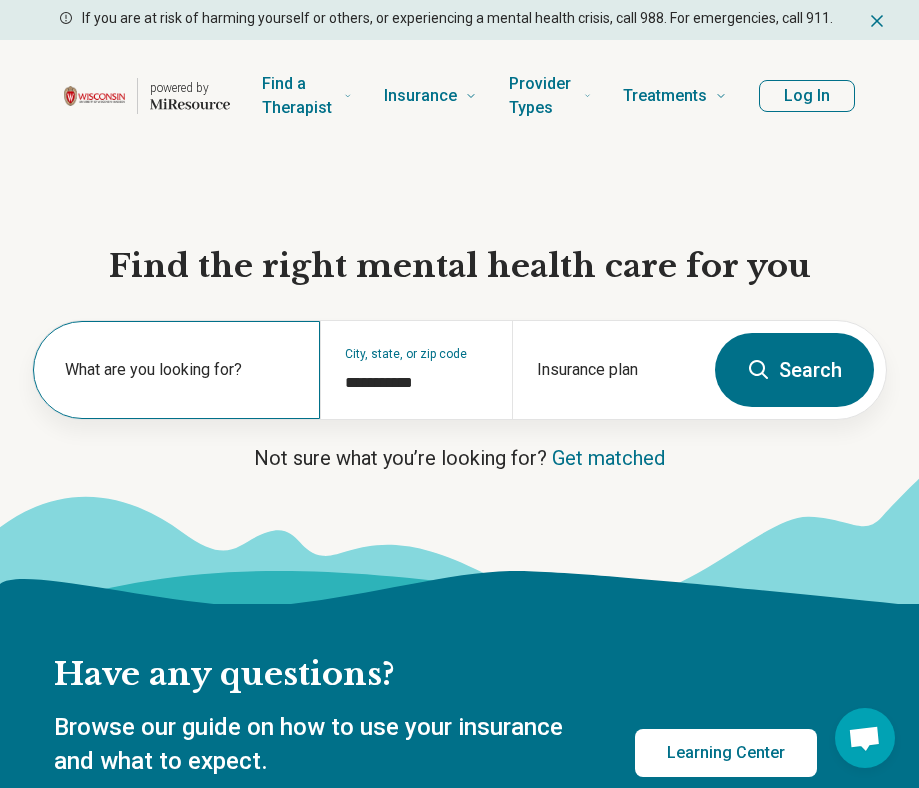 click on "What are you looking for?" at bounding box center [180, 370] 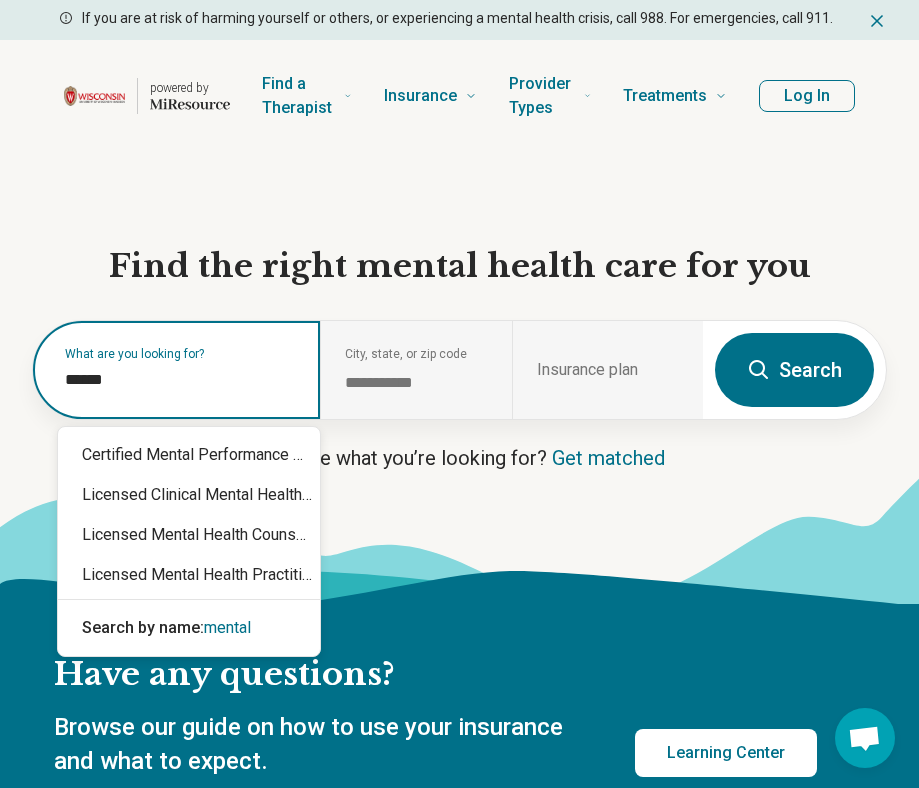 type on "******" 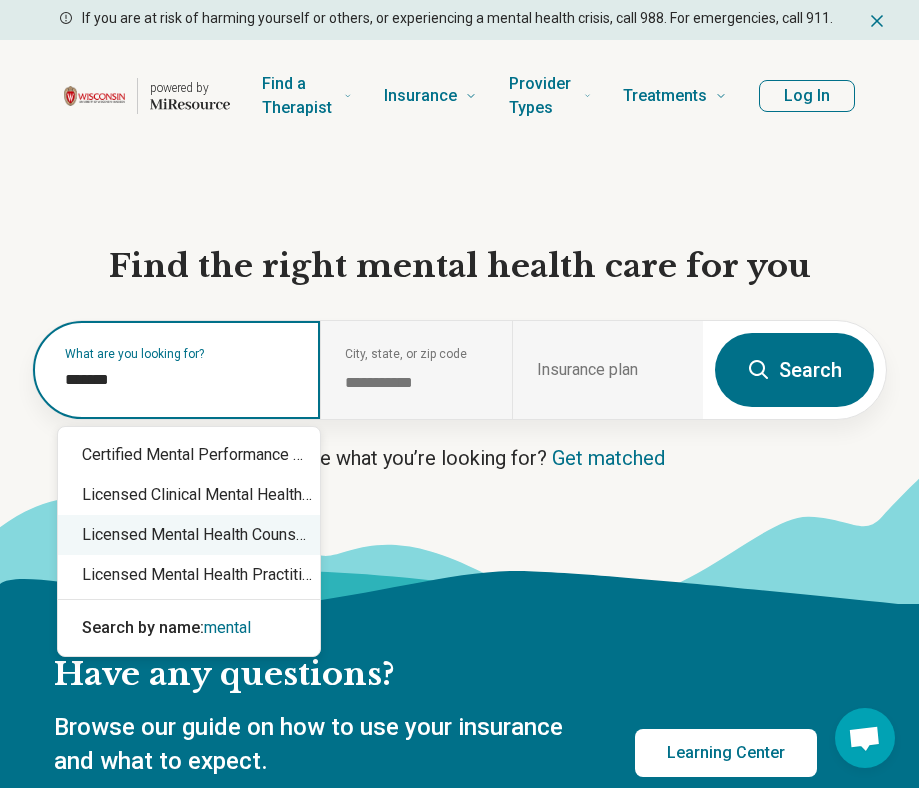 click on "Licensed Mental Health Counselor (LMHC)" at bounding box center [189, 535] 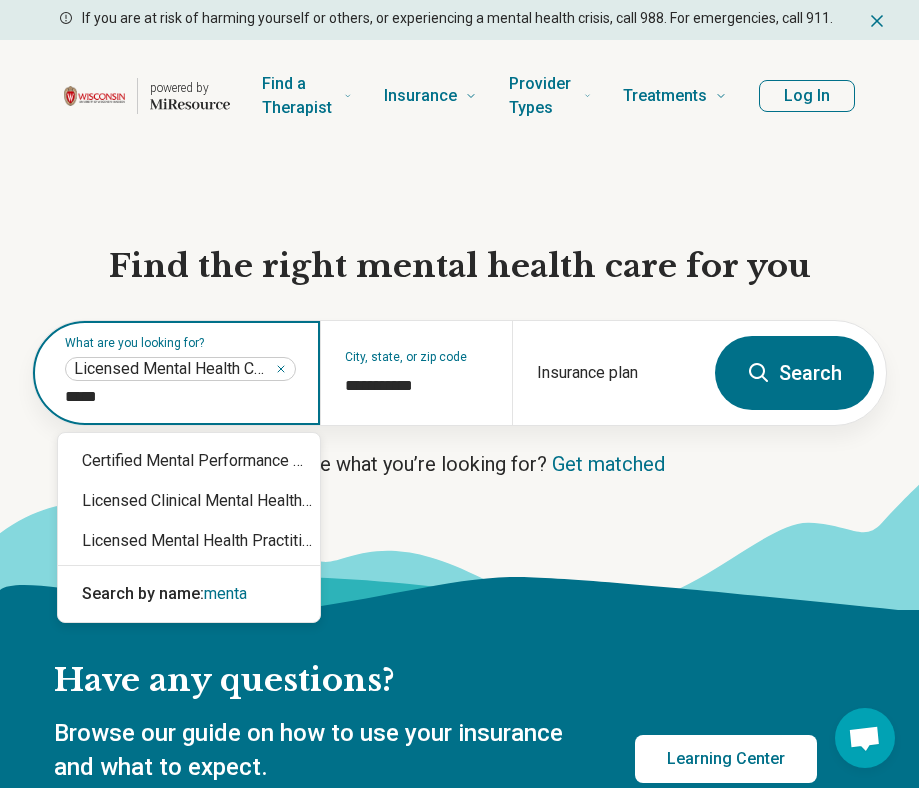 type on "******" 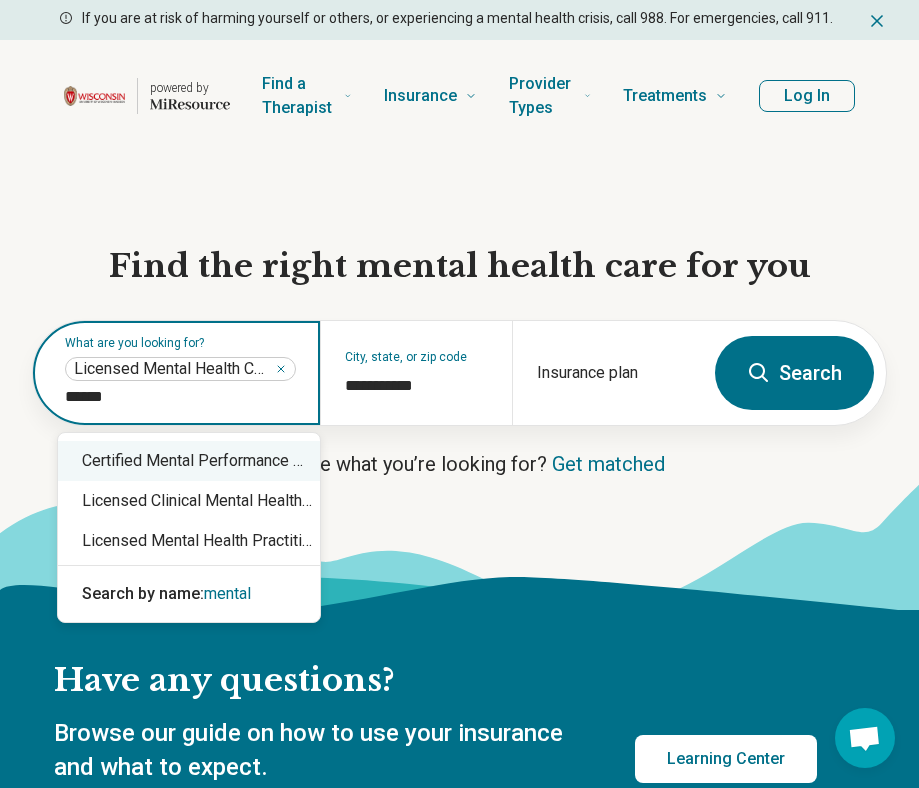 click on "Certified Mental Performance Consultant" at bounding box center (189, 461) 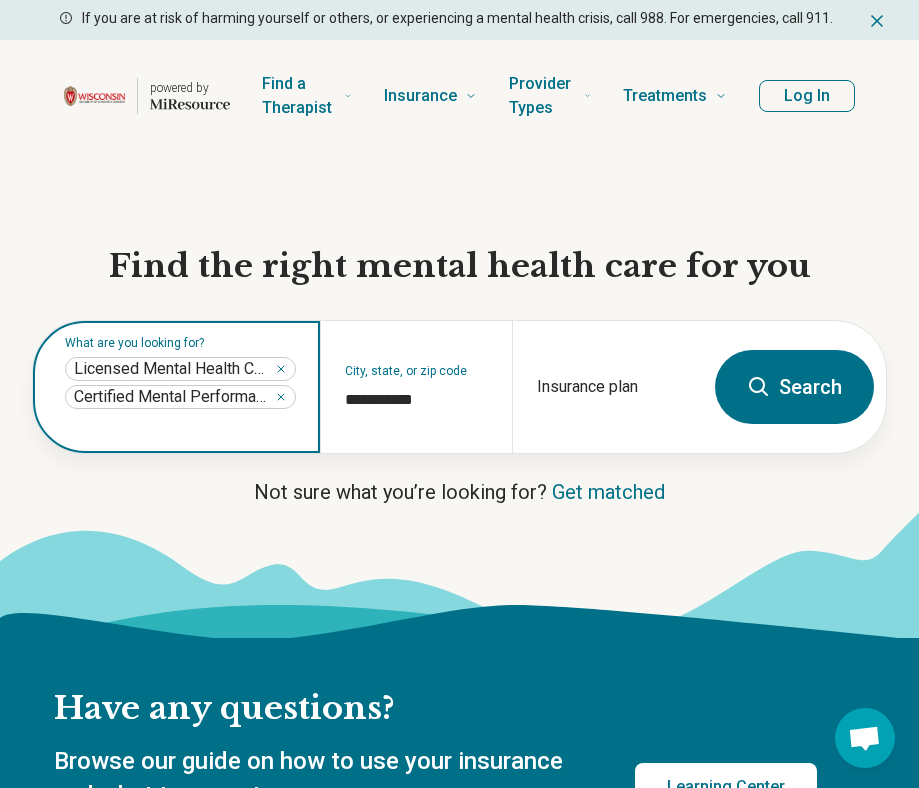 click at bounding box center (180, 425) 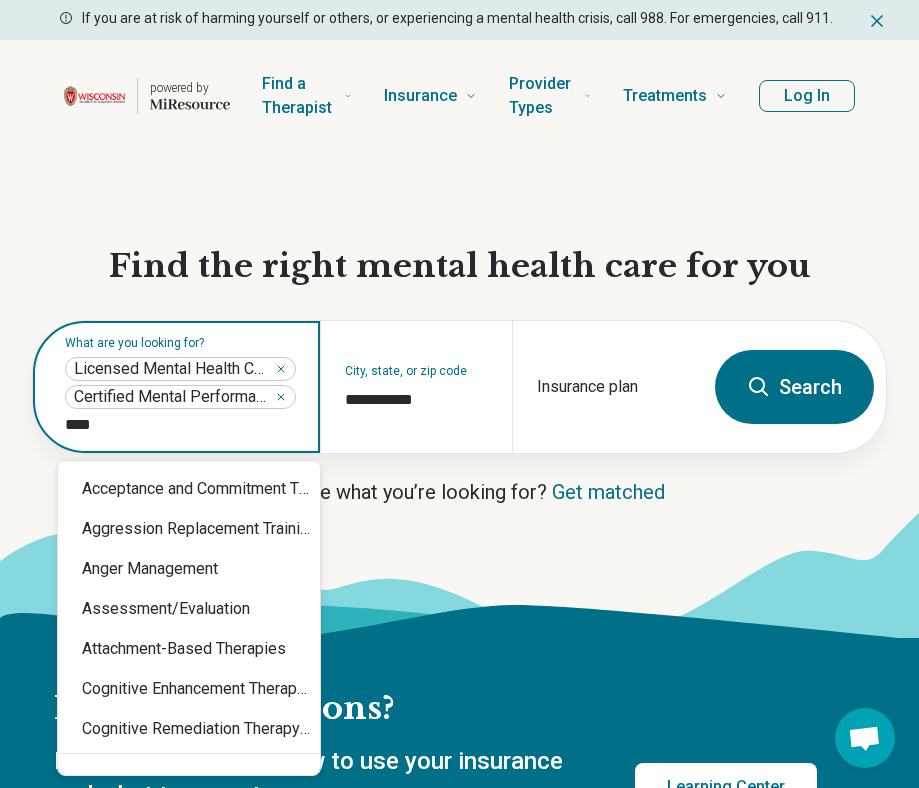 type on "*****" 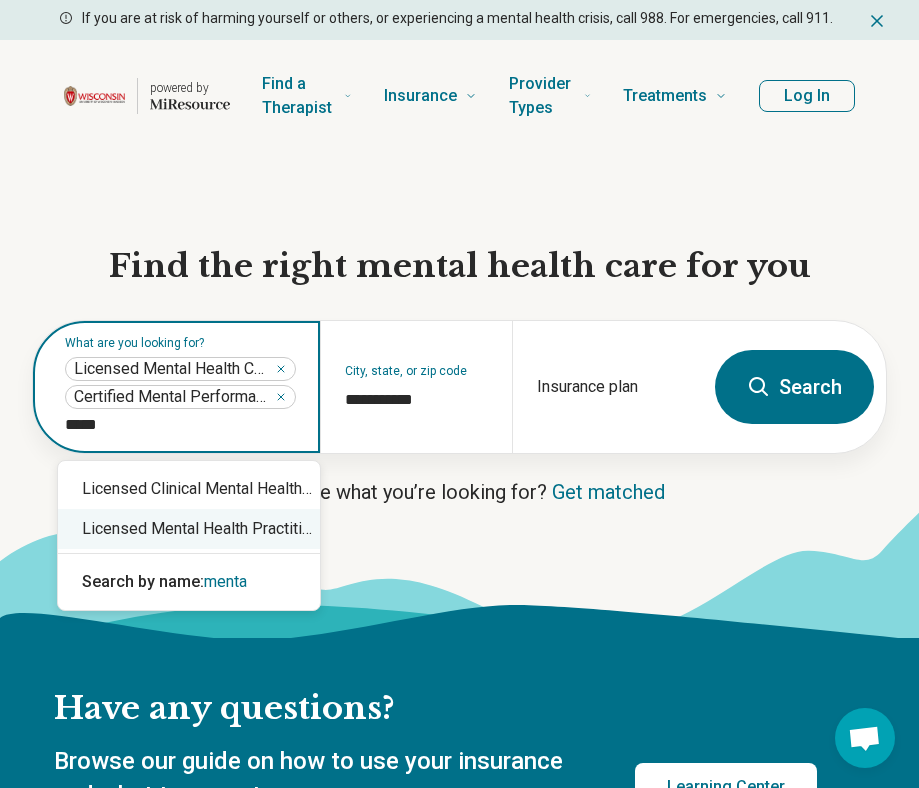 click on "Licensed Mental Health Practitioner (LMHP)" at bounding box center (189, 529) 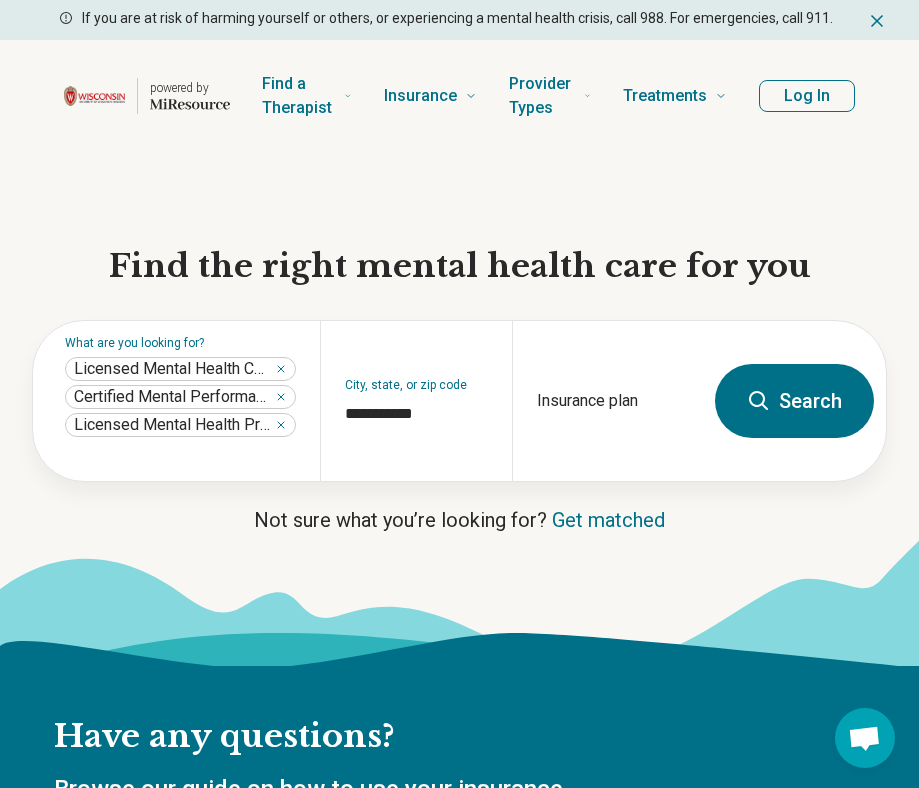 click on "Search" at bounding box center (794, 401) 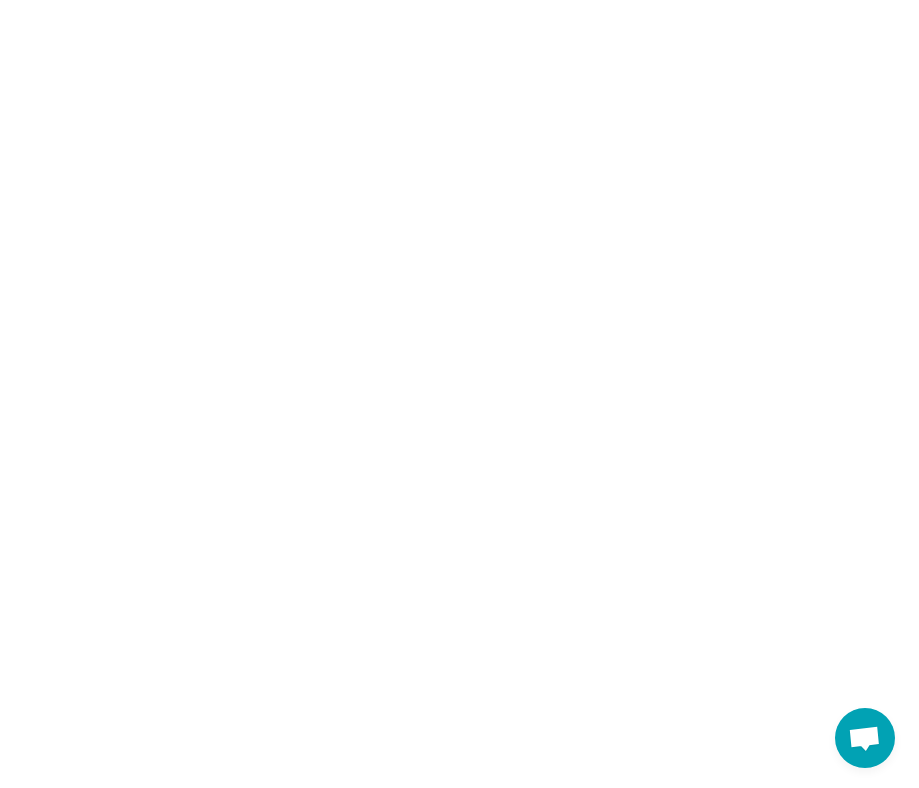 click on "Certified Mental Performance Consultant Certified Mental Performance Consultant, selected 8 options available. 3 options available. Licensed Clinical Mental Health Counselor (LCMHC) Licensed Mental Health Practitioner (LMHP) Licensed Mental Health Practitioner (LMHP), selected" at bounding box center (459, 0) 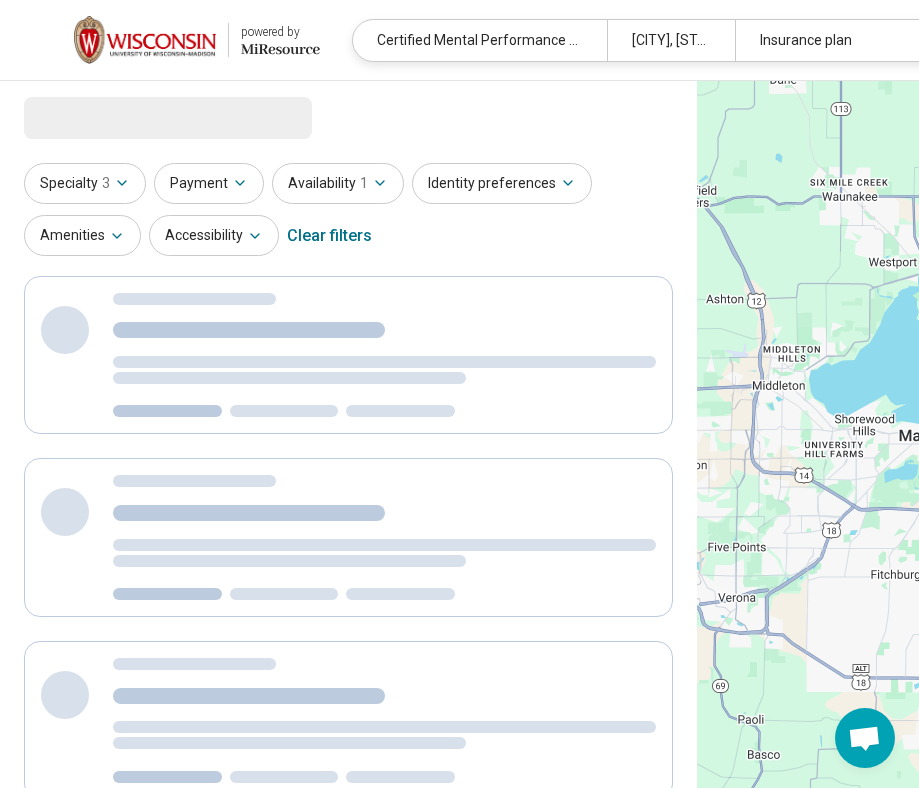 select on "***" 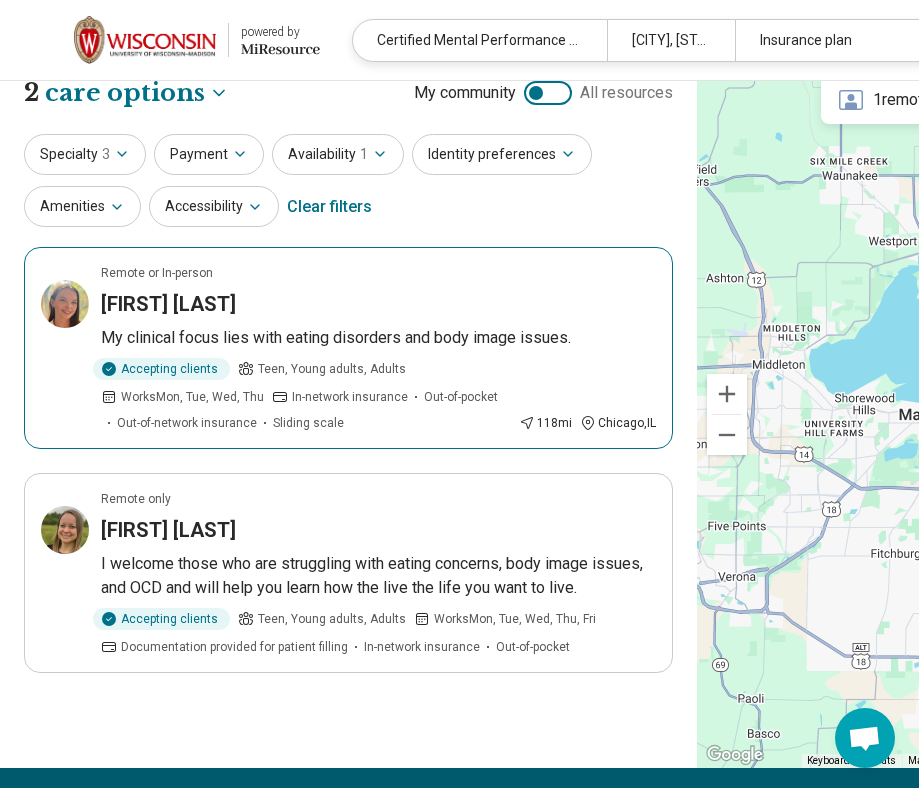 scroll, scrollTop: 0, scrollLeft: 0, axis: both 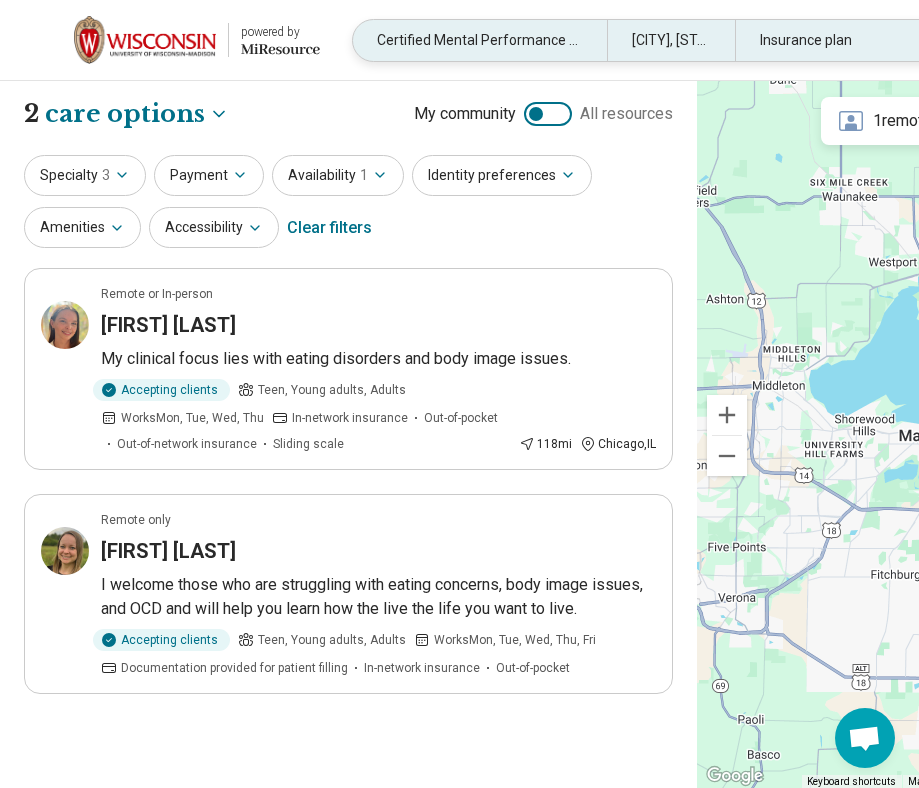 click on "Certified Mental Performance Consultant, Licensed Mental Health Counselor (LMHC), Licensed Mental Health Practitioner (LMHP)" at bounding box center (480, 40) 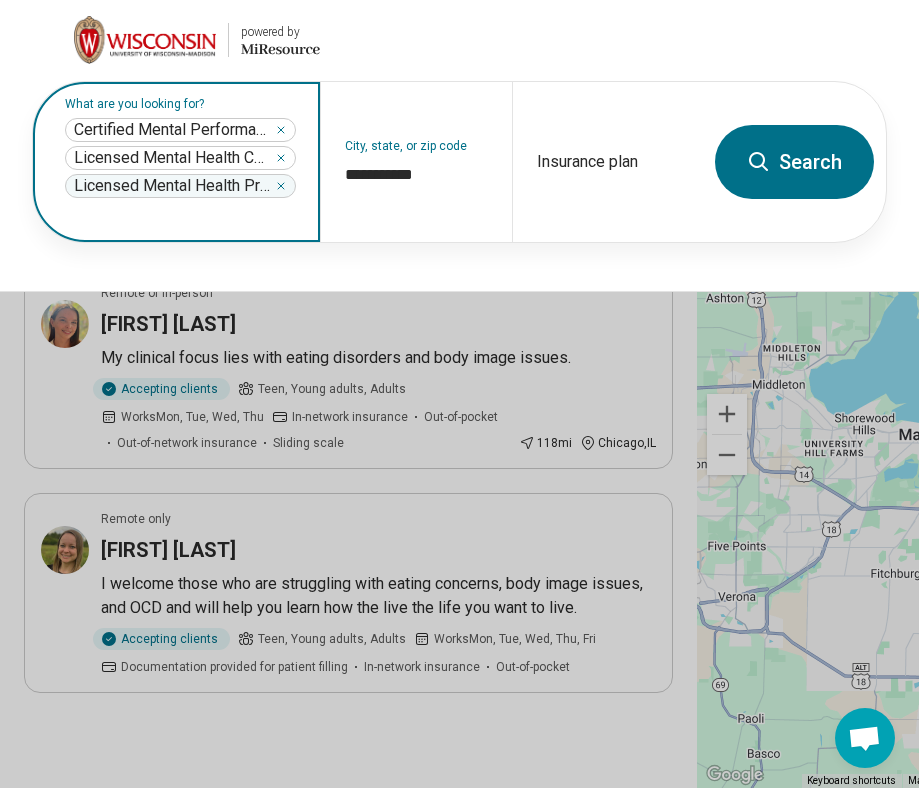click 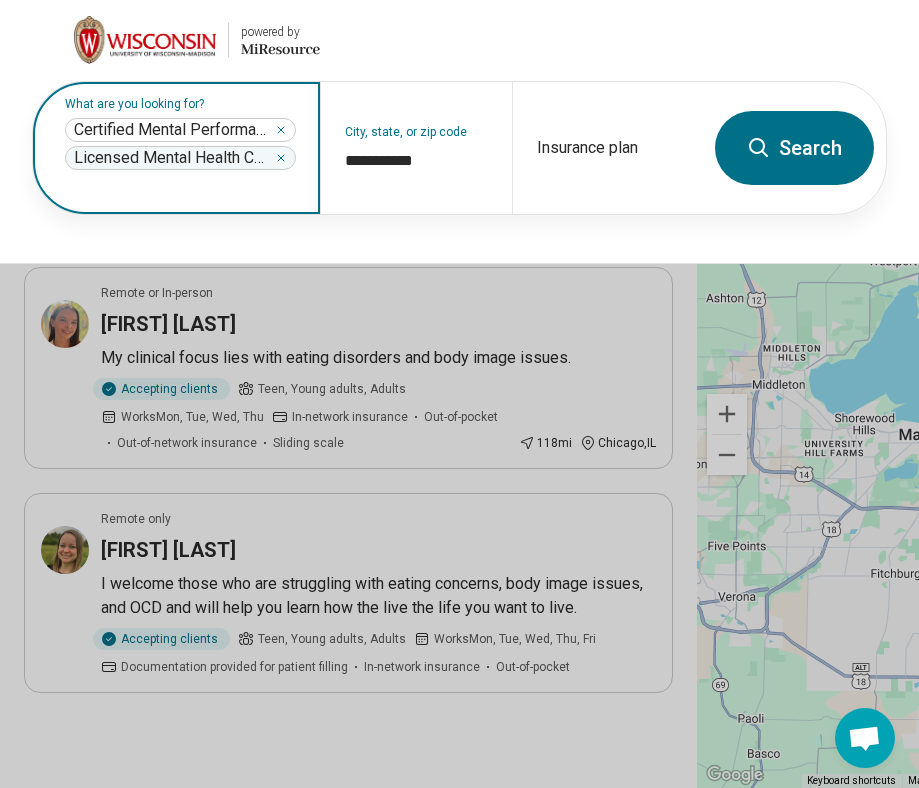 click 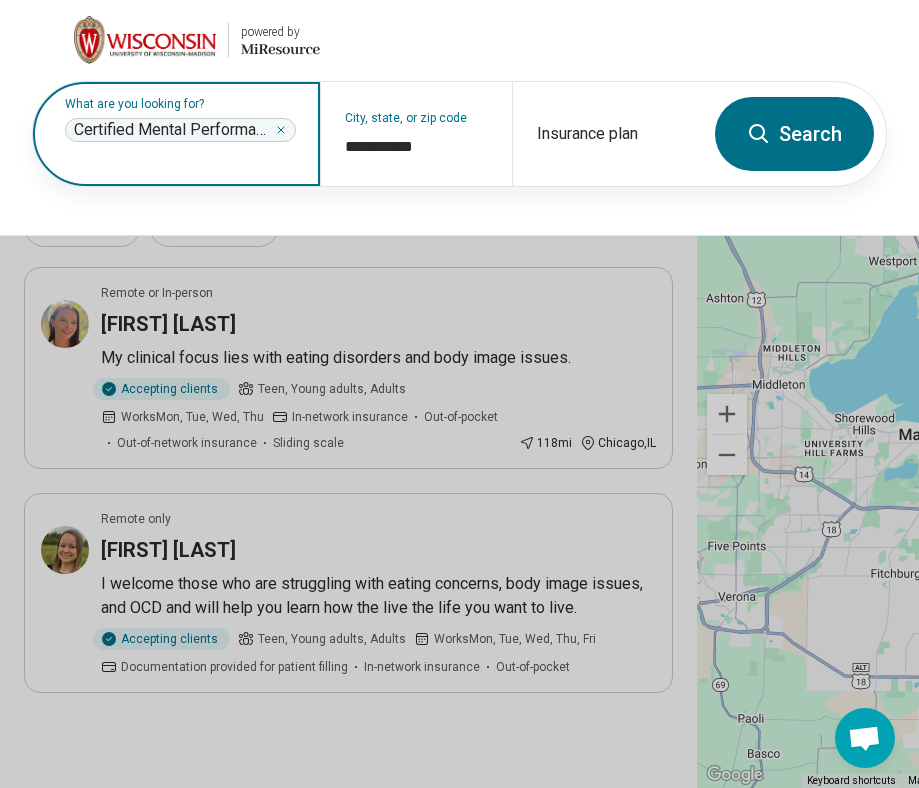 click 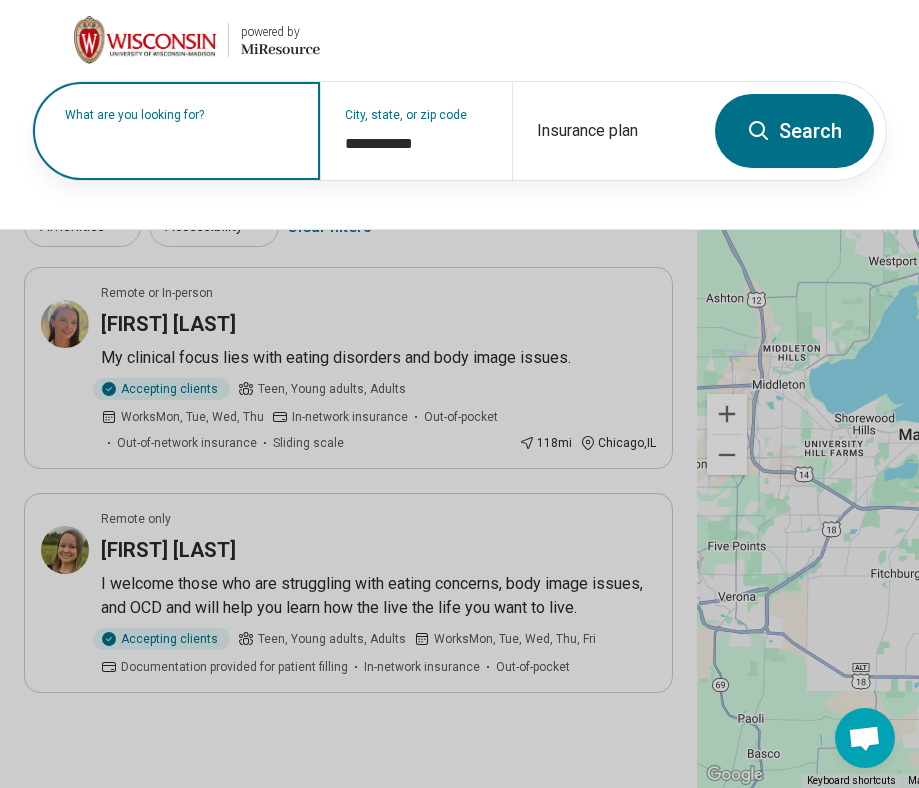 click on "What are you looking for?" at bounding box center [180, 115] 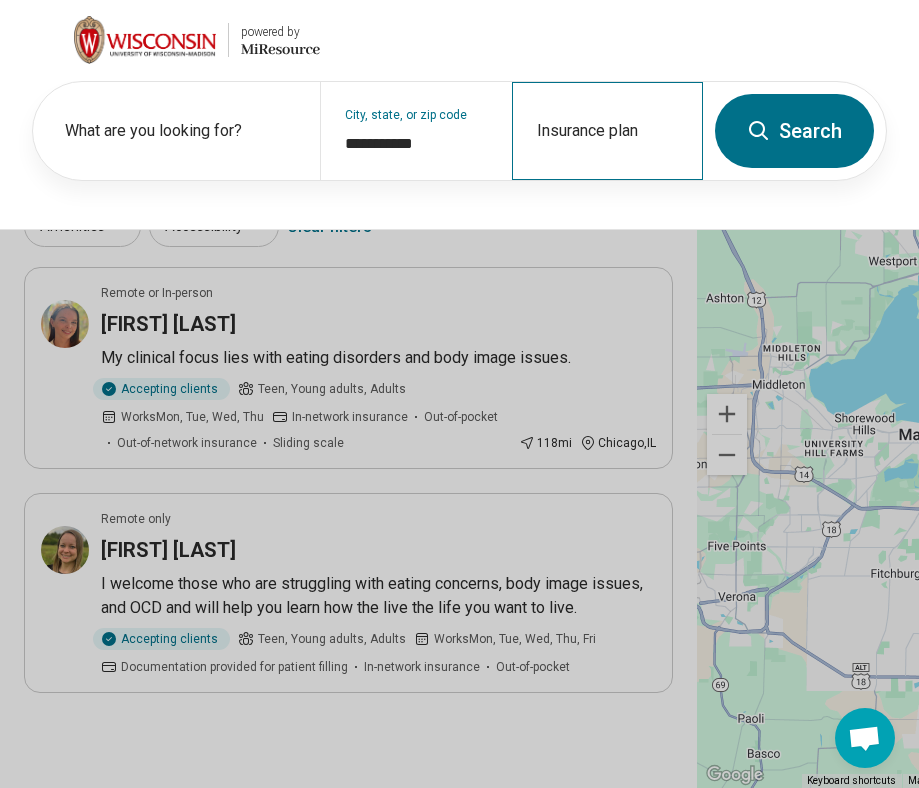 click on "Insurance plan" at bounding box center (607, 131) 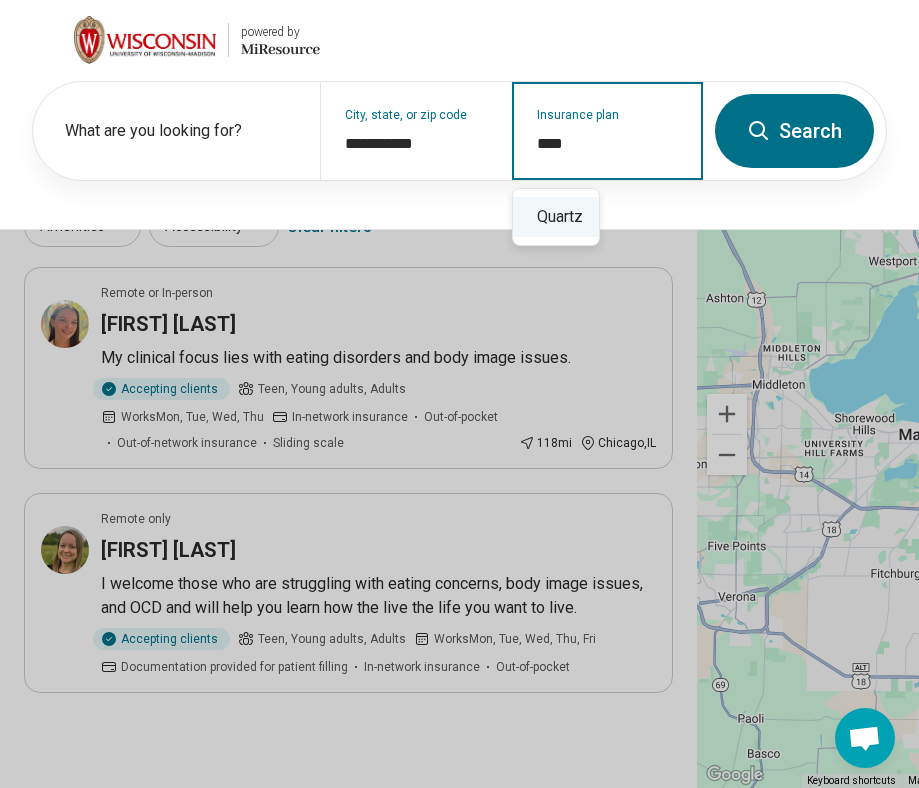 click on "Quartz" at bounding box center (556, 217) 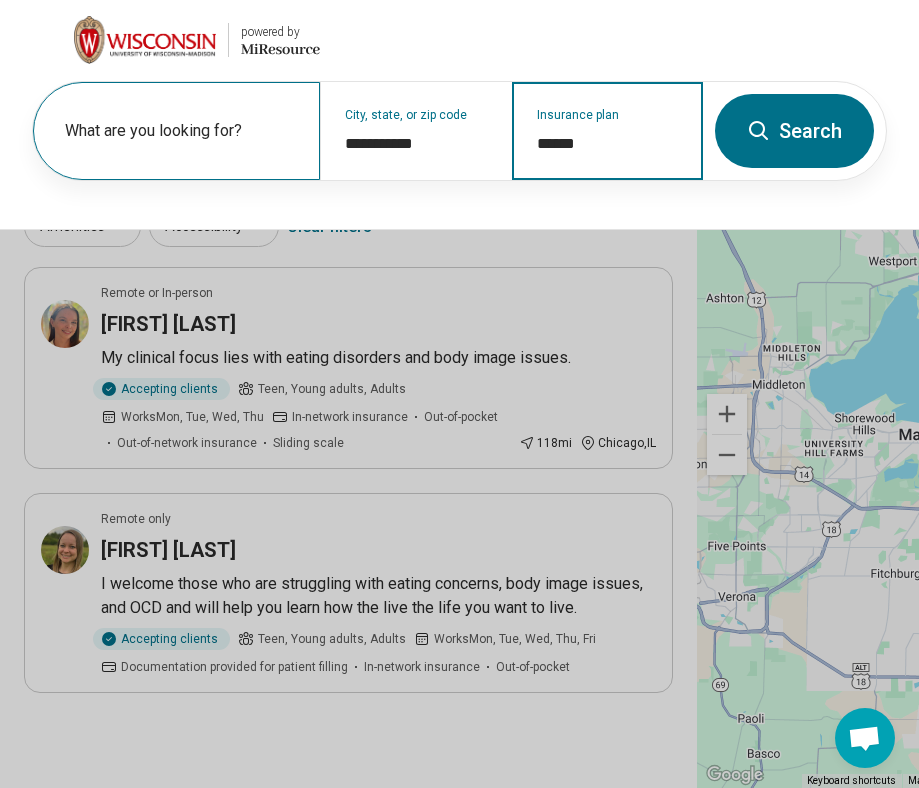 type on "******" 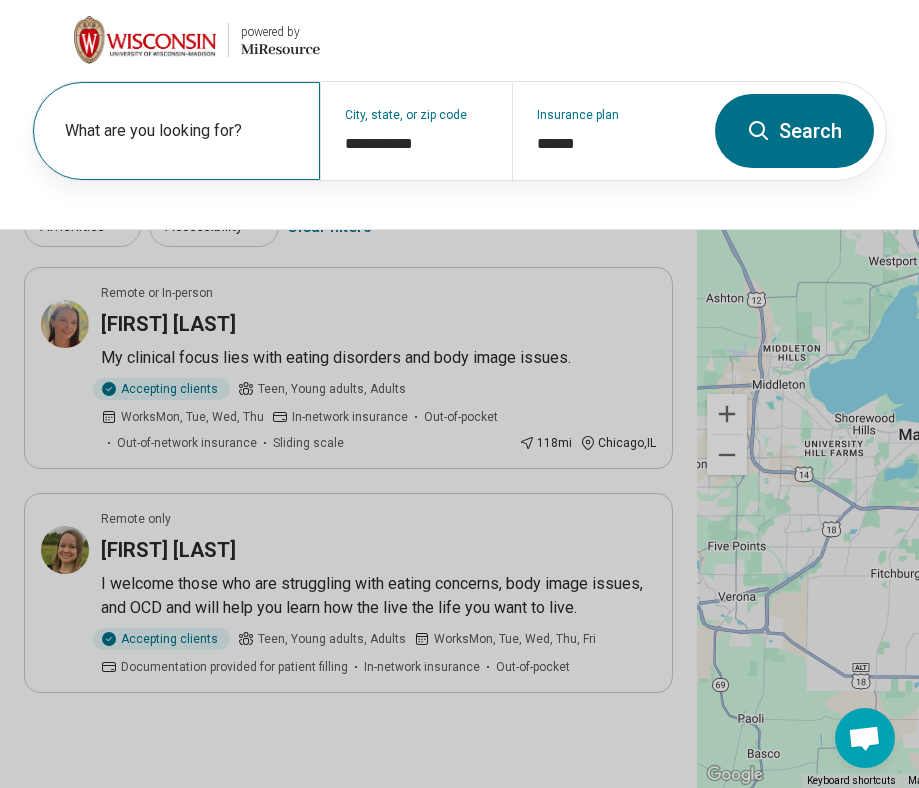 click on "What are you looking for?" at bounding box center [176, 131] 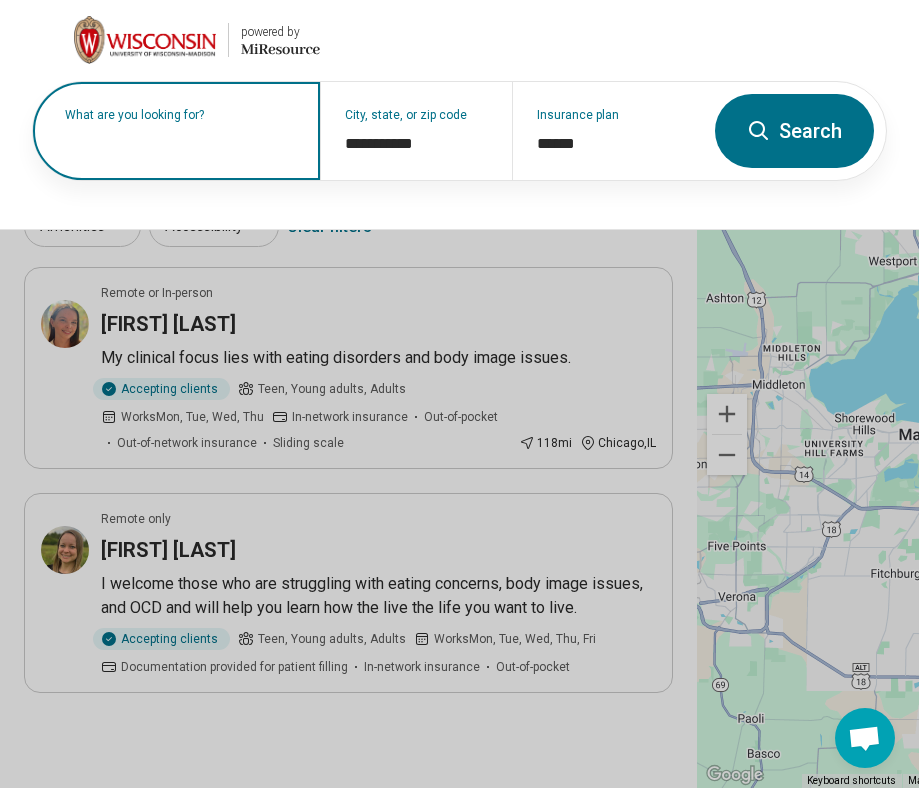 type on "*" 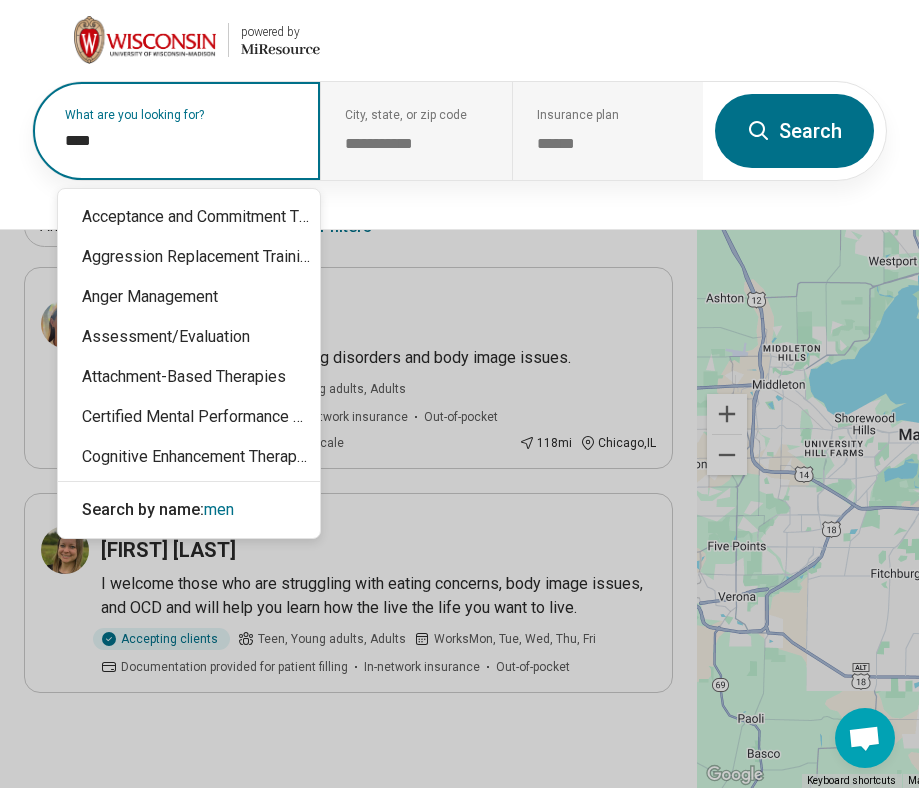 type on "*****" 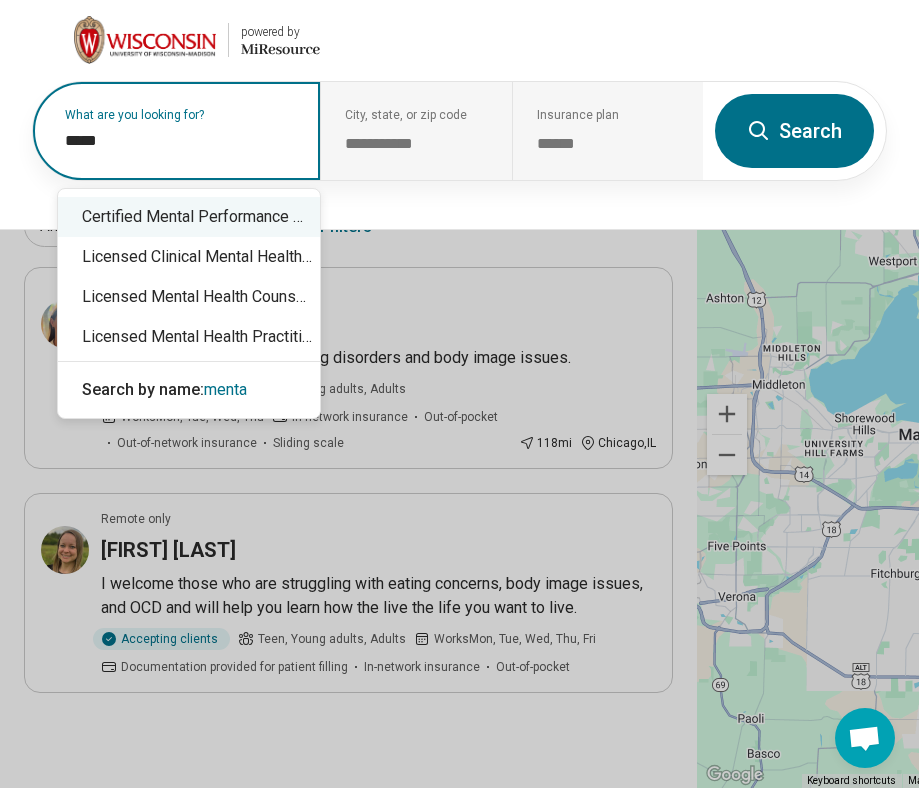 click on "Certified Mental Performance Consultant" at bounding box center [189, 217] 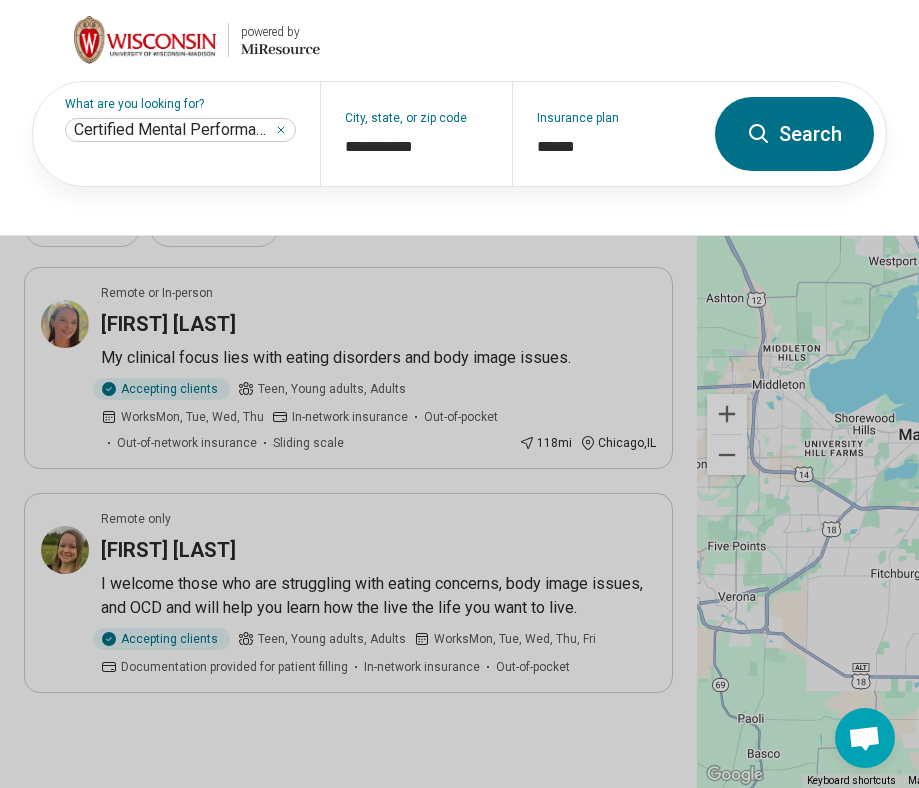 click on "Certified Mental Performance Consultant ****" at bounding box center (180, 130) 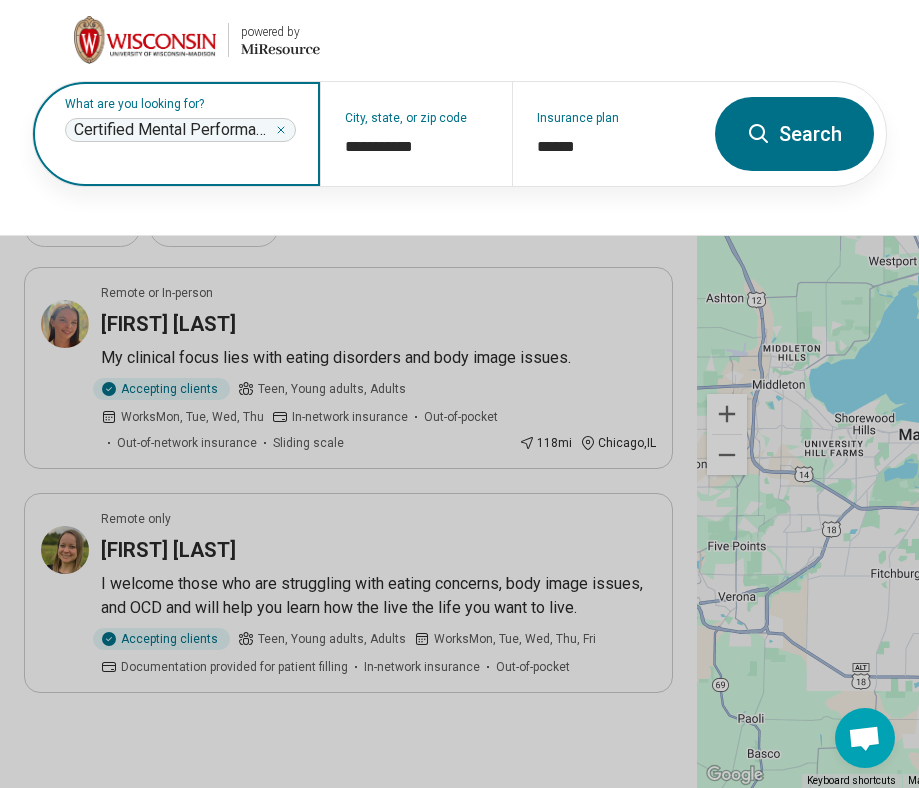 click on "Certified Mental Performance Consultant ****" at bounding box center (180, 130) 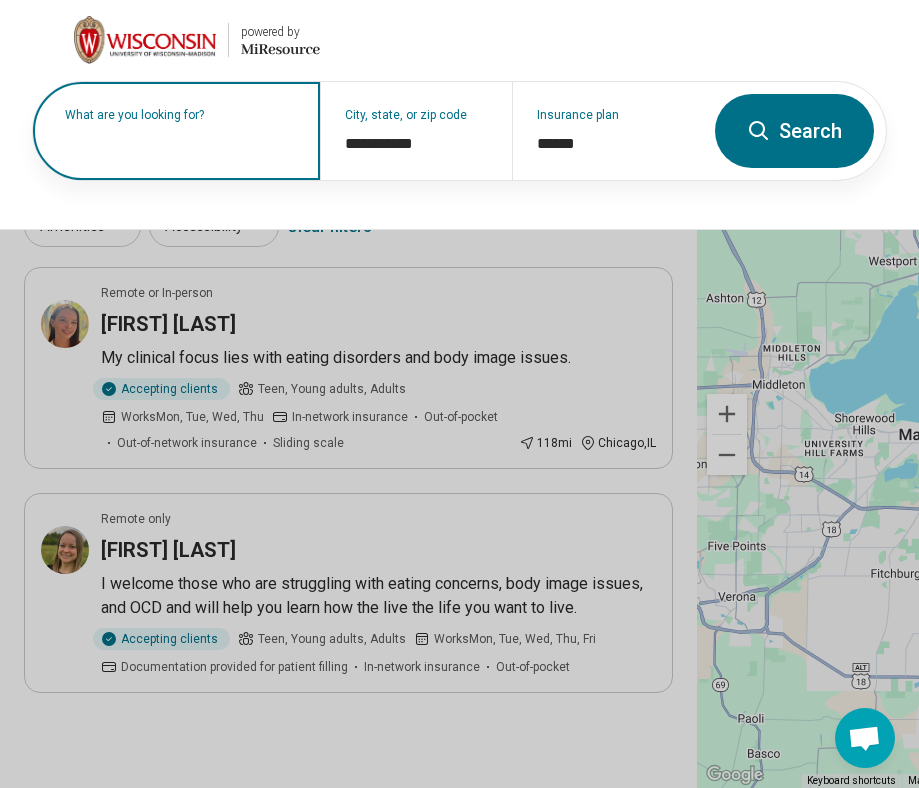 click on "What are you looking for?" at bounding box center (176, 131) 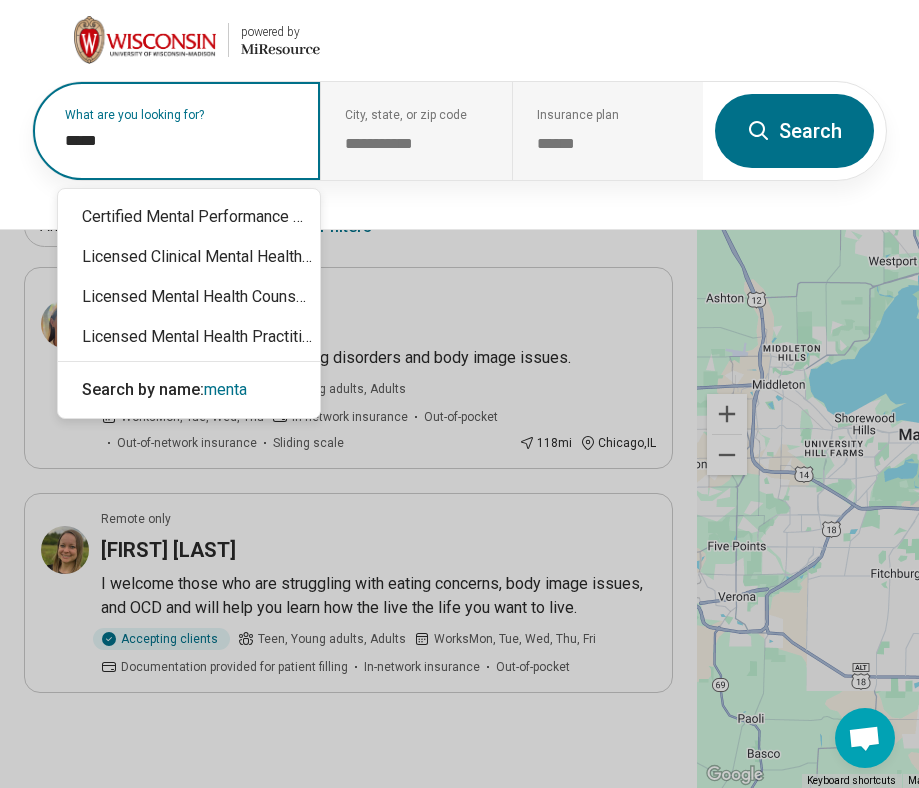 type on "******" 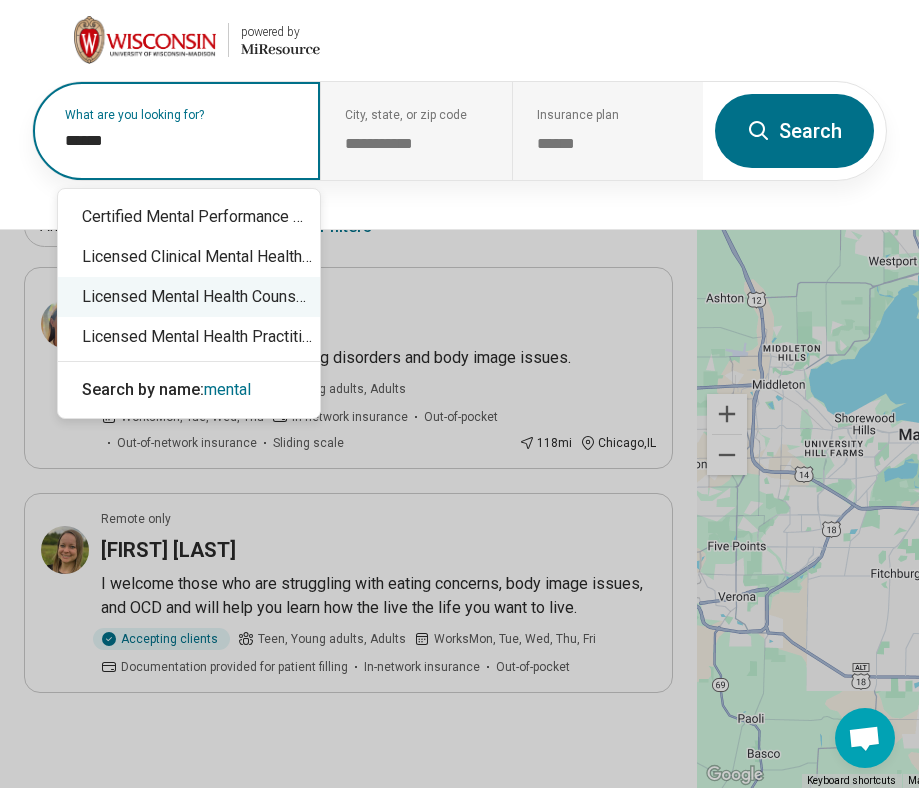 click on "Licensed Mental Health Counselor (LMHC)" at bounding box center [189, 297] 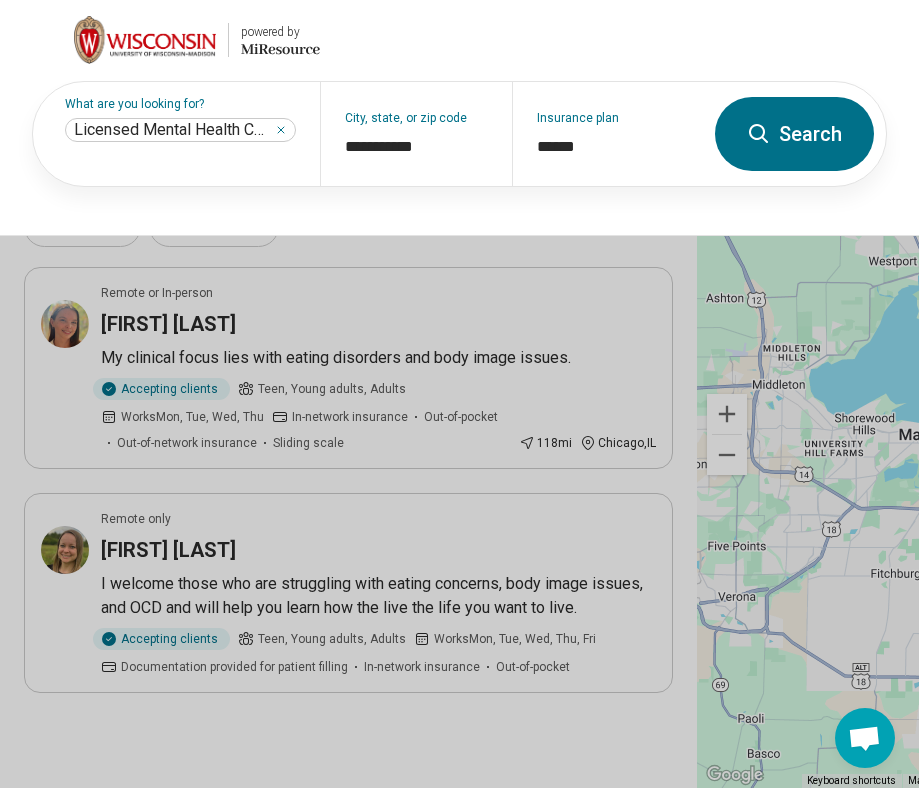click on "Search" at bounding box center (794, 134) 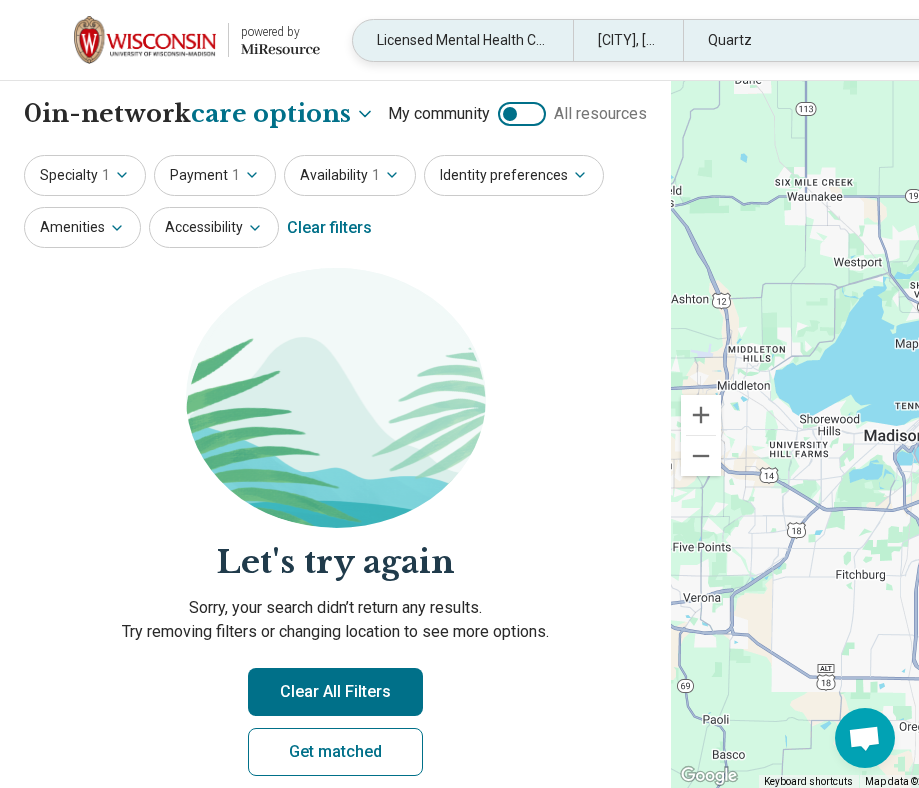 click on "Licensed Mental Health Counselor (LMHC)" at bounding box center (463, 40) 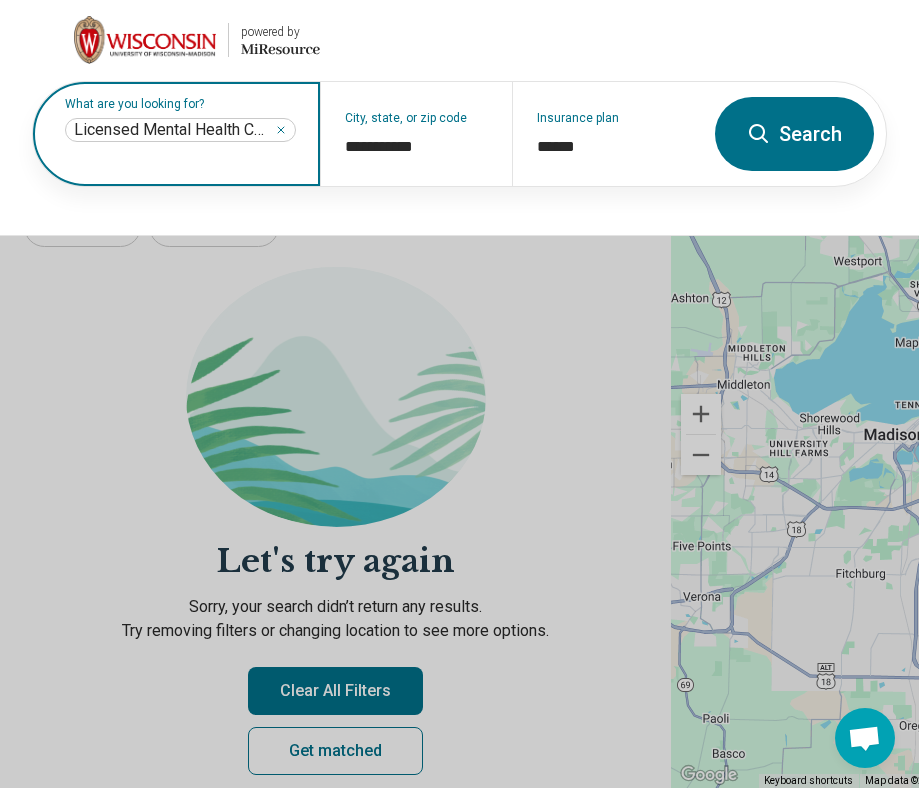 click on "Licensed Mental Health Counselor (LMHC) ****" at bounding box center [180, 130] 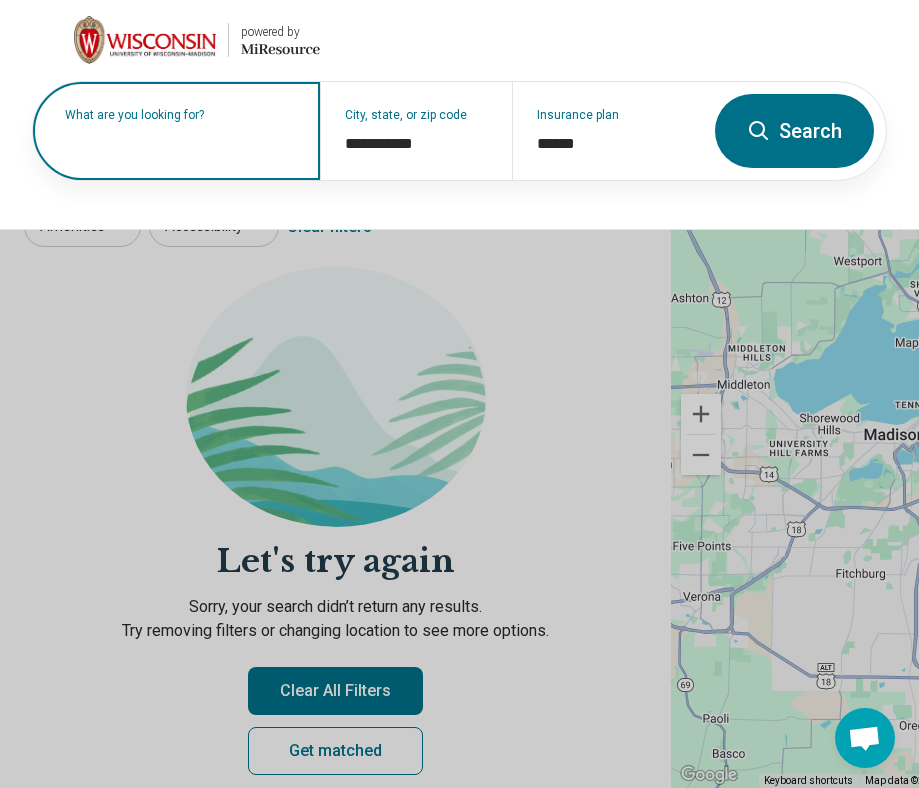 click on "What are you looking for?" at bounding box center (180, 115) 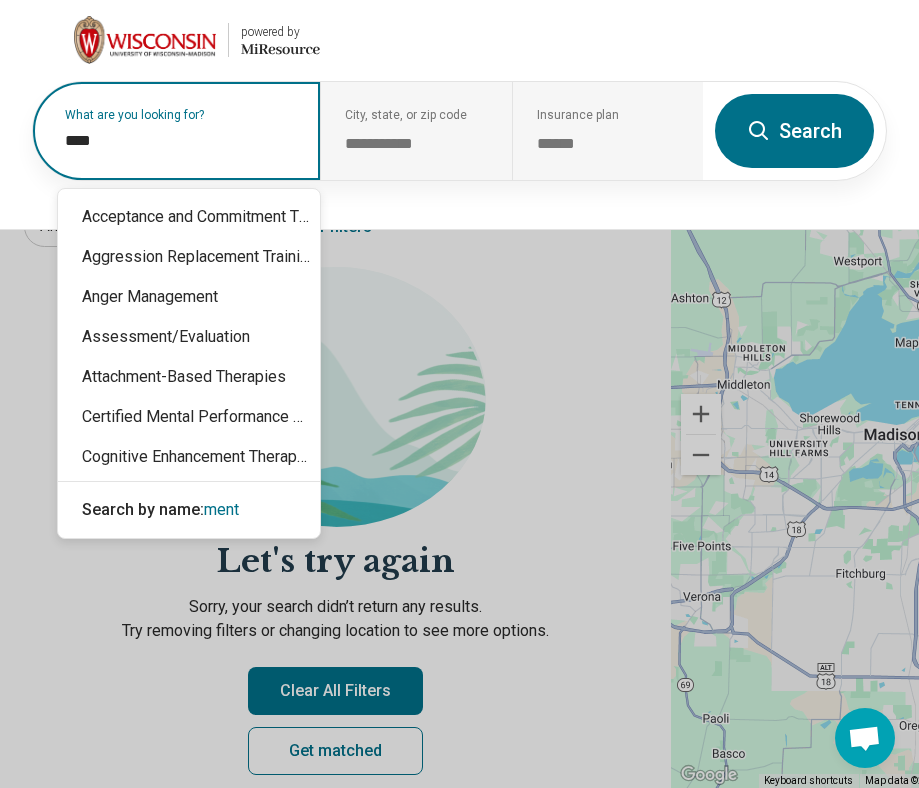 type on "*****" 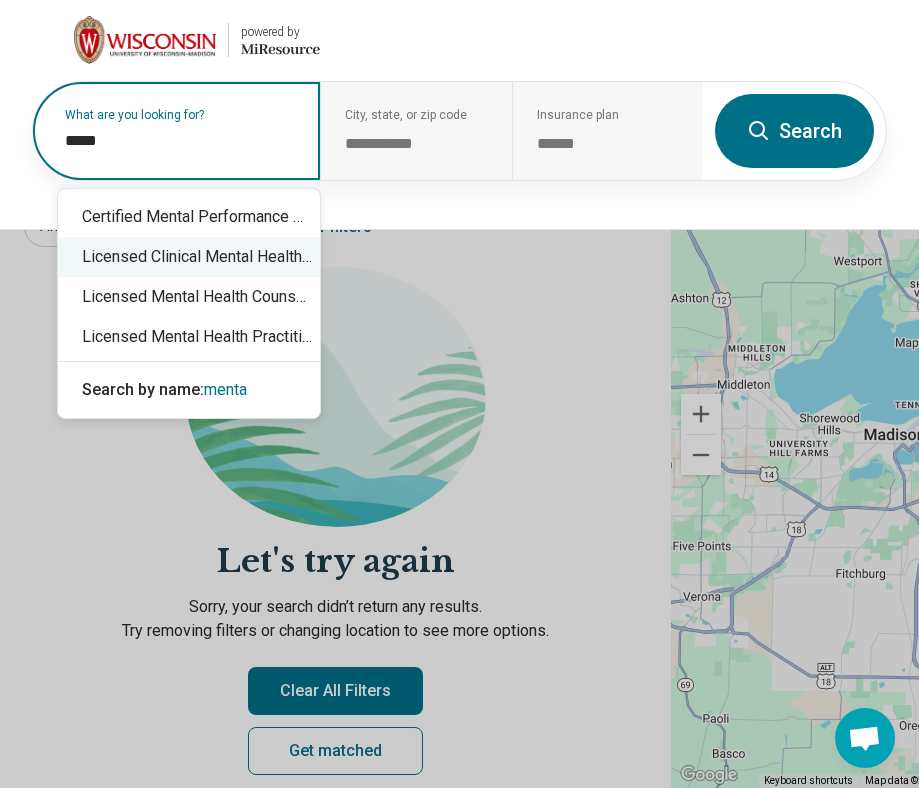 click on "Licensed Clinical Mental Health Counselor (LCMHC)" at bounding box center (189, 257) 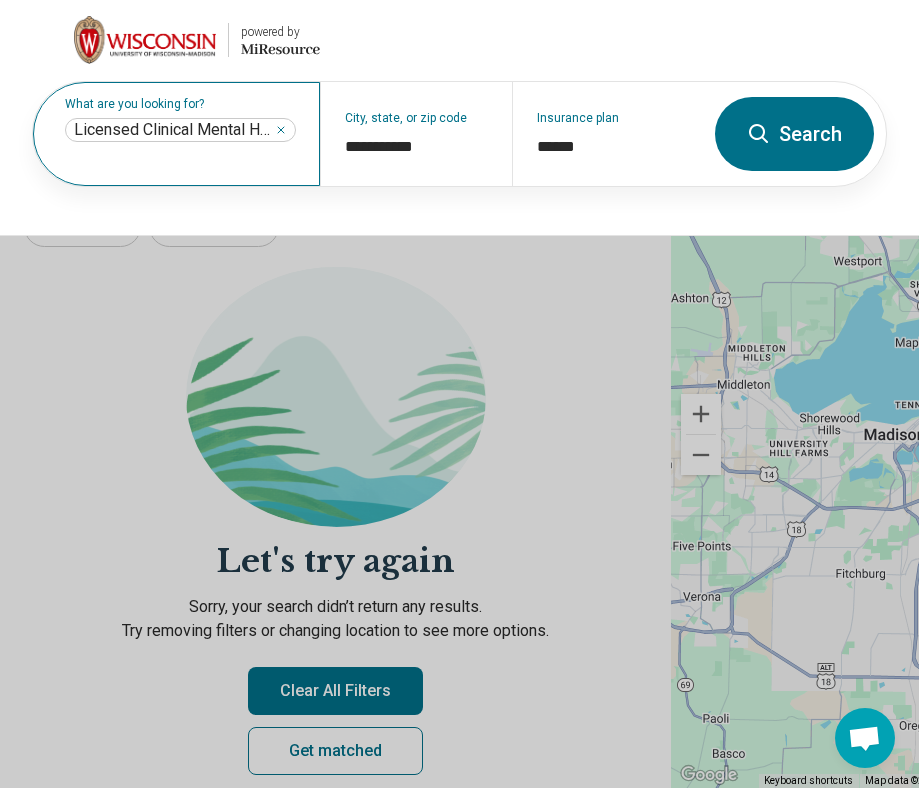 click on "Search" at bounding box center [794, 134] 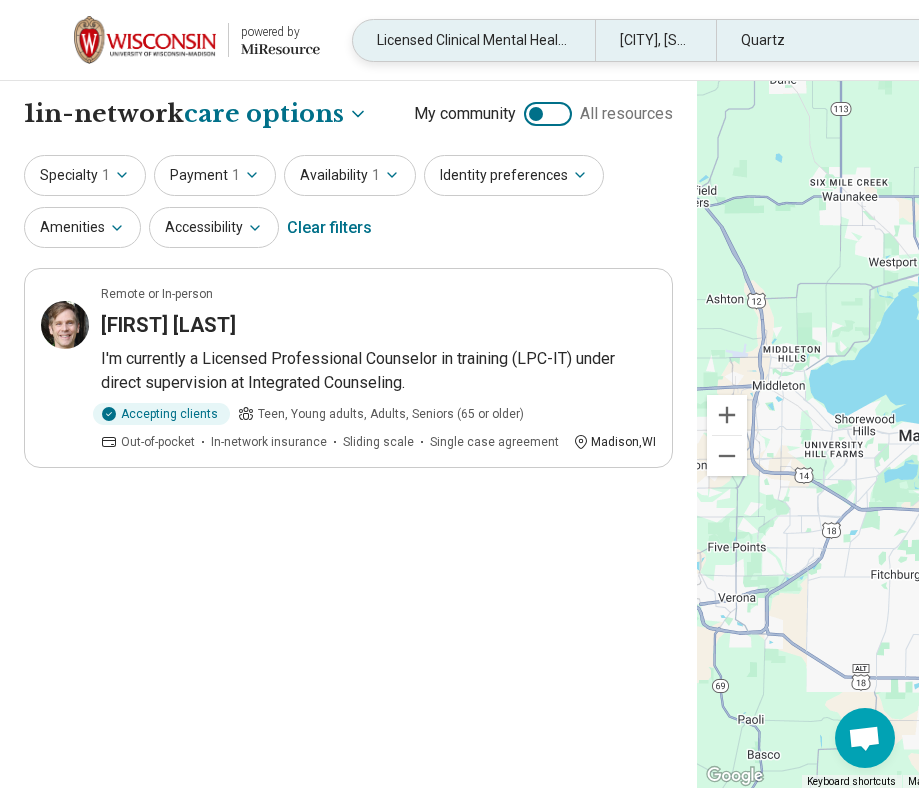 click on "Licensed Clinical Mental Health Counselor (LCMHC)" at bounding box center (474, 40) 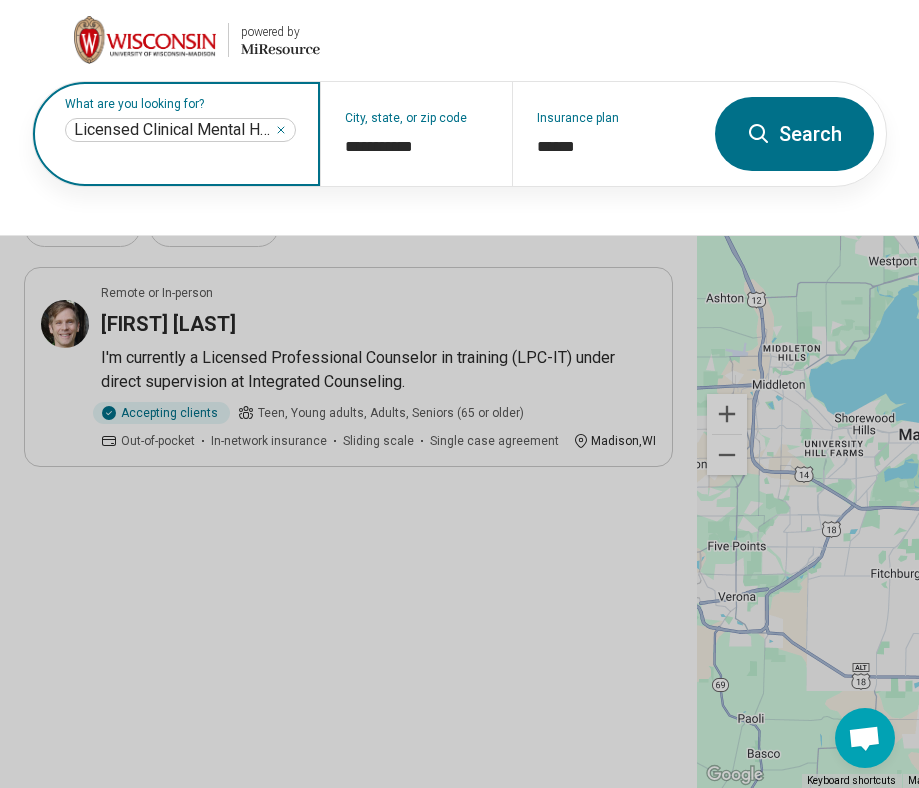click on "Licensed Clinical Mental Health Counselor (LCMHC) *****" at bounding box center (180, 130) 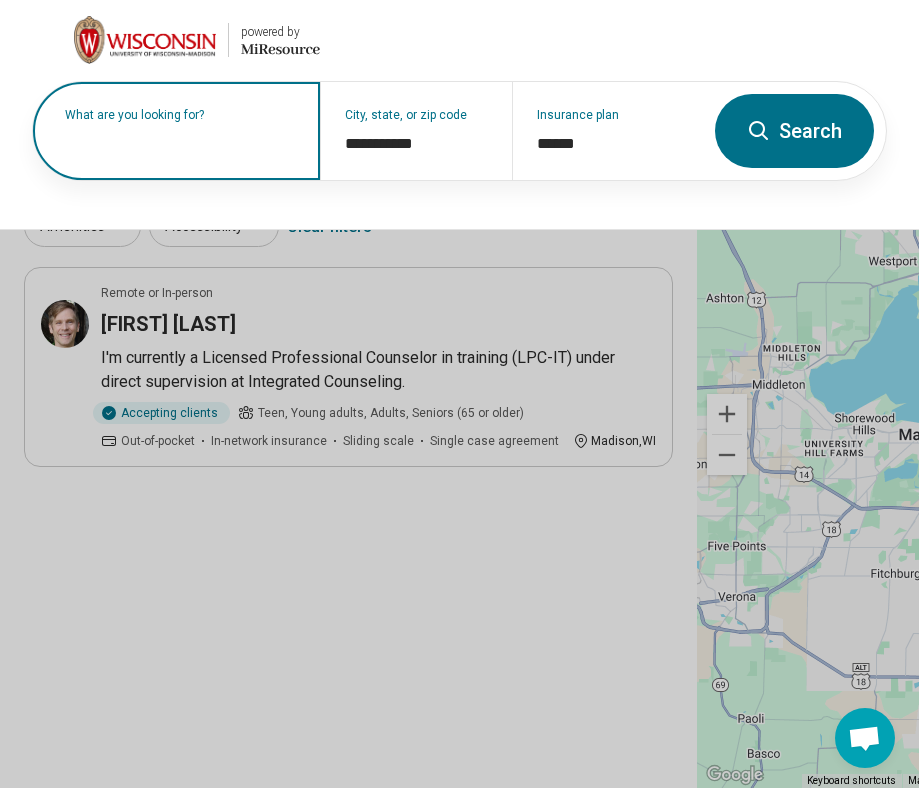 click on "What are you looking for?" at bounding box center (180, 115) 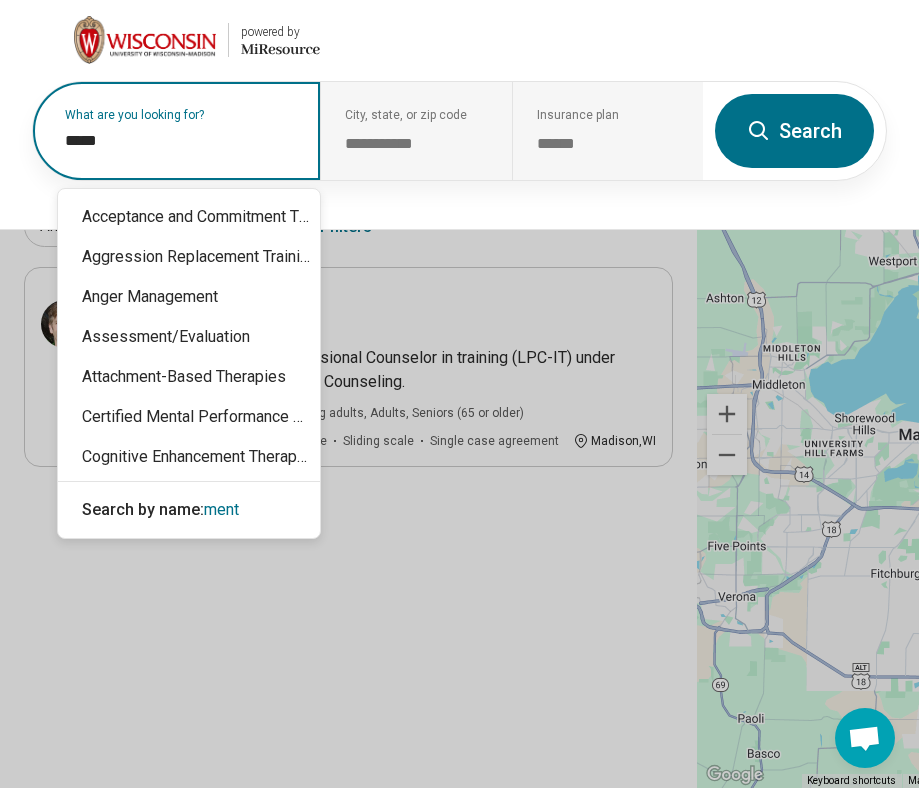 type on "******" 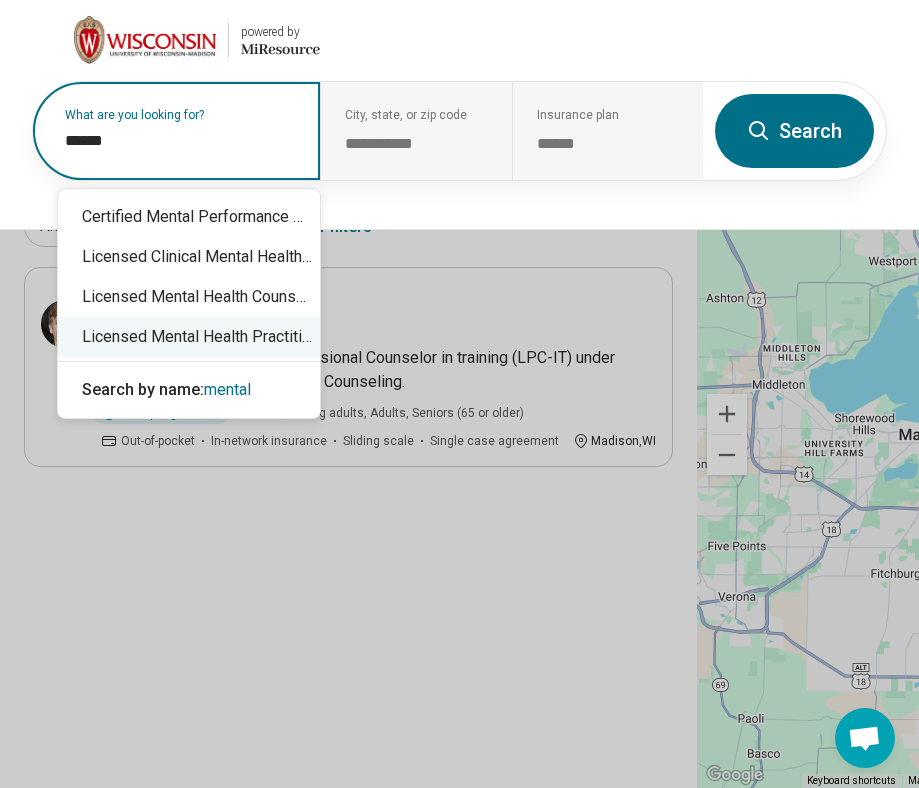 click on "Licensed Mental Health Practitioner (LMHP)" at bounding box center [189, 337] 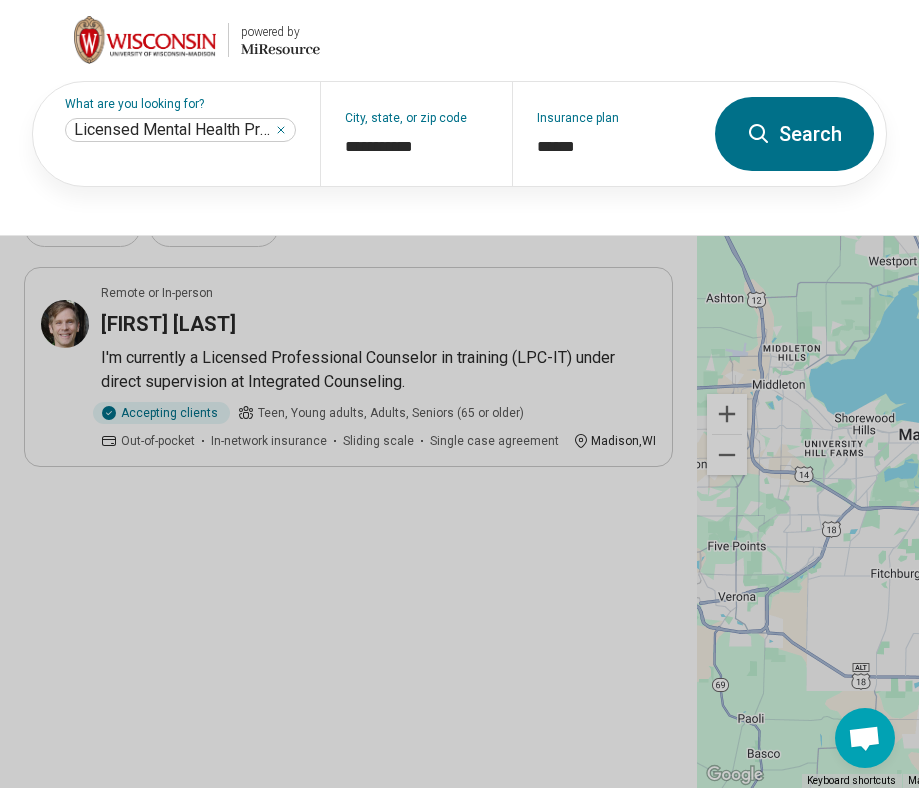 click on "Search" at bounding box center [794, 134] 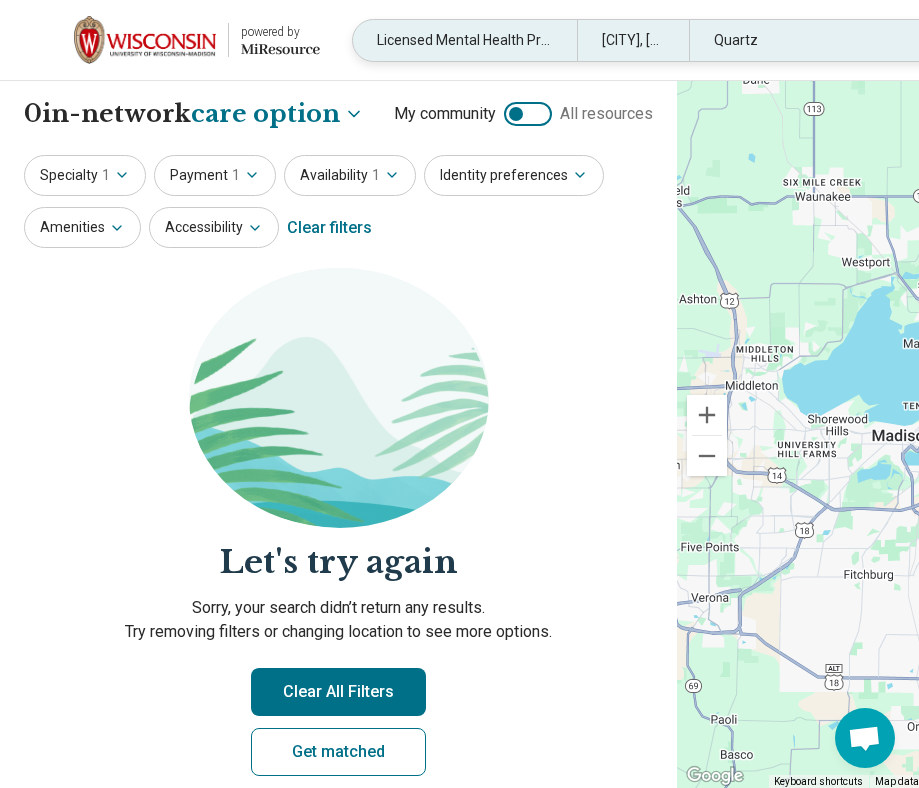 click on "Licensed Mental Health Practitioner (LMHP)" at bounding box center [465, 40] 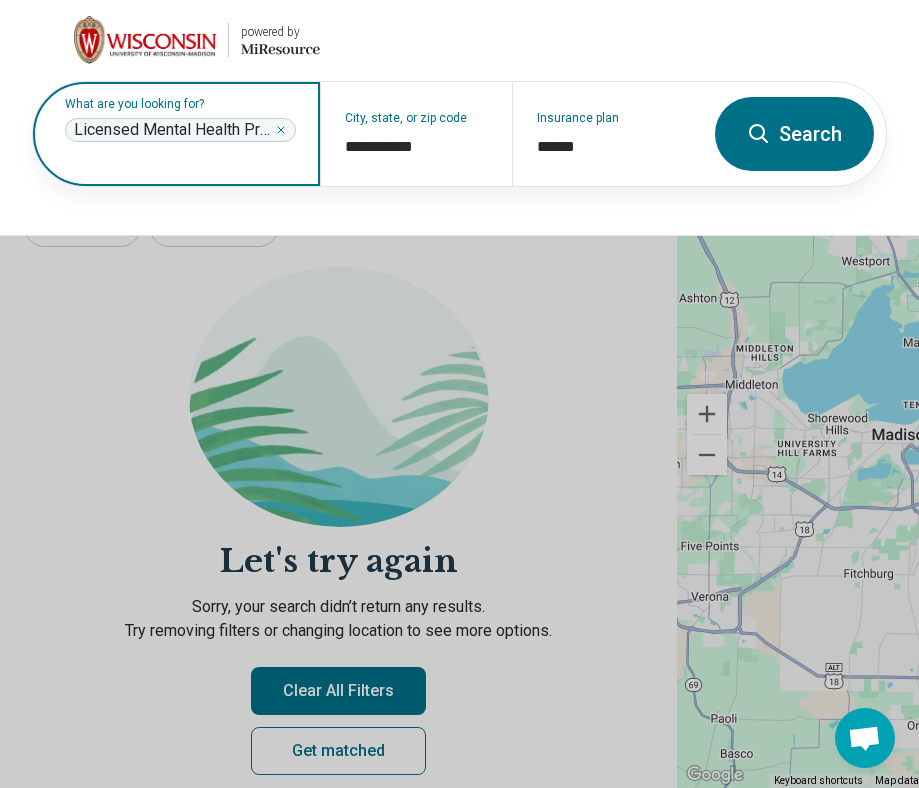 click 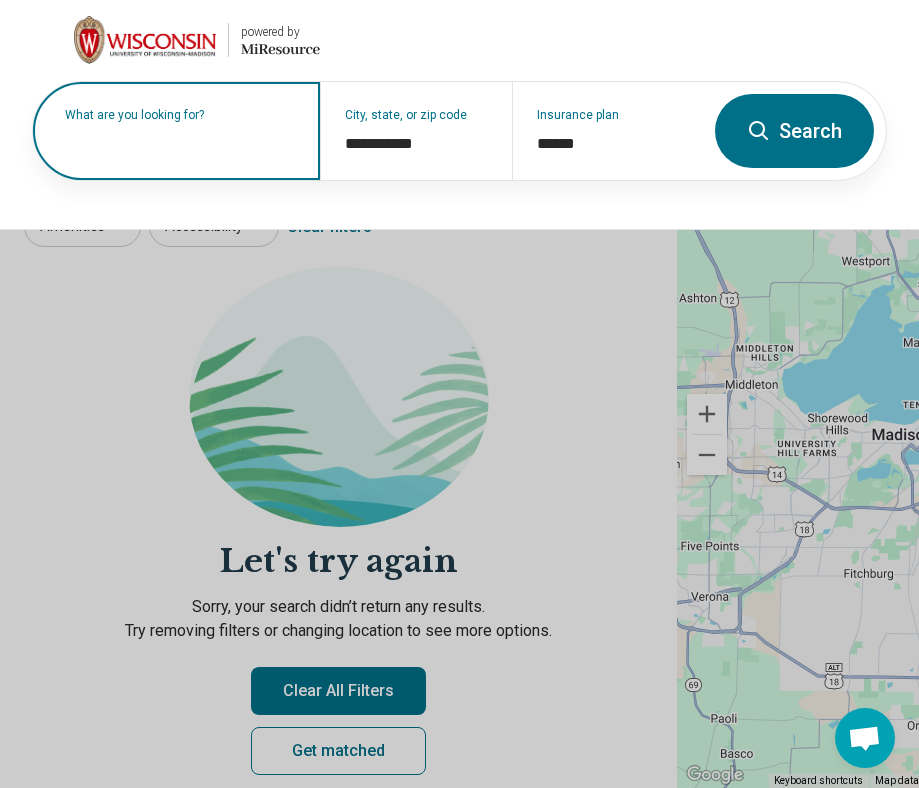 click on "What are you looking for?" at bounding box center [180, 115] 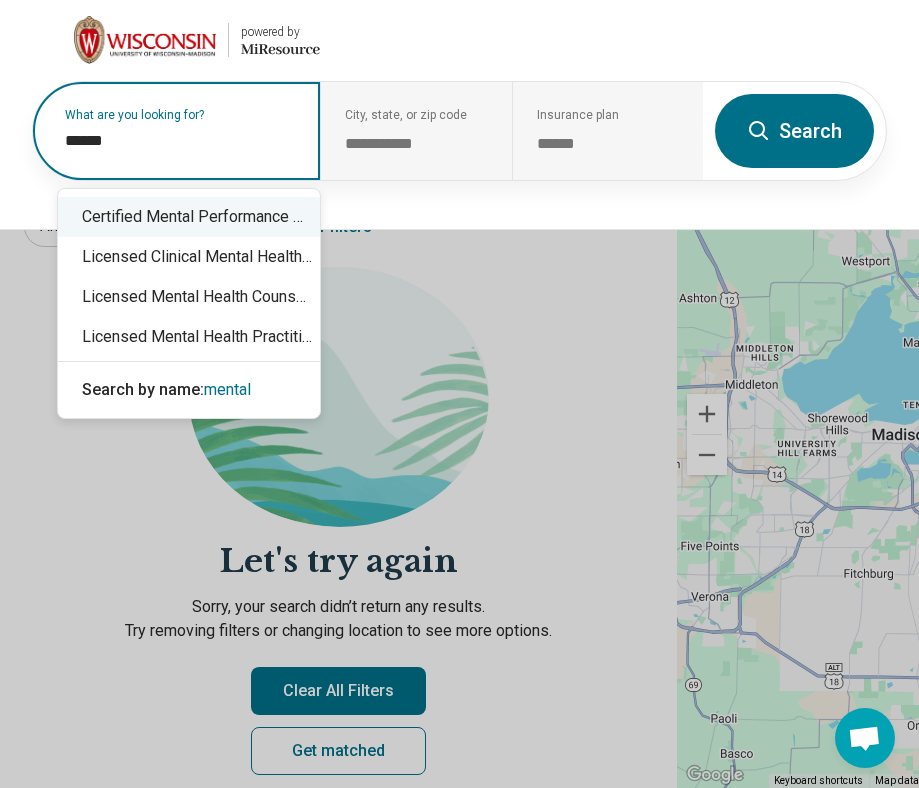 type on "******" 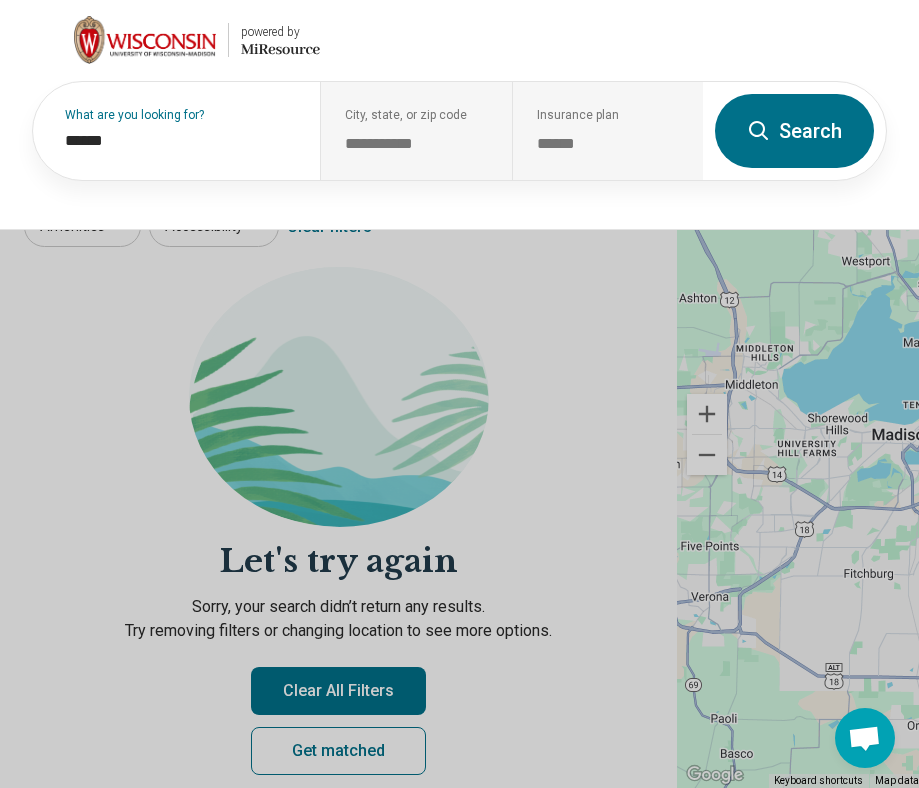 click at bounding box center [459, 394] 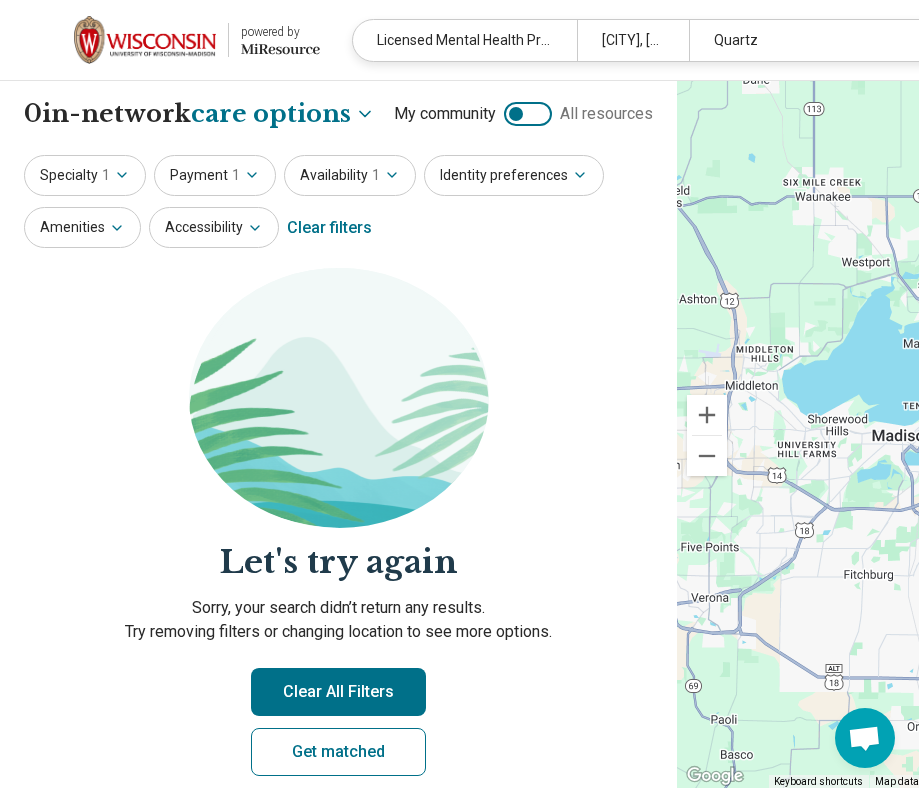 click at bounding box center [145, 40] 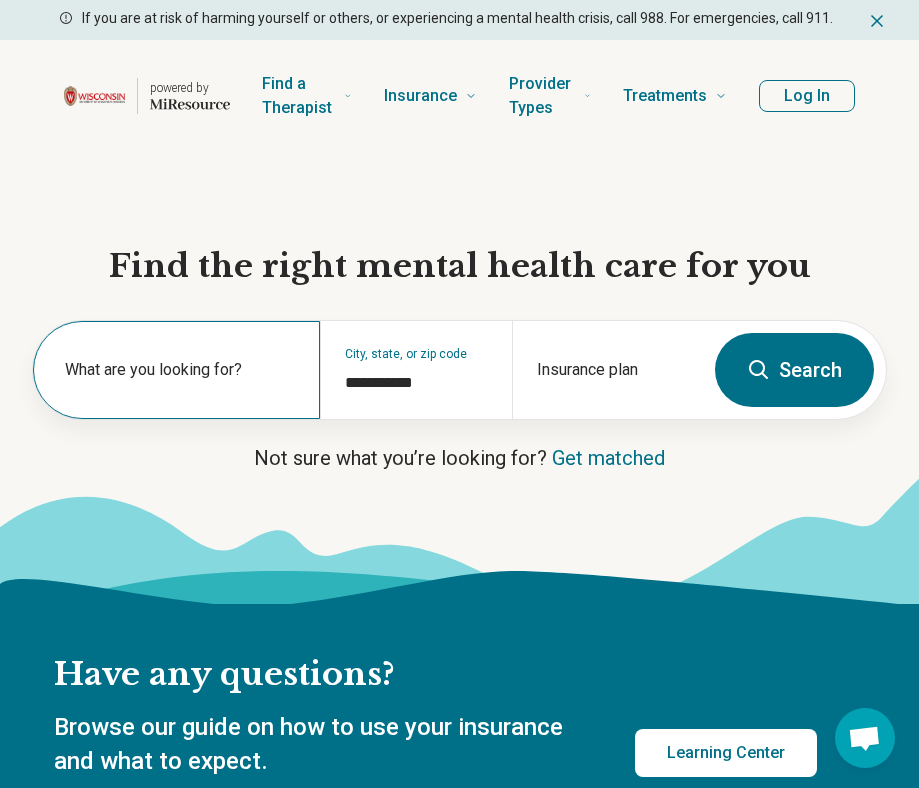 click on "What are you looking for?" at bounding box center (180, 370) 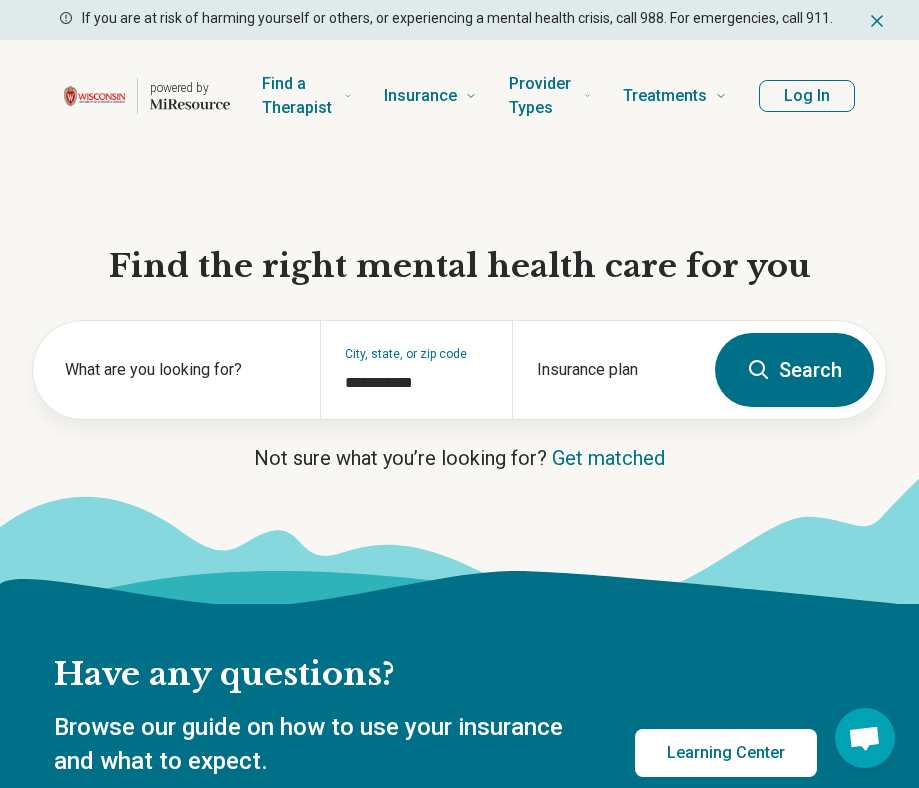 click on "**********" at bounding box center [459, 378] 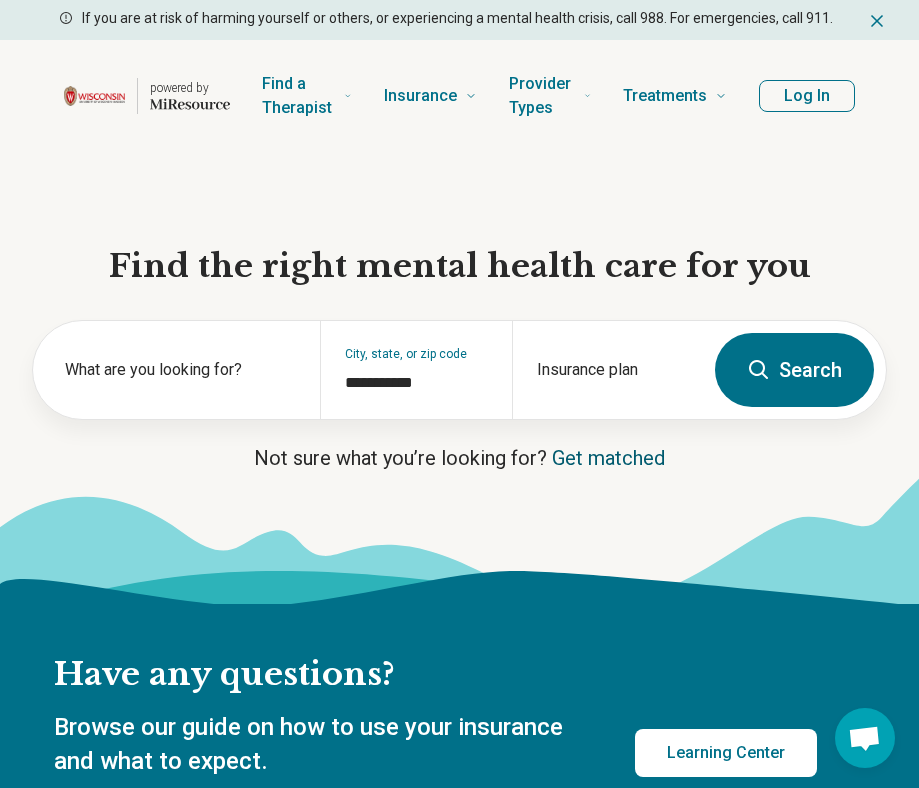 click on "Get matched" at bounding box center (608, 458) 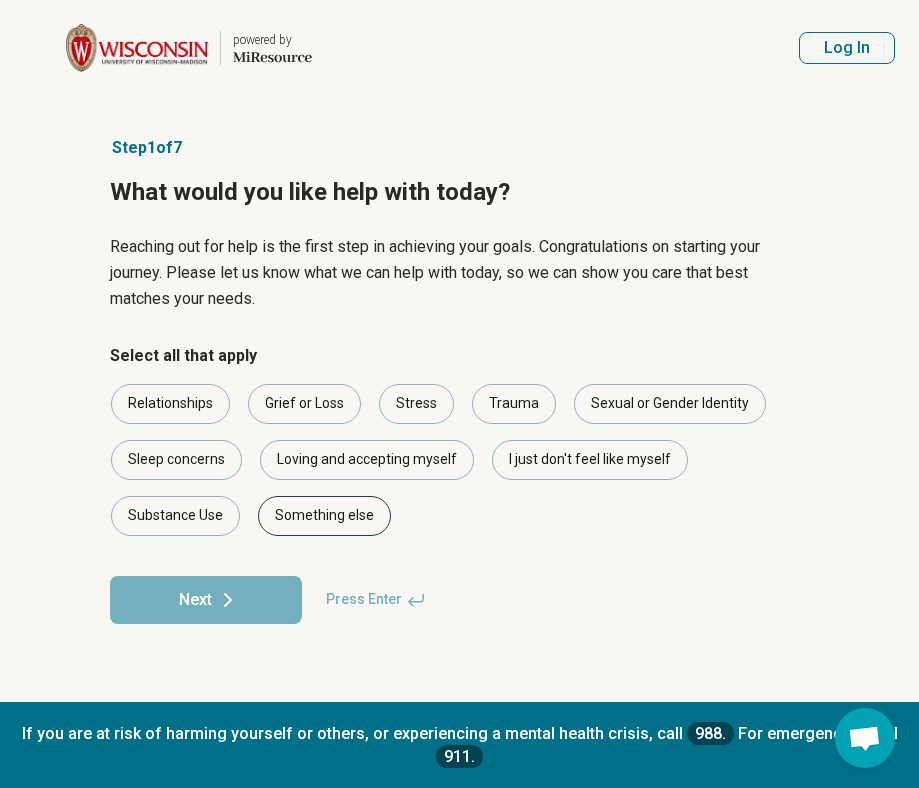 click on "Something else" at bounding box center (324, 516) 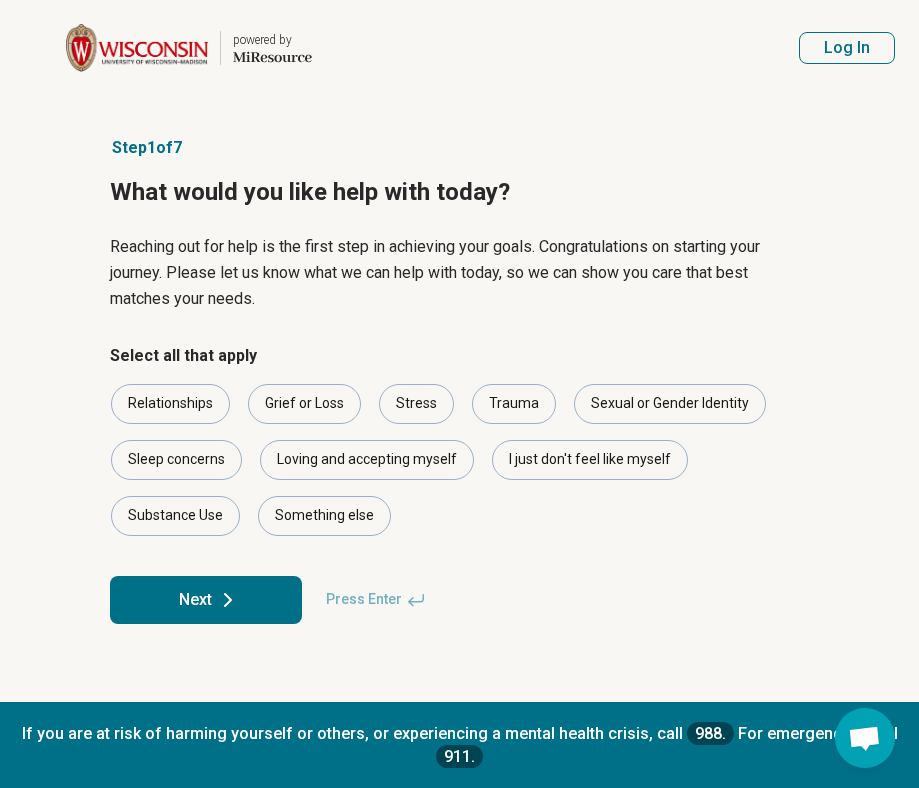 click on "Next" at bounding box center (206, 600) 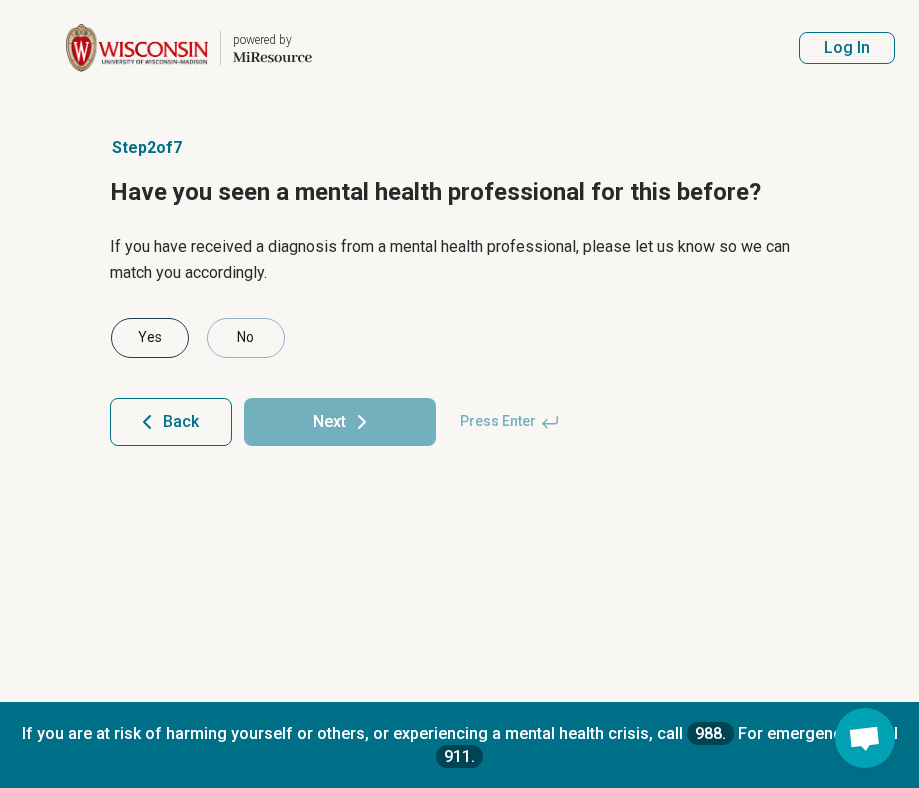 click on "Yes" at bounding box center [150, 338] 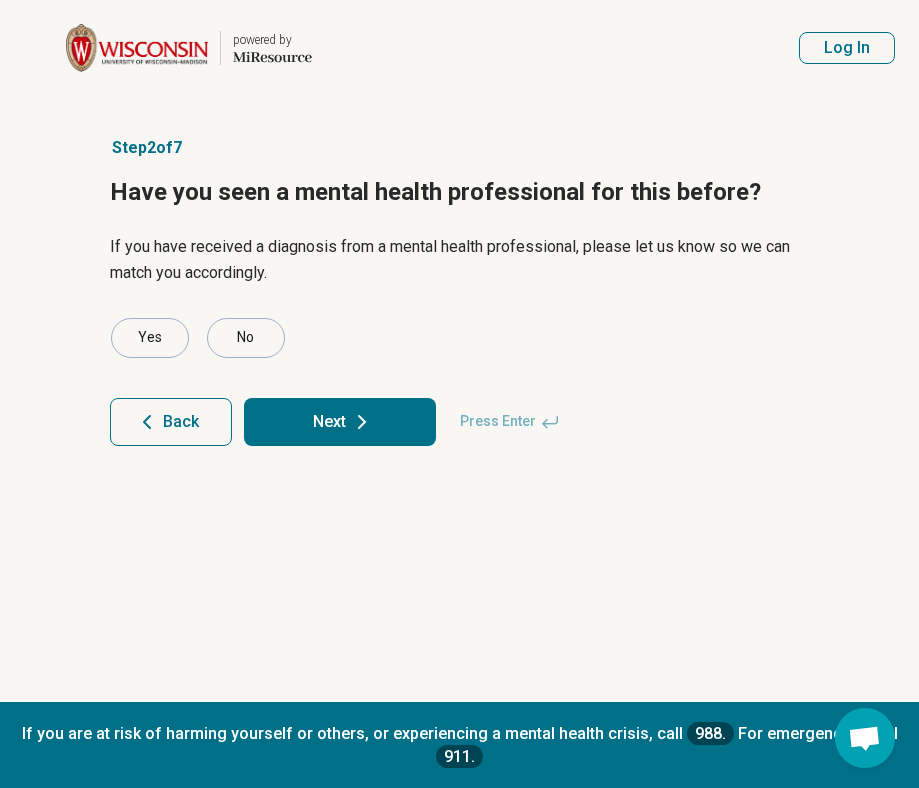 click on "Next" at bounding box center [340, 422] 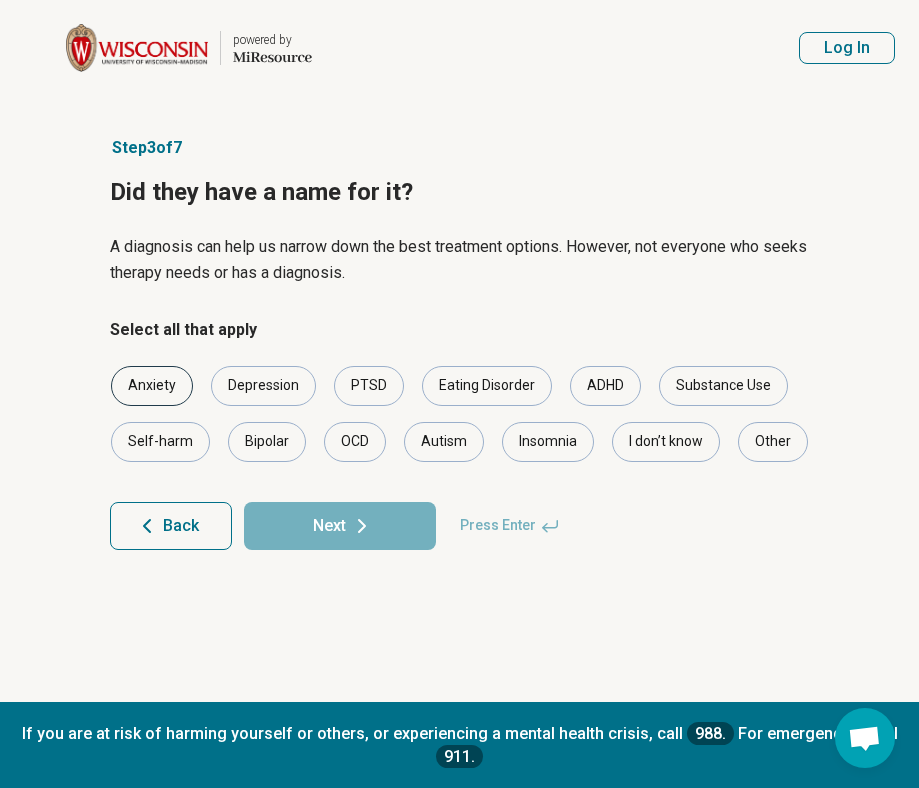 click on "Anxiety" at bounding box center (152, 386) 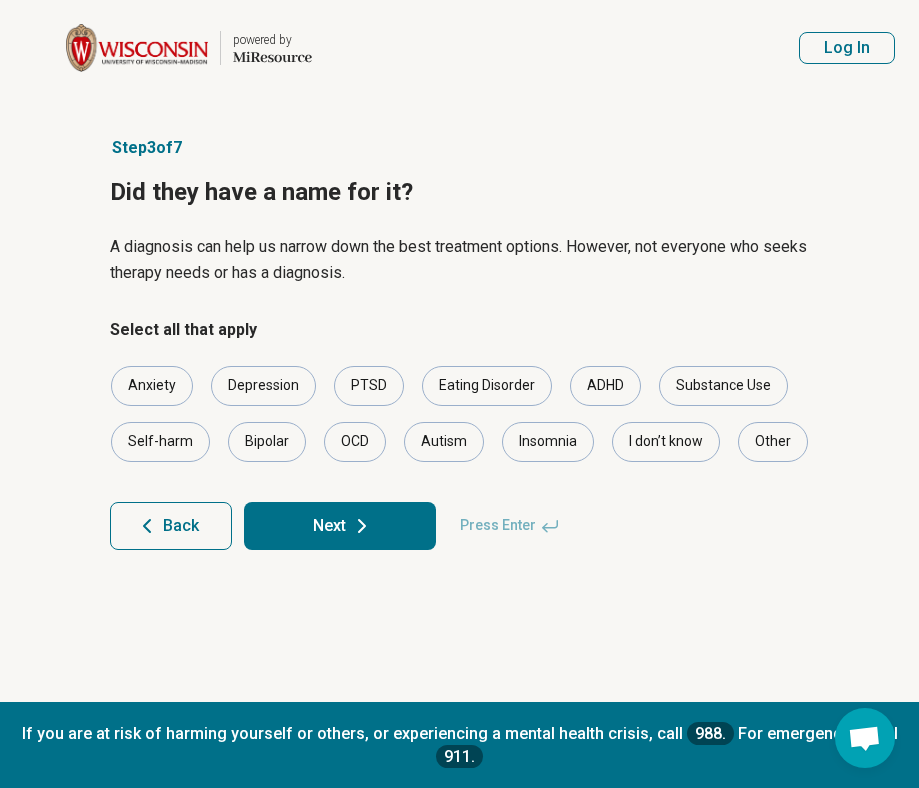 click on "Next" at bounding box center (340, 526) 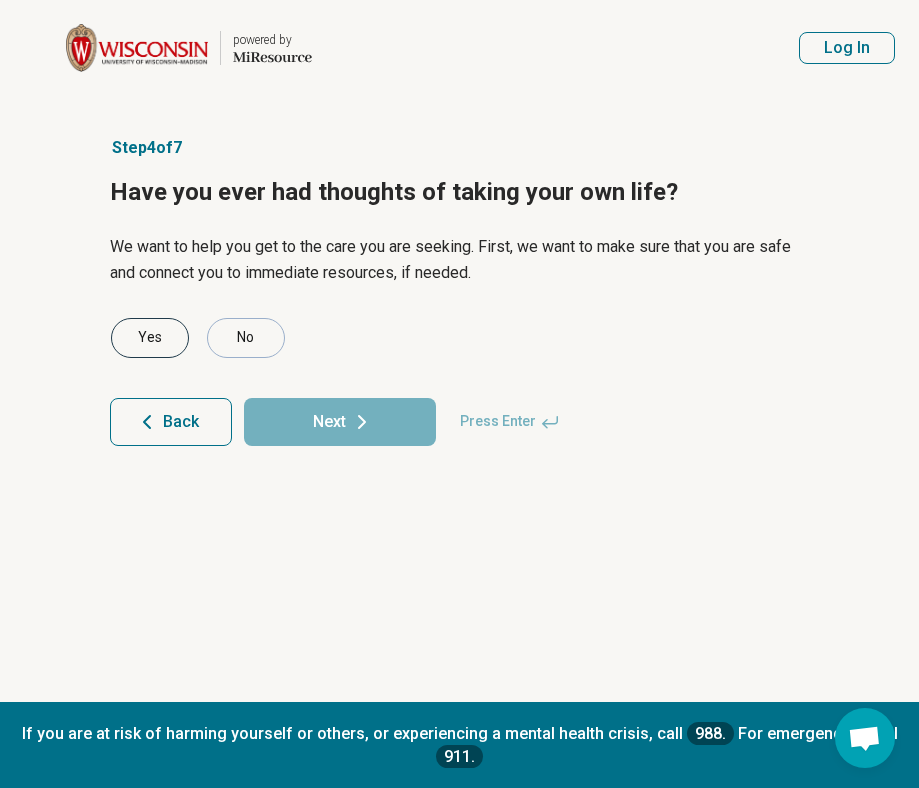 click on "Yes" at bounding box center (150, 338) 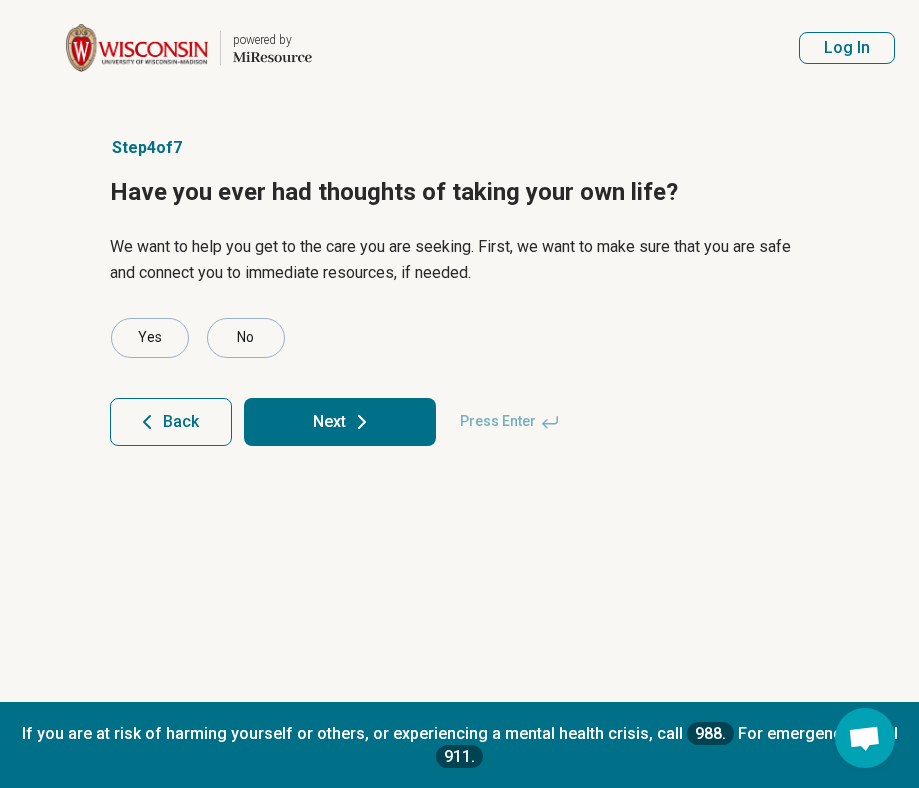 click on "Next" at bounding box center (340, 422) 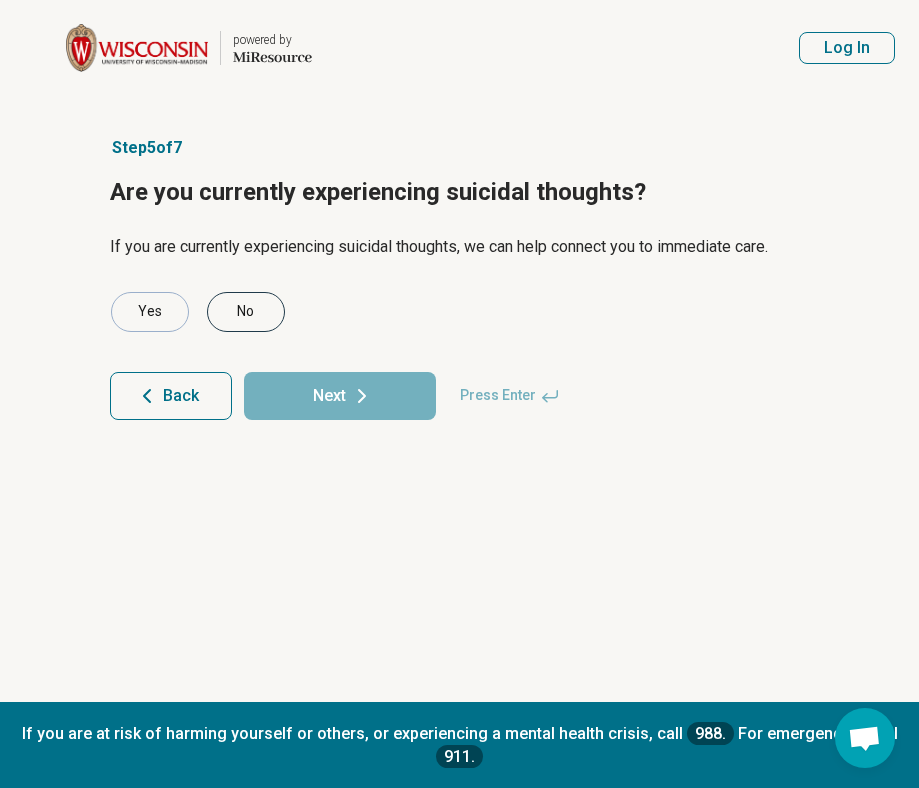click on "No" at bounding box center [246, 312] 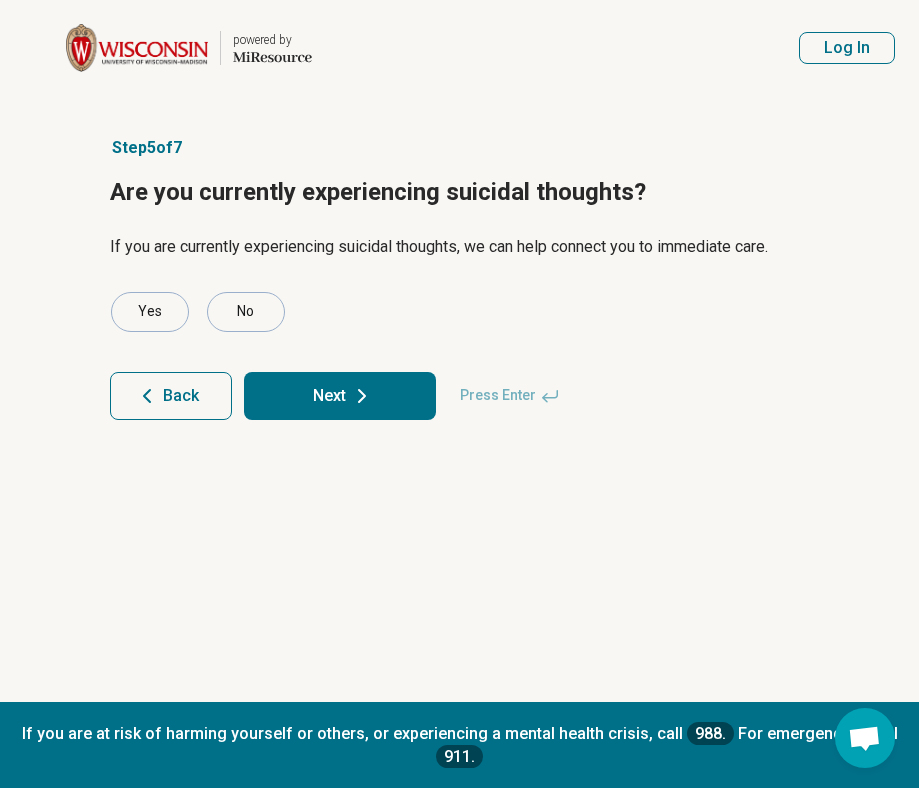 click on "Next" at bounding box center (340, 396) 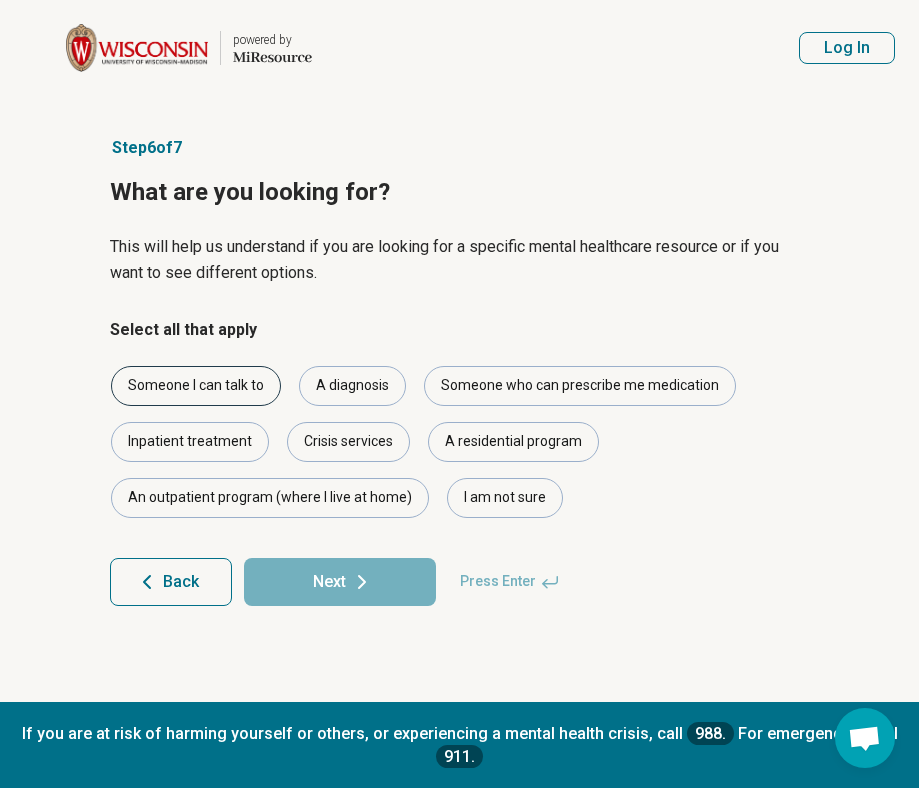click on "Someone I can talk to" at bounding box center (196, 386) 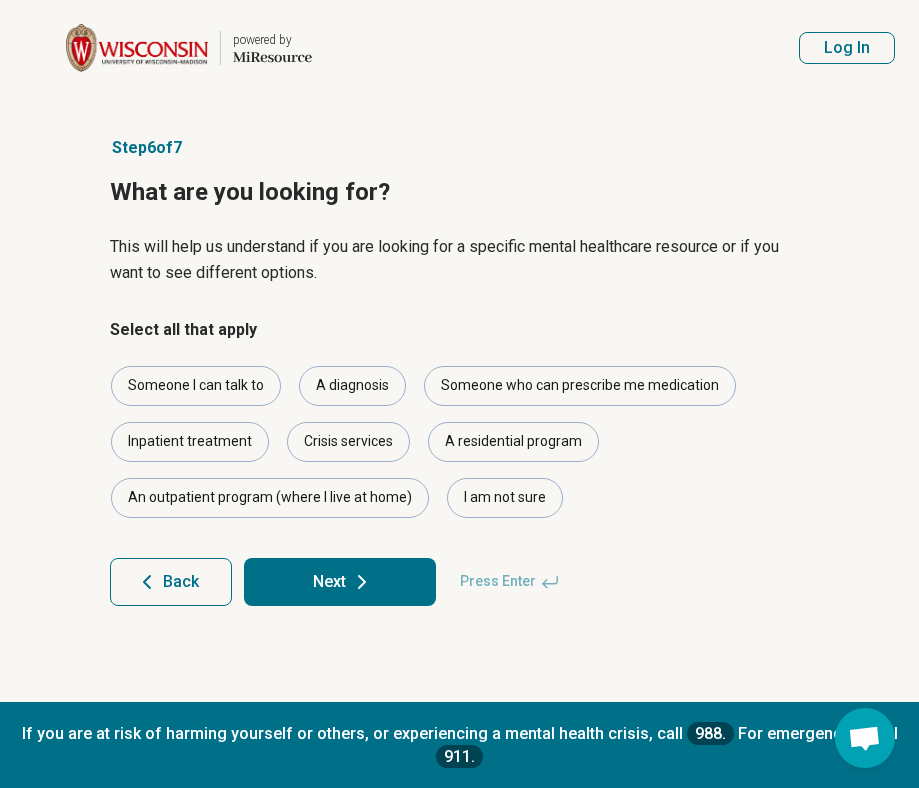 click 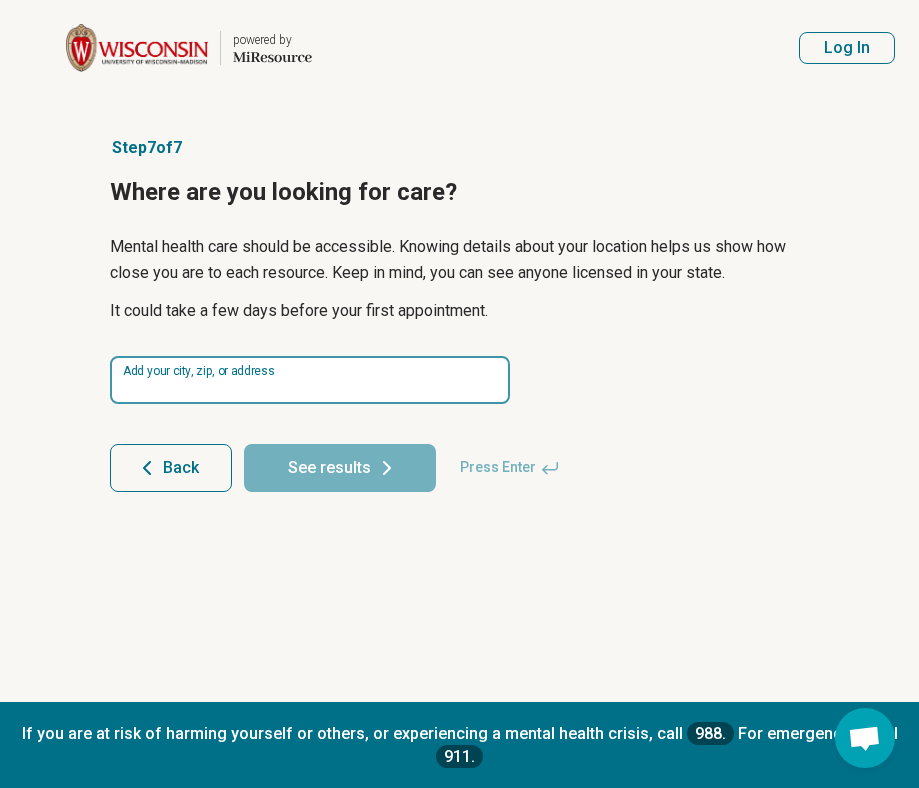 click at bounding box center (310, 380) 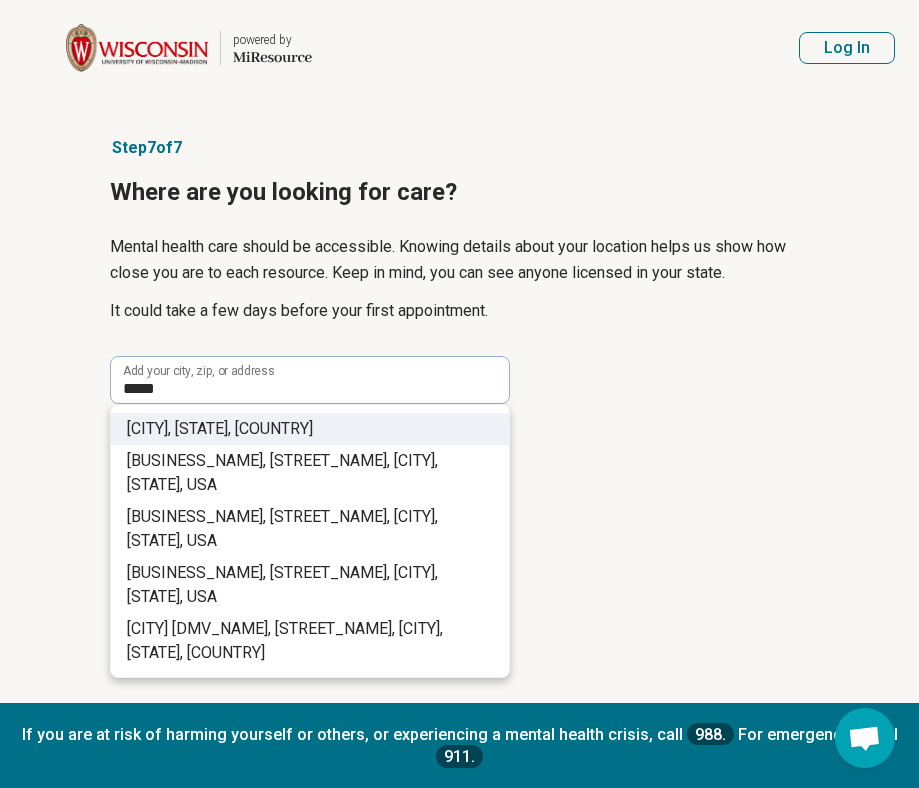 click on "Madison, WI, USA" at bounding box center [220, 428] 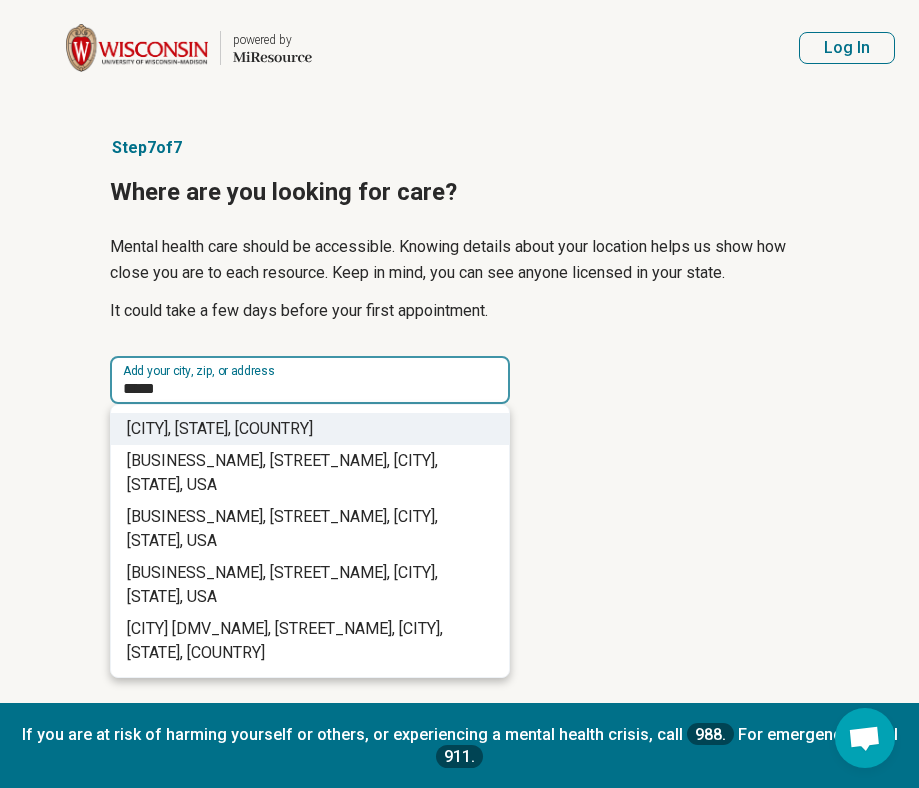 type on "**********" 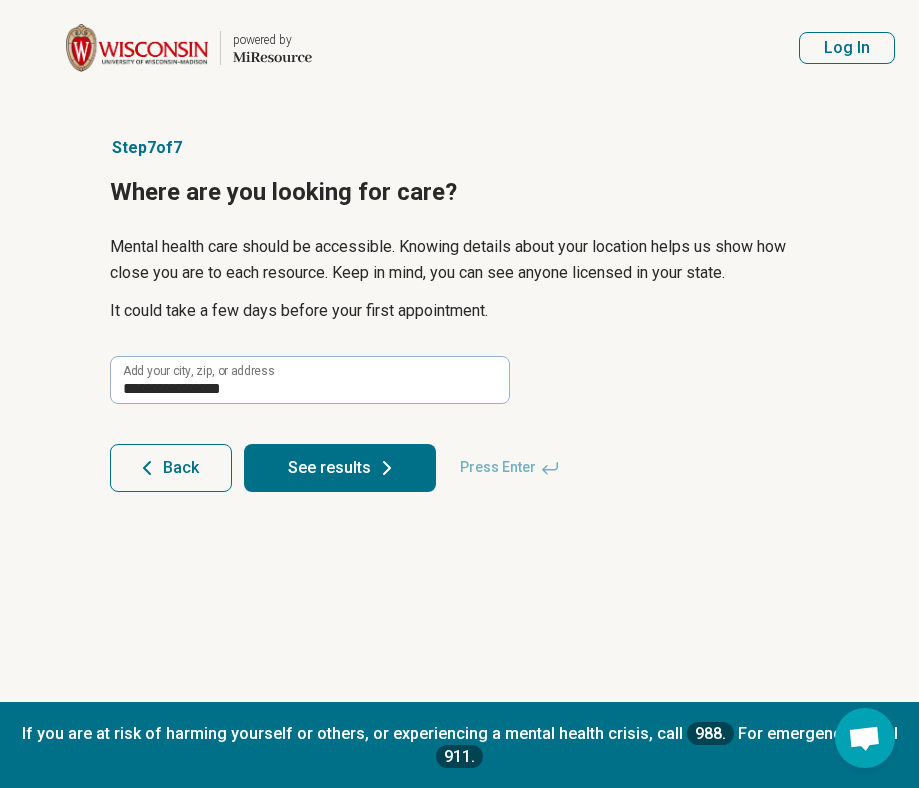 click on "See results" at bounding box center (340, 468) 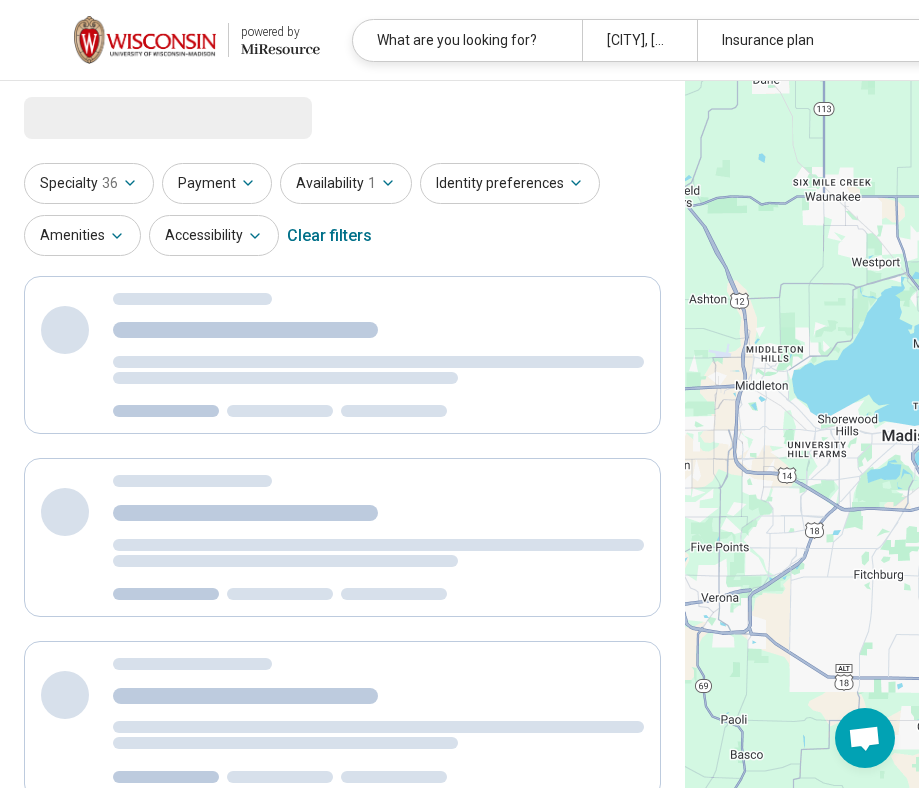 select on "***" 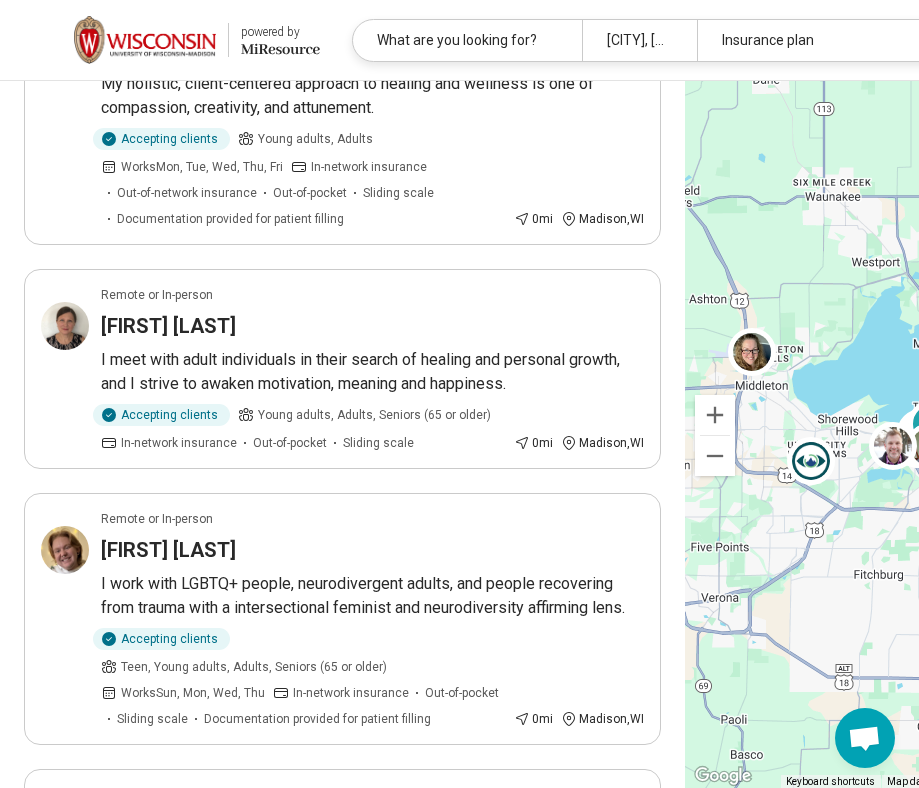 scroll, scrollTop: 1278, scrollLeft: 0, axis: vertical 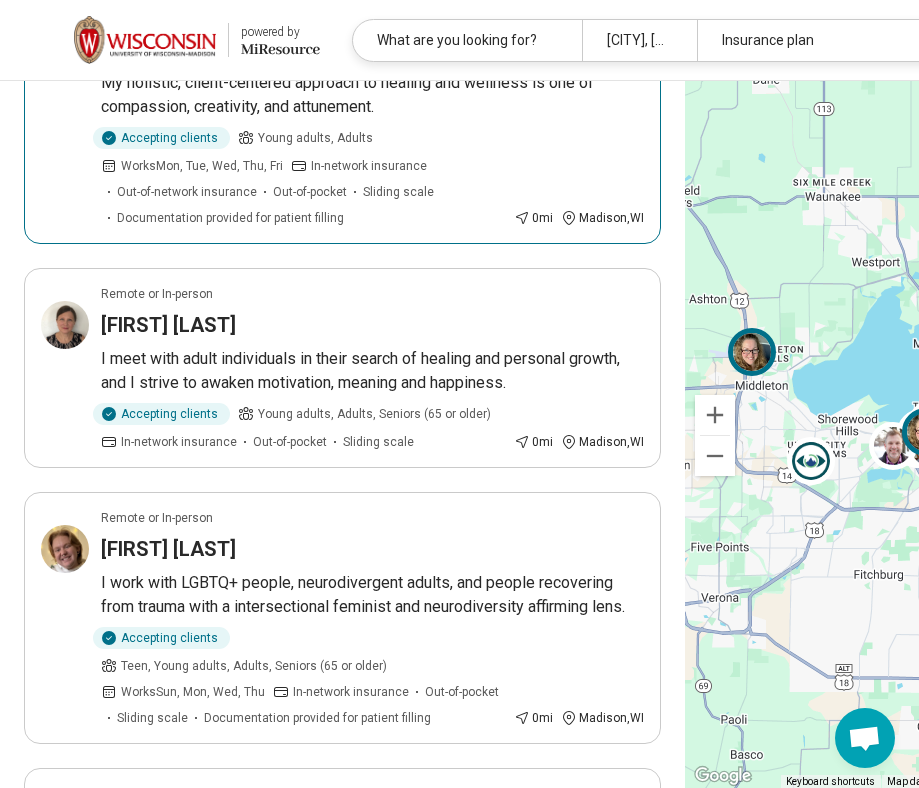 click on "My holistic, client-centered approach to healing and wellness is one of compassion, creativity, and attunement." at bounding box center [372, 95] 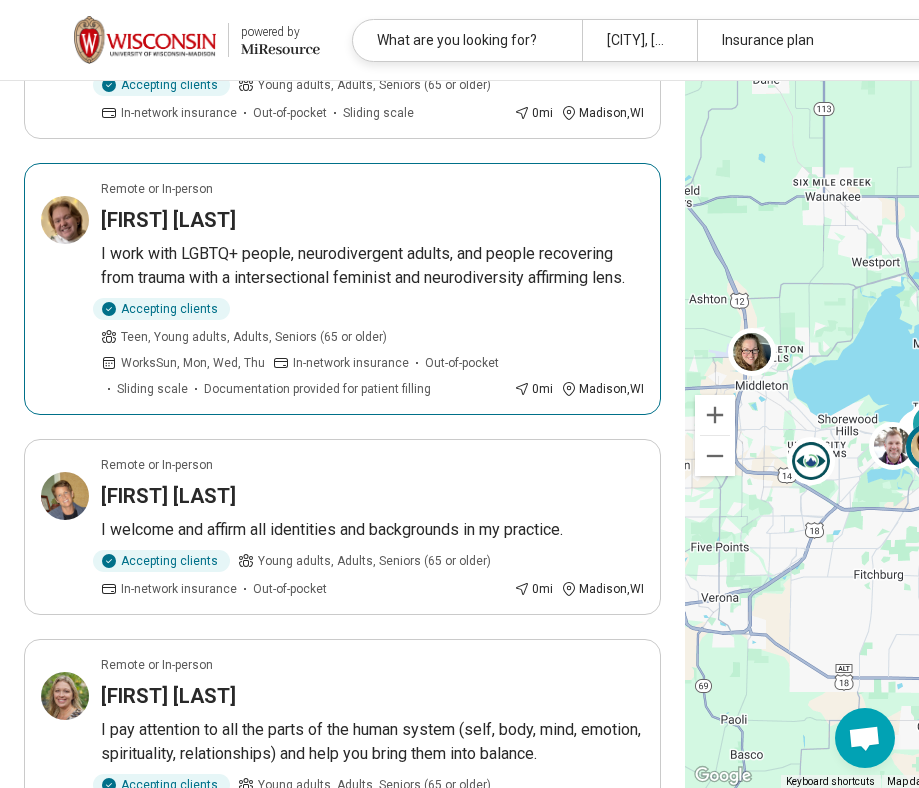 scroll, scrollTop: 1553, scrollLeft: 0, axis: vertical 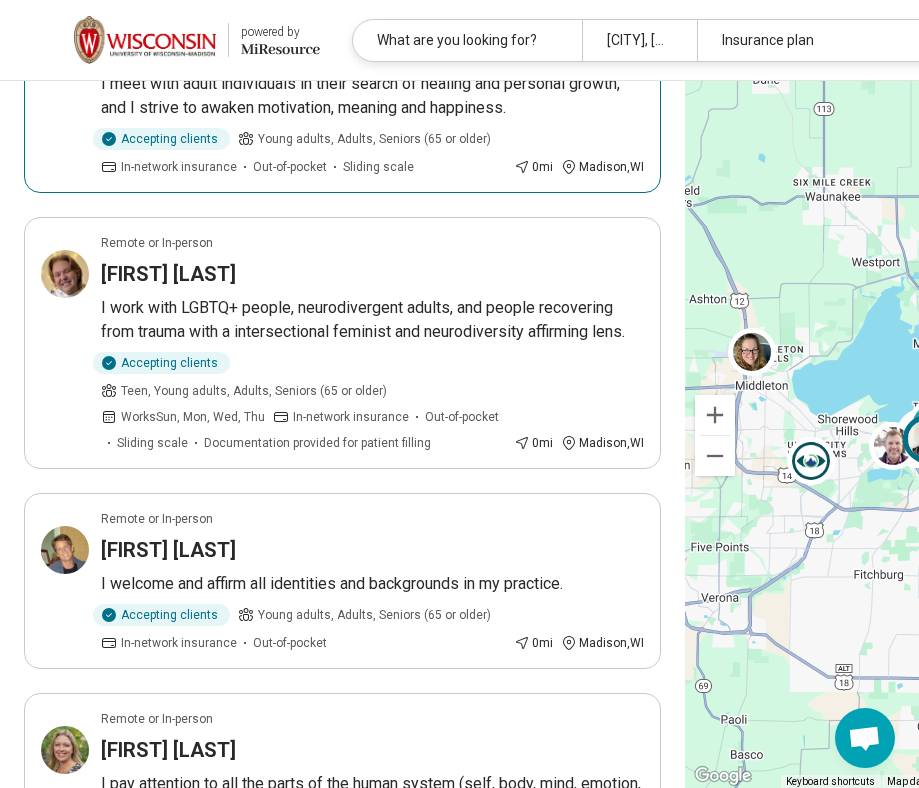 click on "I meet with adult individuals in their search of healing and personal growth, and I strive to awaken motivation, meaning and happiness." at bounding box center [372, 96] 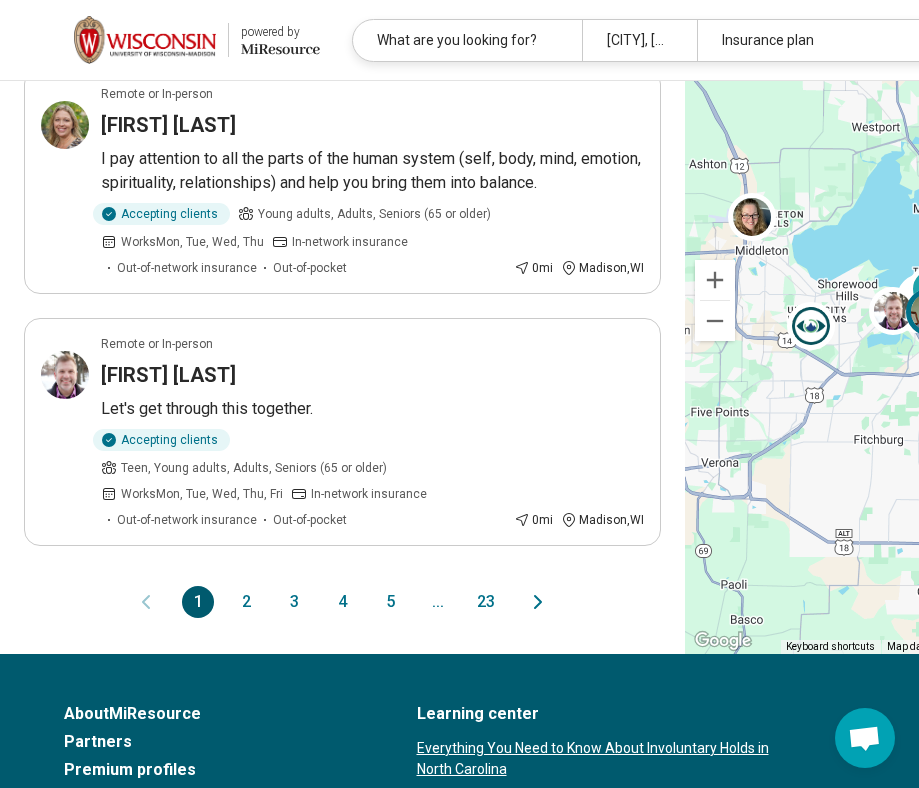 scroll, scrollTop: 2183, scrollLeft: 0, axis: vertical 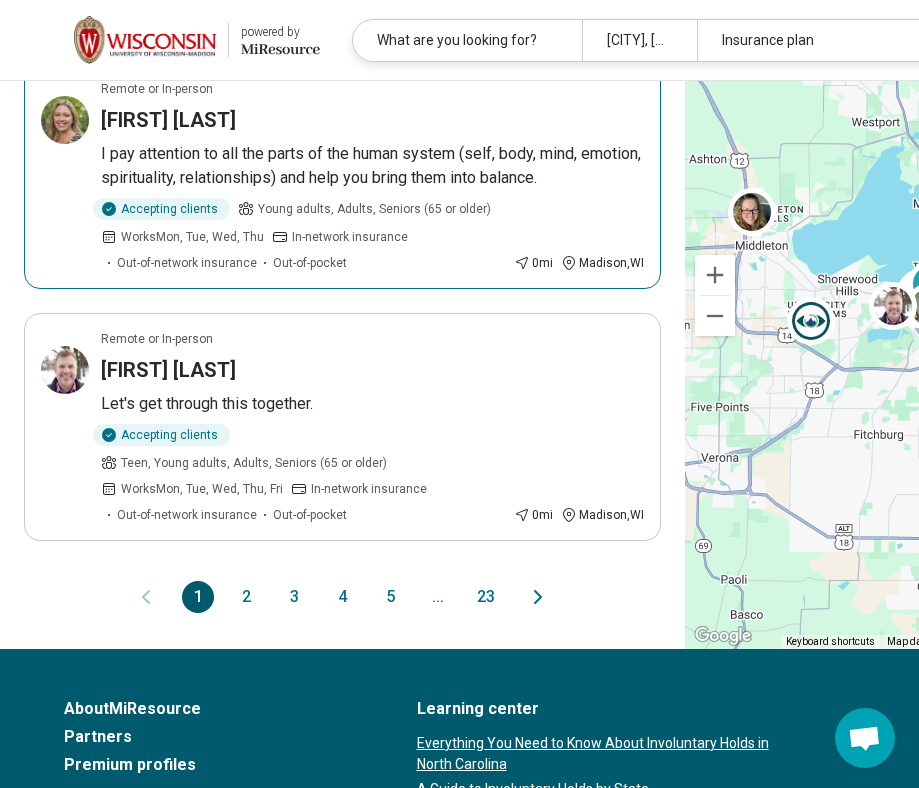 click on "Elizabeth Reeder" at bounding box center [372, 120] 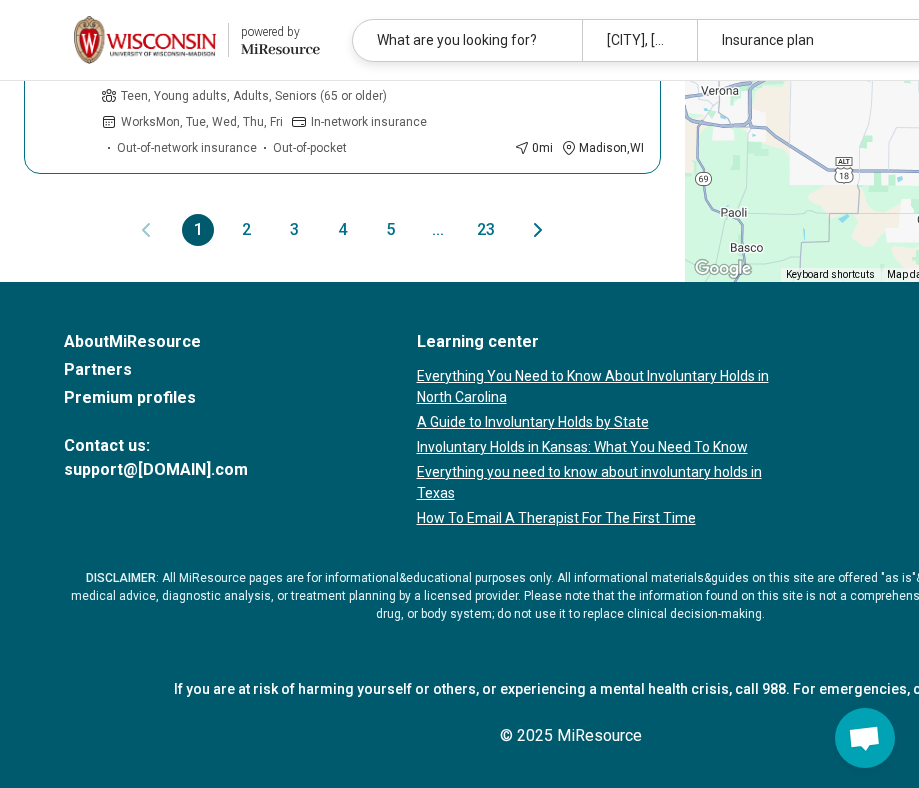 scroll, scrollTop: 2602, scrollLeft: 0, axis: vertical 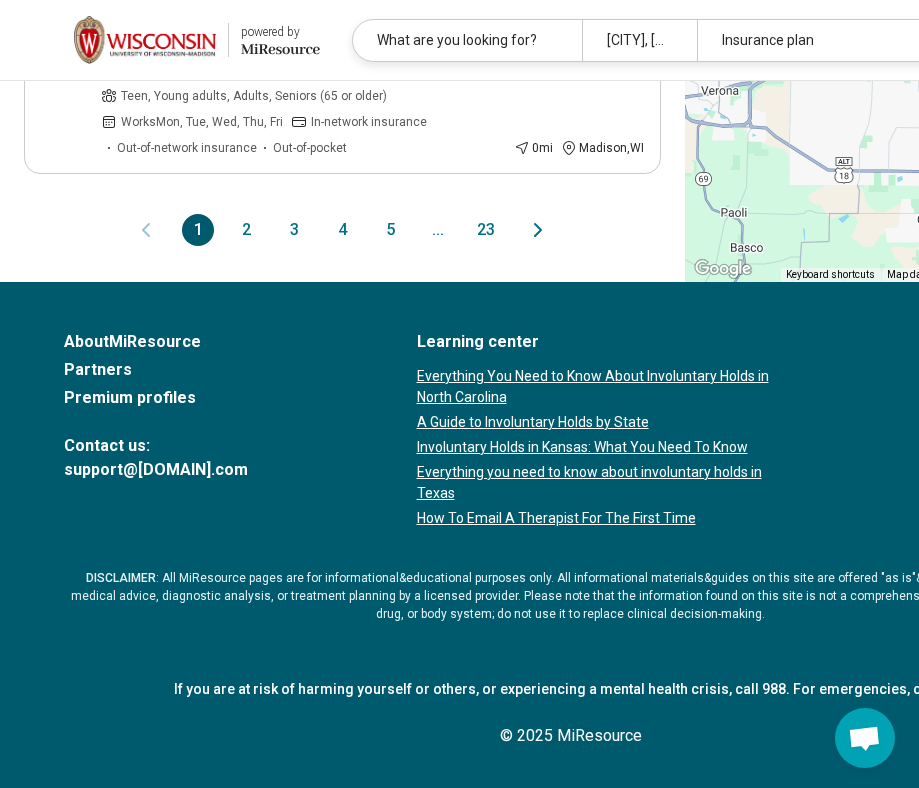 click on "2" at bounding box center (246, 230) 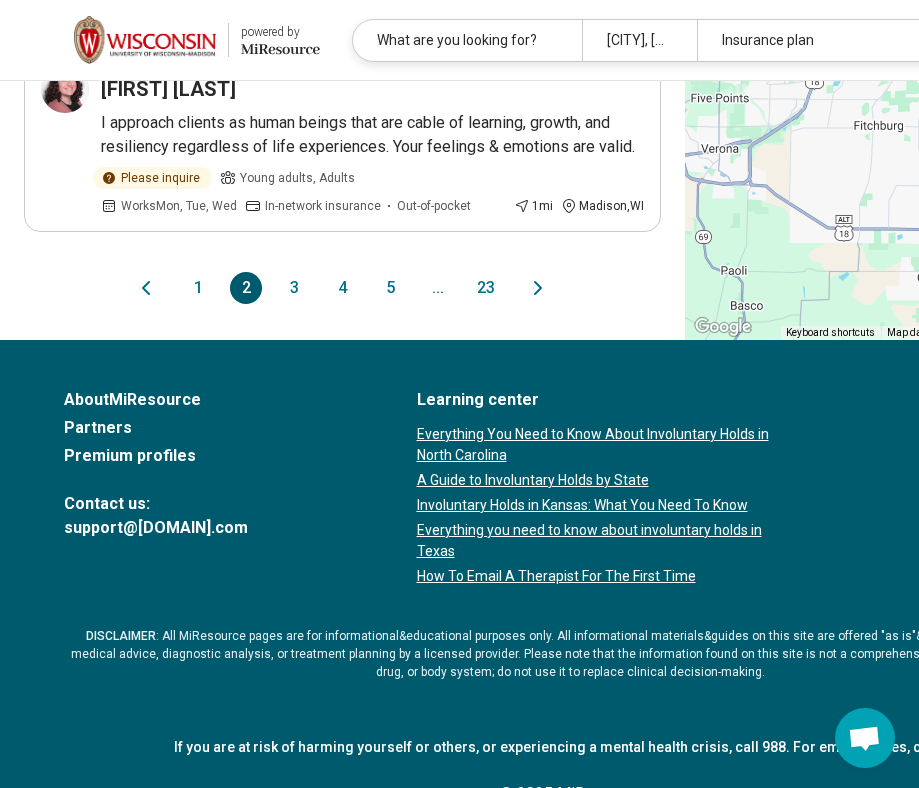 scroll, scrollTop: 2595, scrollLeft: 0, axis: vertical 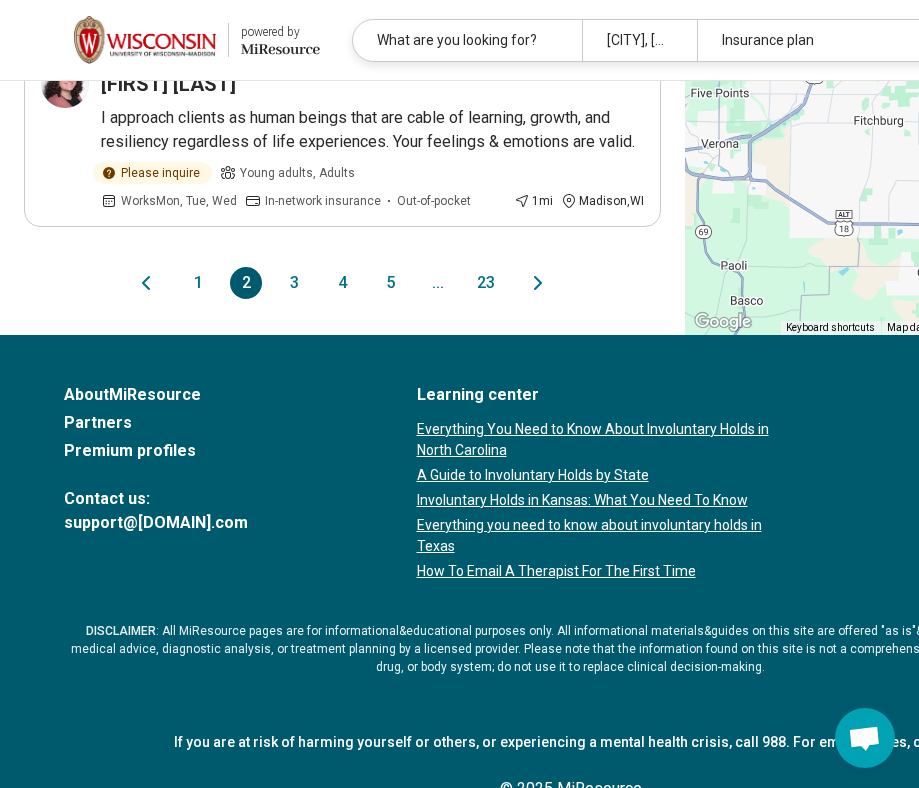 click on "3" at bounding box center (294, 283) 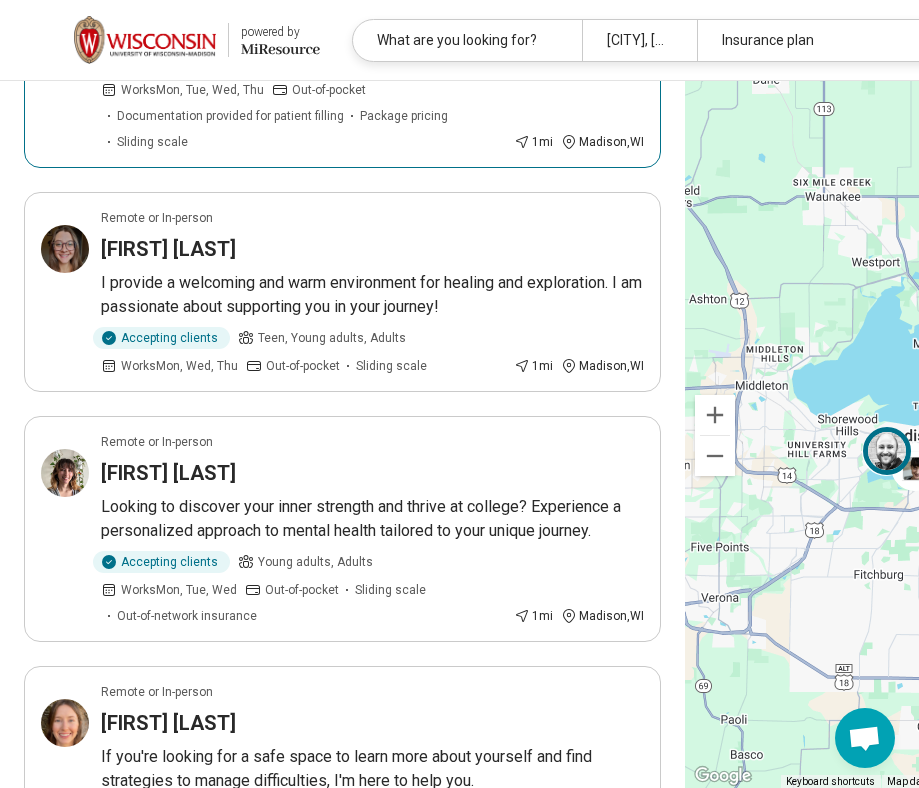 scroll, scrollTop: 374, scrollLeft: 0, axis: vertical 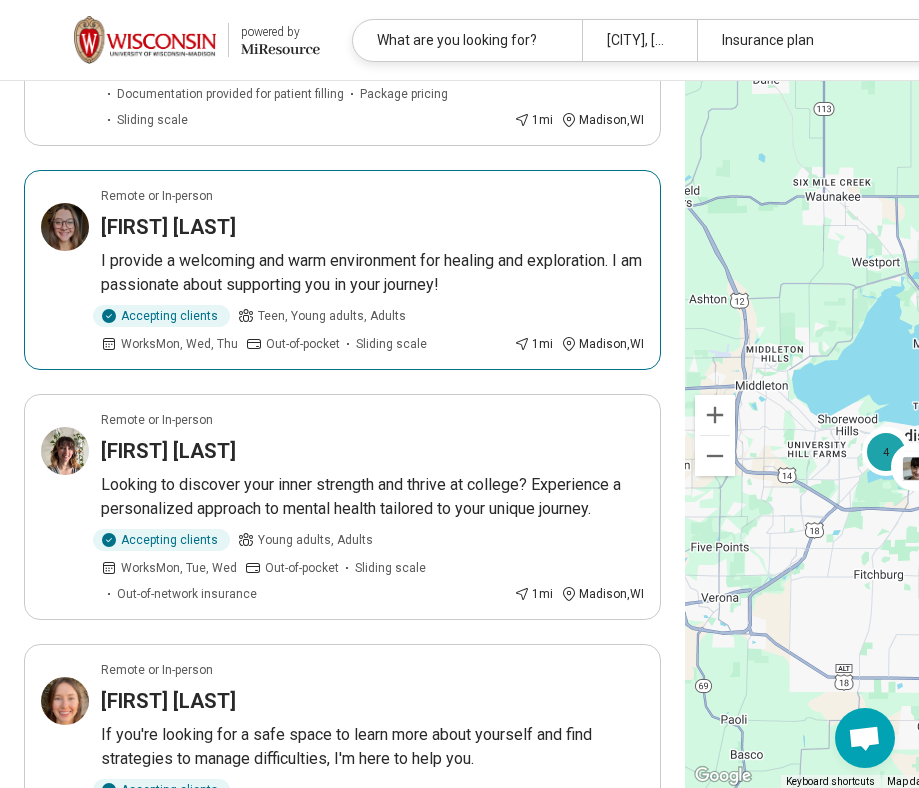 click on "Remote or In-person Callie Fox I provide a welcoming and warm environment for healing and exploration. I am passionate about supporting you in your journey! Accepting clients Teen, Young adults, Adults Works  Mon, Wed, Thu Out-of-pocket Sliding scale 1  mi Madison ,  WI" at bounding box center (342, 270) 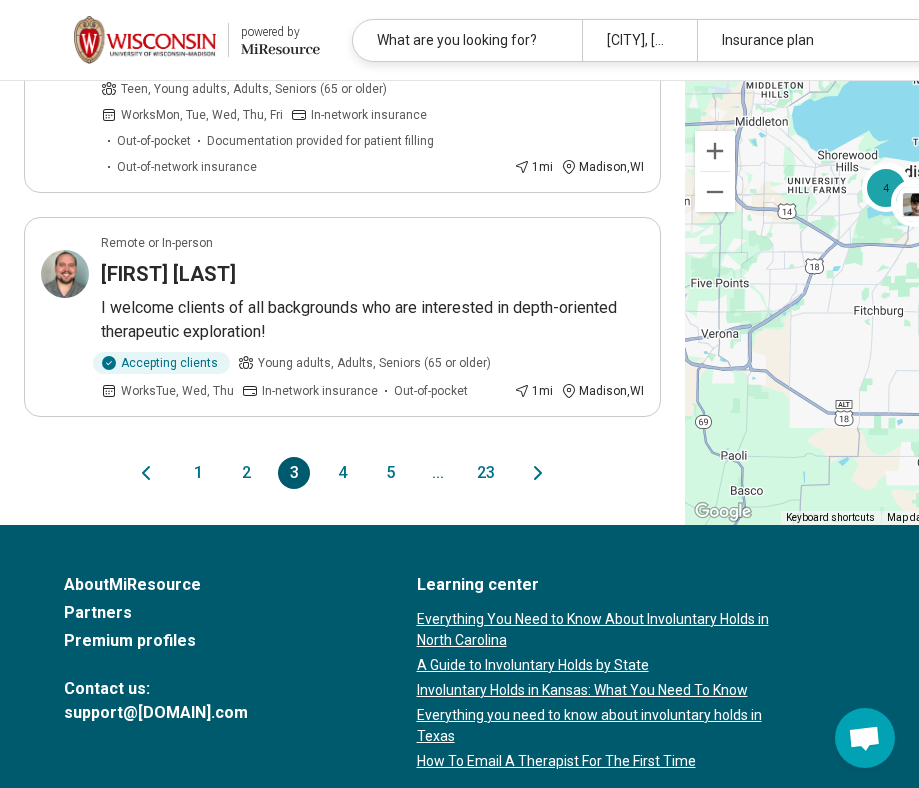 scroll, scrollTop: 2415, scrollLeft: 0, axis: vertical 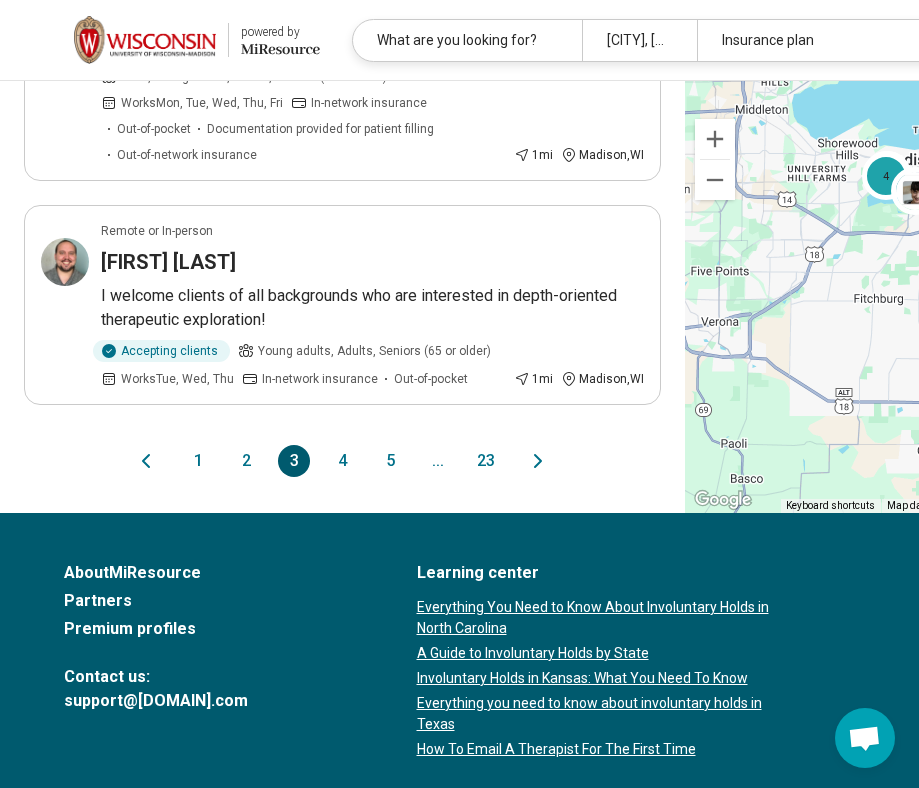 click on "4" at bounding box center (342, 461) 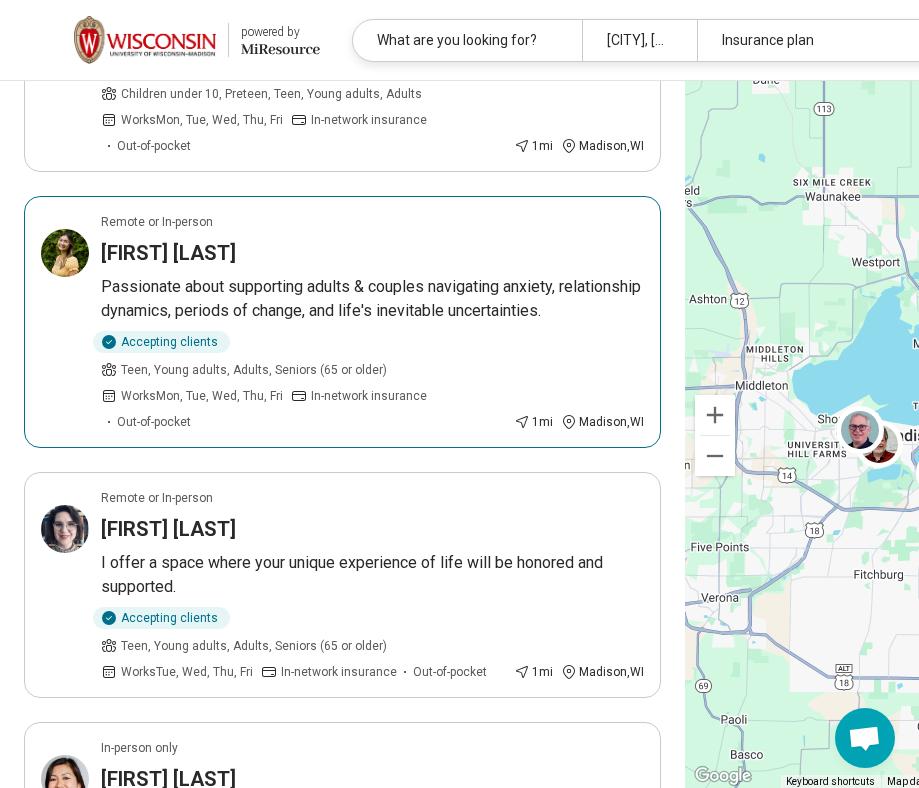 scroll, scrollTop: 1313, scrollLeft: 0, axis: vertical 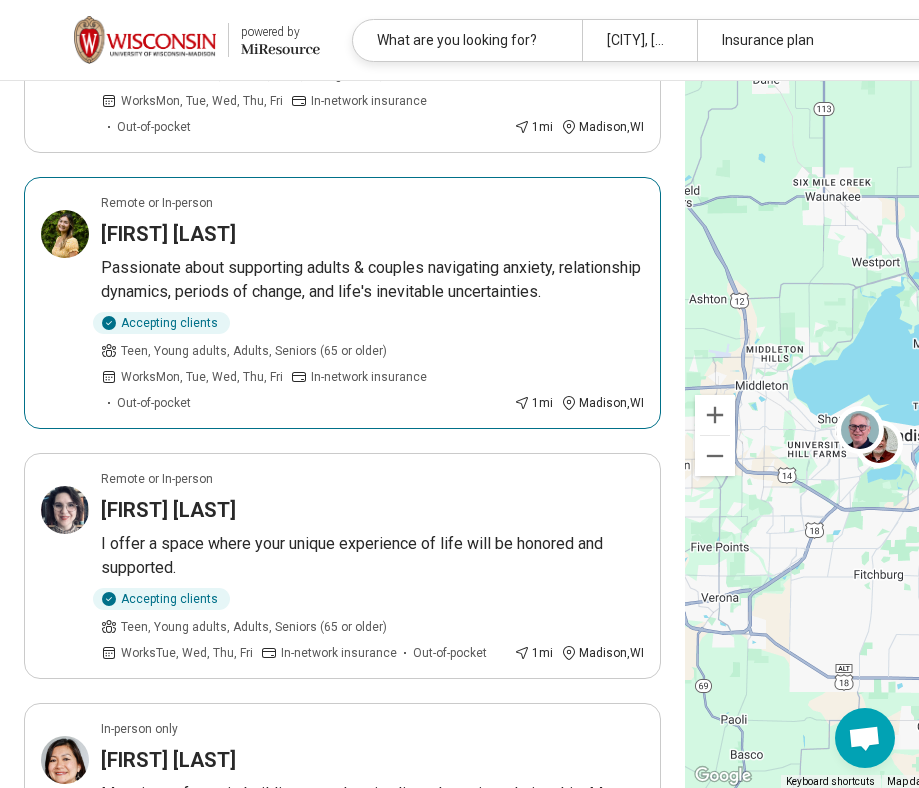 click on "Ally Dujua" at bounding box center (372, 234) 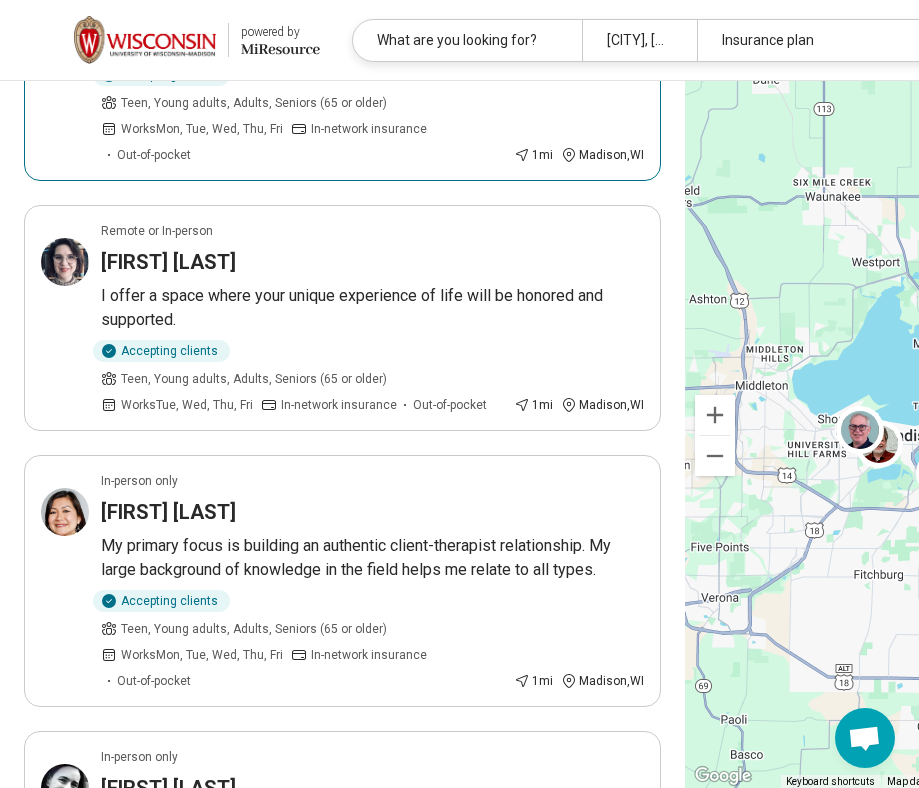 scroll, scrollTop: 1564, scrollLeft: 0, axis: vertical 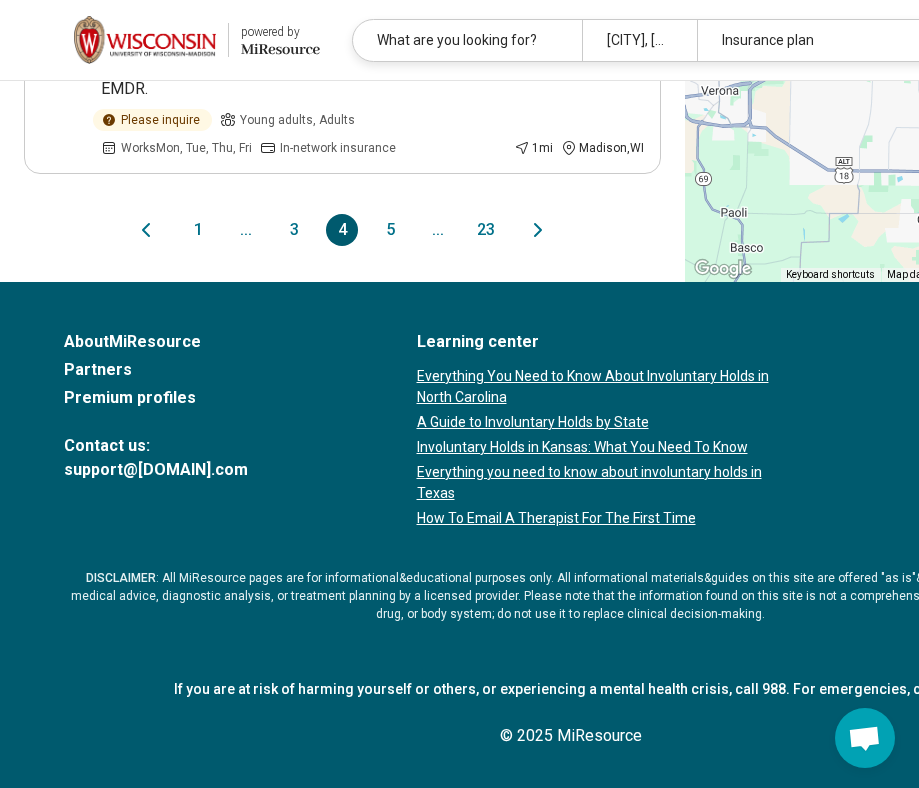 click on "5" at bounding box center [390, 230] 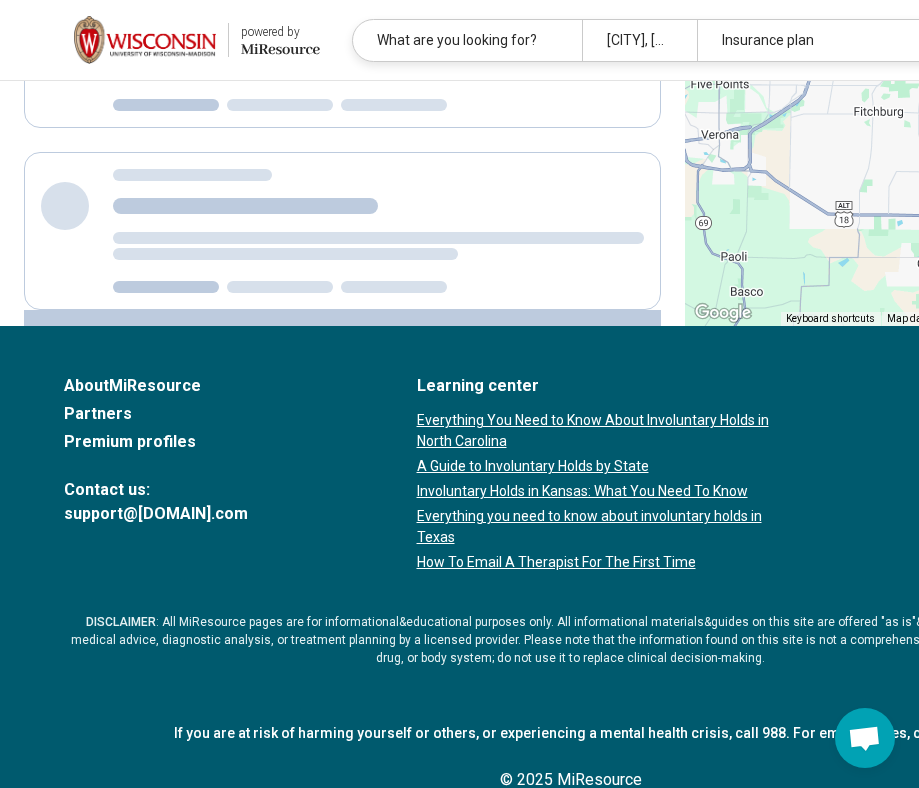 scroll, scrollTop: 0, scrollLeft: 0, axis: both 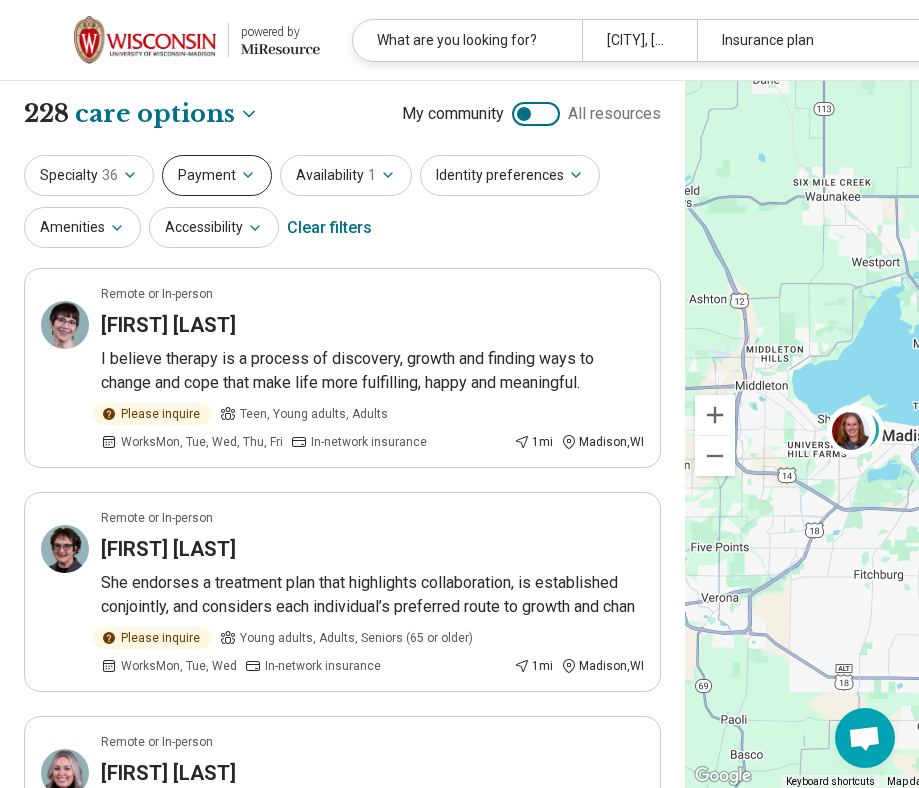 click on "Payment" at bounding box center (217, 175) 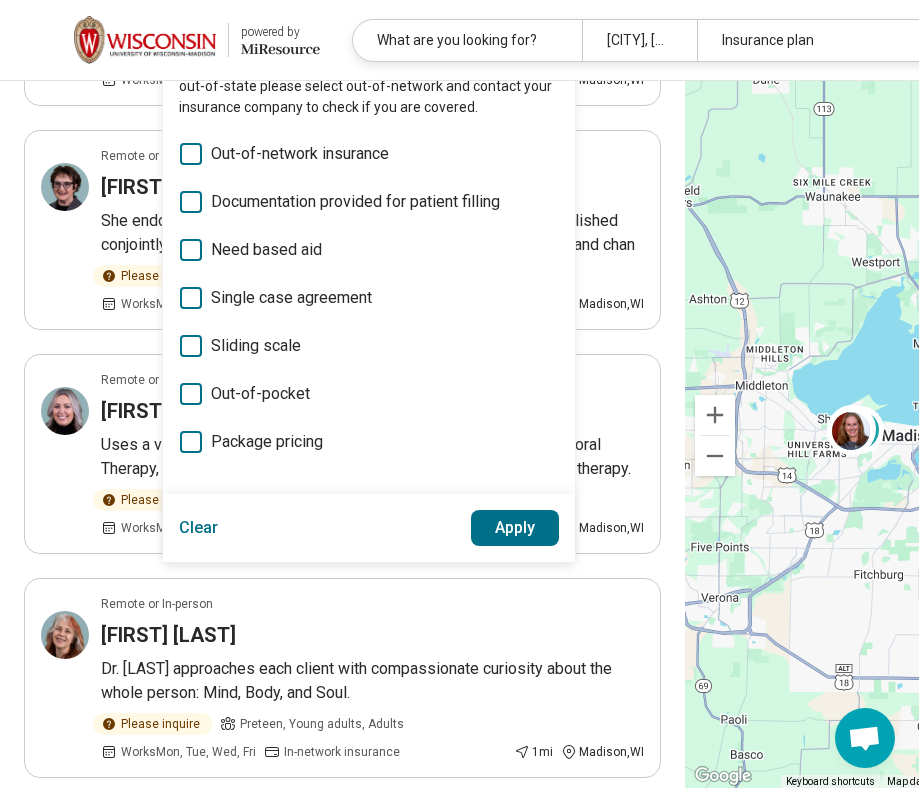 scroll, scrollTop: 0, scrollLeft: 0, axis: both 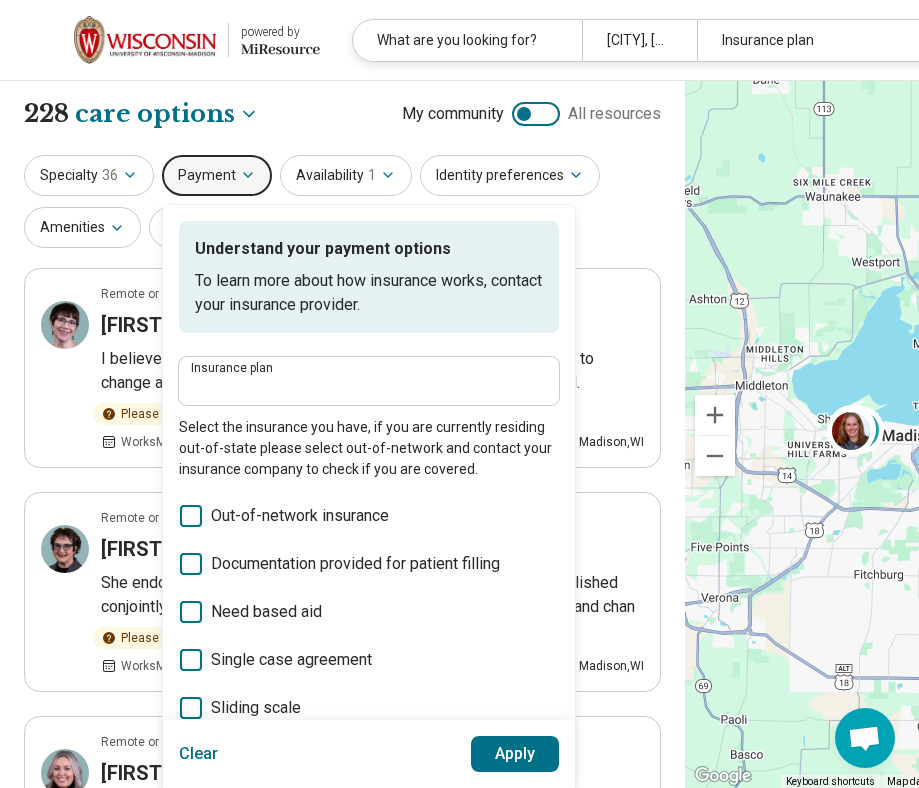 click on "Specialty 36 Payment Understand your payment options To learn more about how insurance works, contact your insurance provider. Insurance plan Select the insurance you have, if you are currently residing out-of-state please select out-of-network and contact your insurance company to check if you are covered. Out-of-network insurance Documentation provided for patient filling Need based aid Single case agreement Sliding scale Out-of-pocket Package pricing Clear Apply Availability 1 Identity preferences Amenities Accessibility Clear filters" at bounding box center (342, 203) 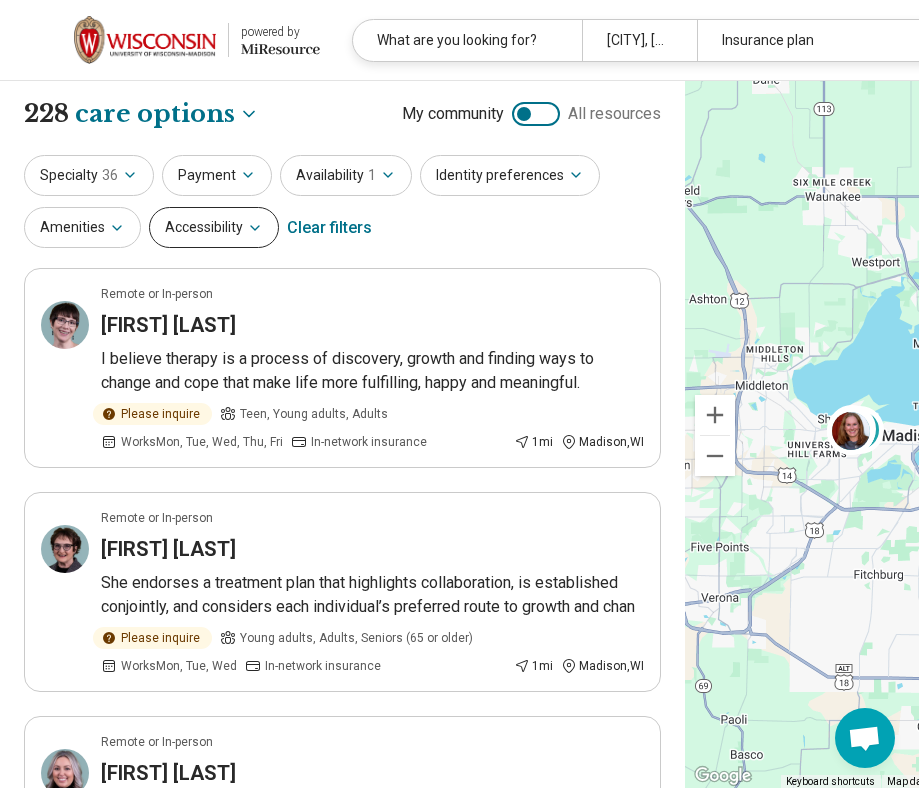 click on "Accessibility" at bounding box center (214, 227) 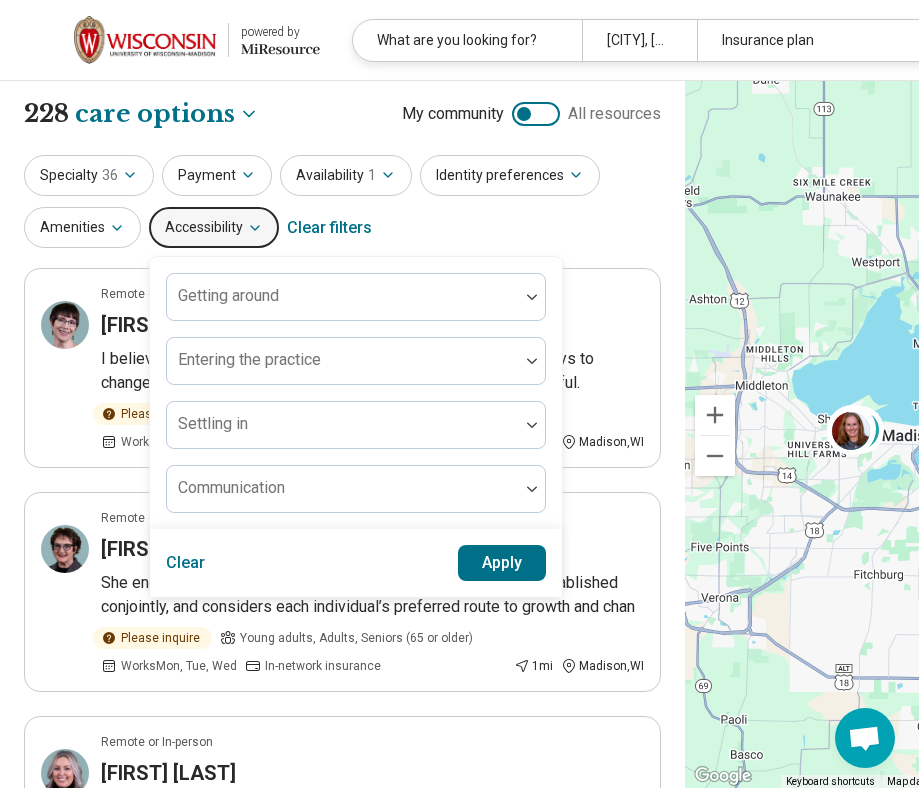 click on "Specialty 36 Payment Availability 1 Identity preferences Amenities Accessibility Getting around Entering the practice Settling in Communication Clear Apply Clear filters" at bounding box center (342, 203) 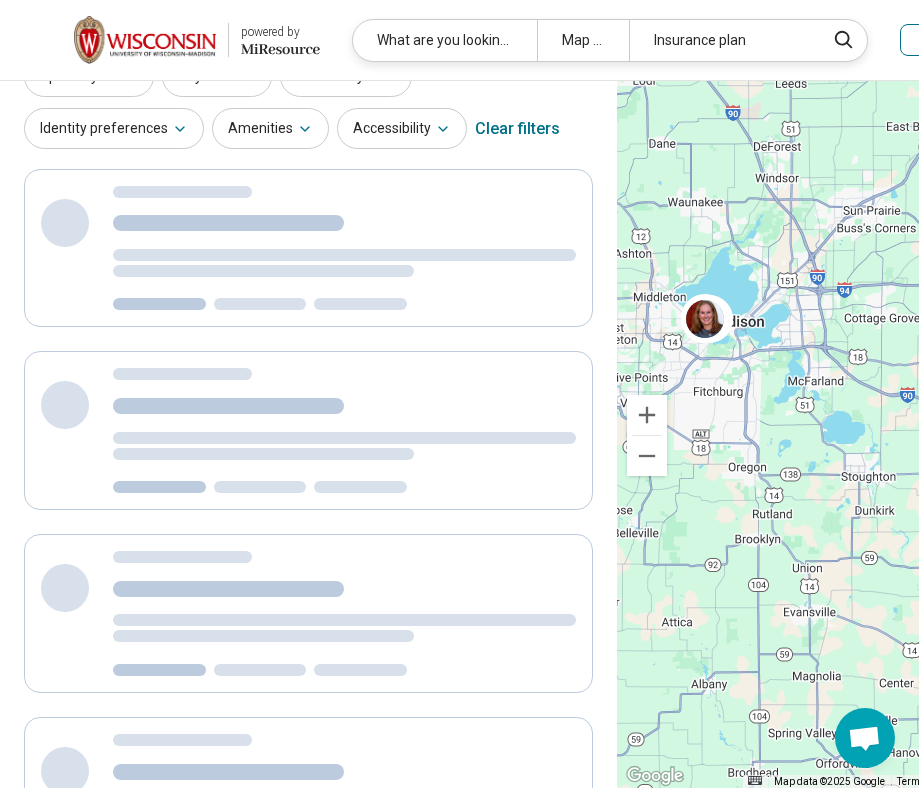 scroll, scrollTop: 16, scrollLeft: 0, axis: vertical 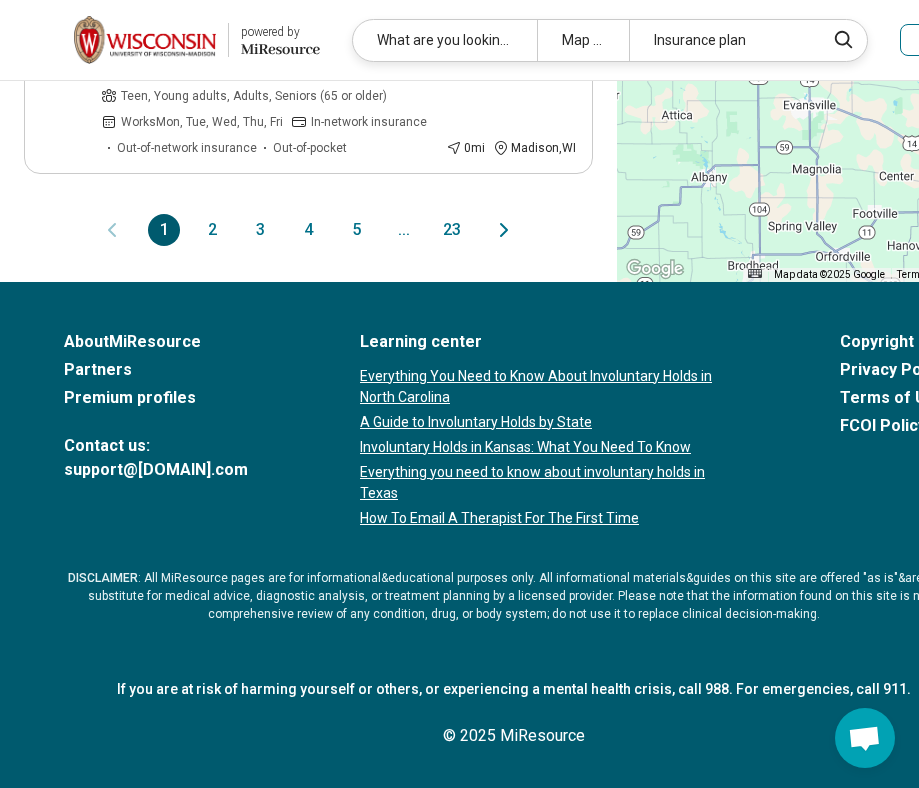 click on "4" at bounding box center [308, 230] 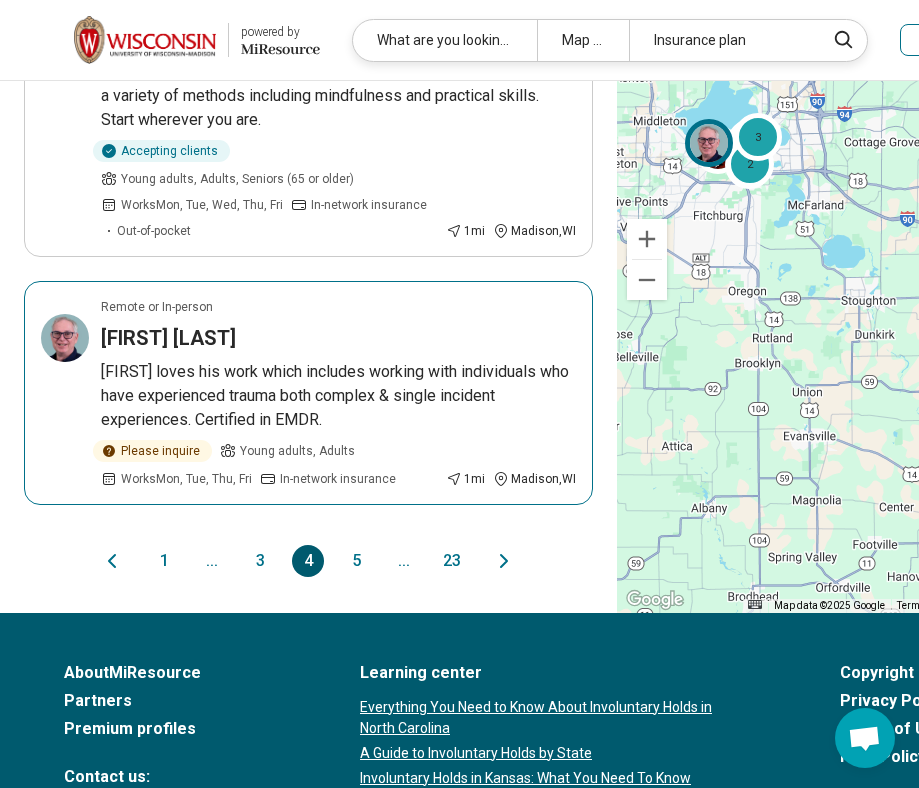 scroll, scrollTop: 2647, scrollLeft: 0, axis: vertical 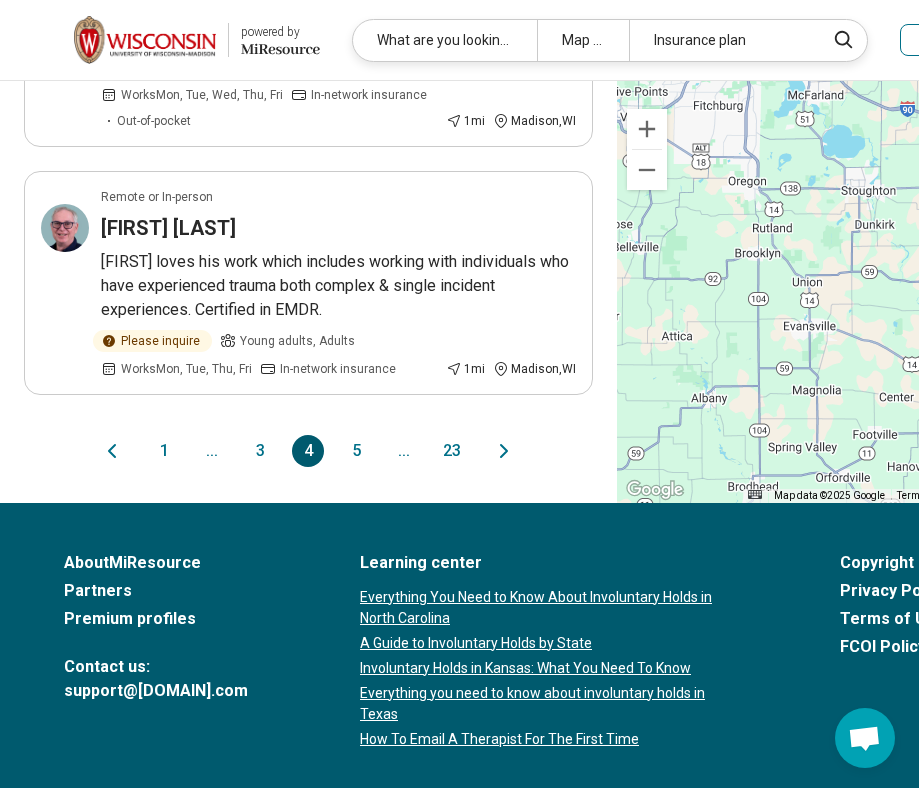 click on "5" at bounding box center (356, 451) 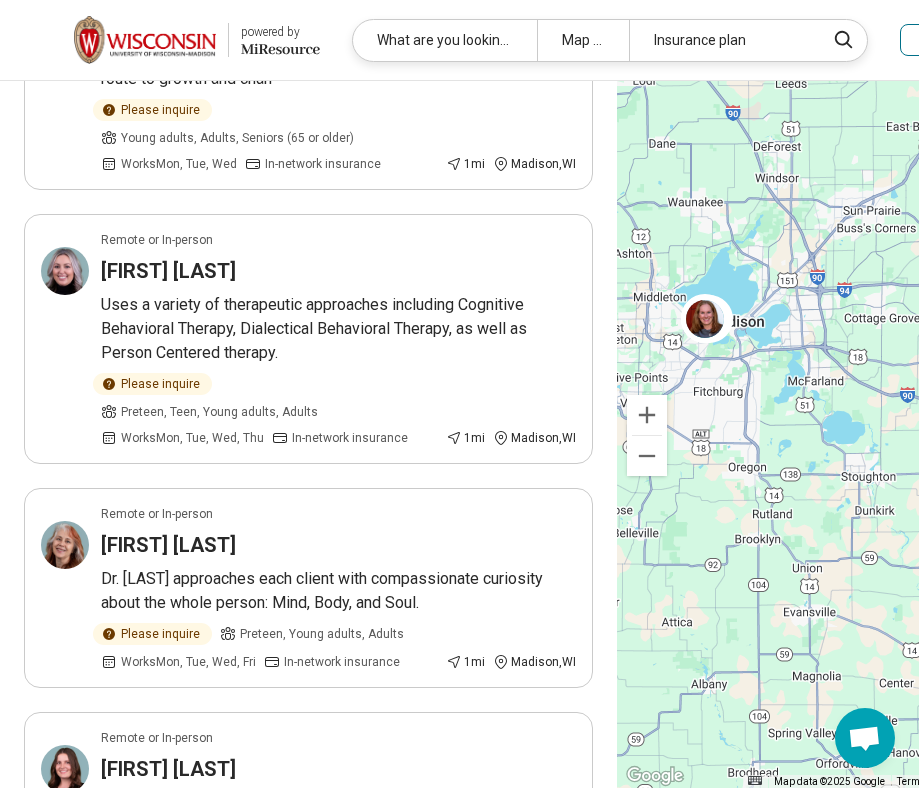 scroll, scrollTop: 578, scrollLeft: 0, axis: vertical 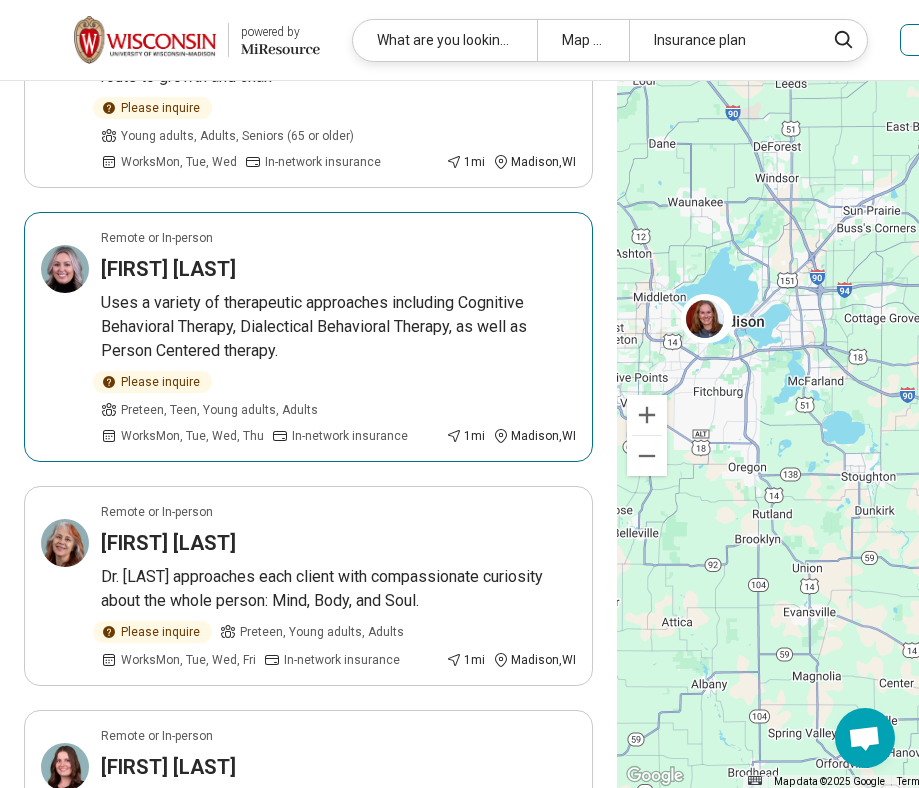 click on "Uses a variety of therapeutic approaches including Cognitive Behavioral Therapy, Dialectical Behavioral Therapy, as well as Person Centered therapy." at bounding box center (338, 327) 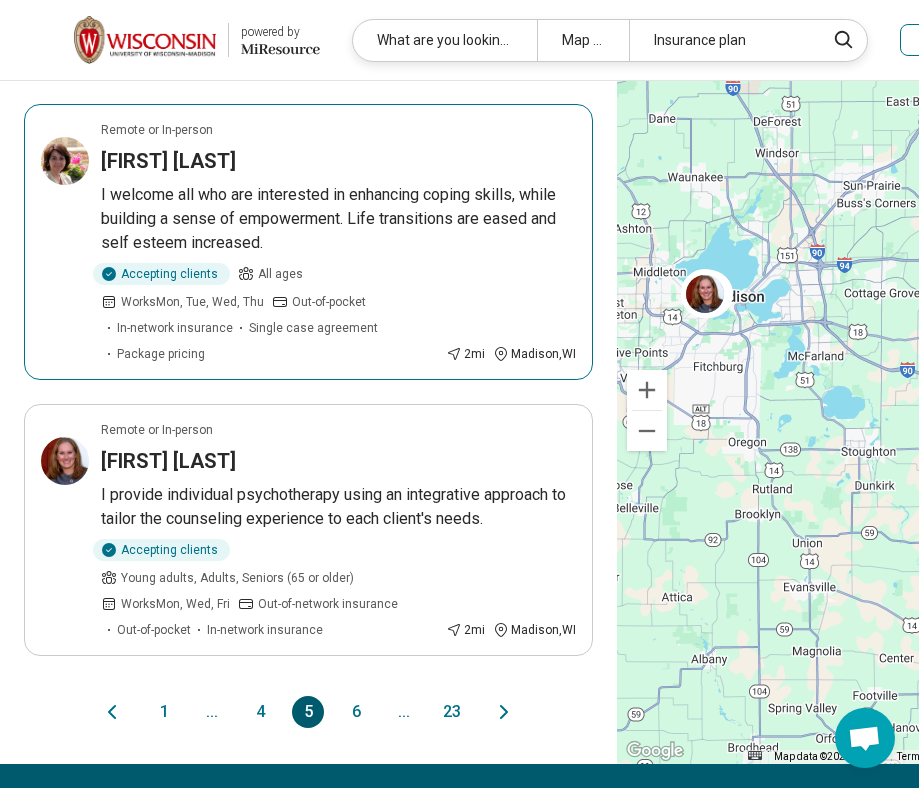 scroll, scrollTop: 2238, scrollLeft: 0, axis: vertical 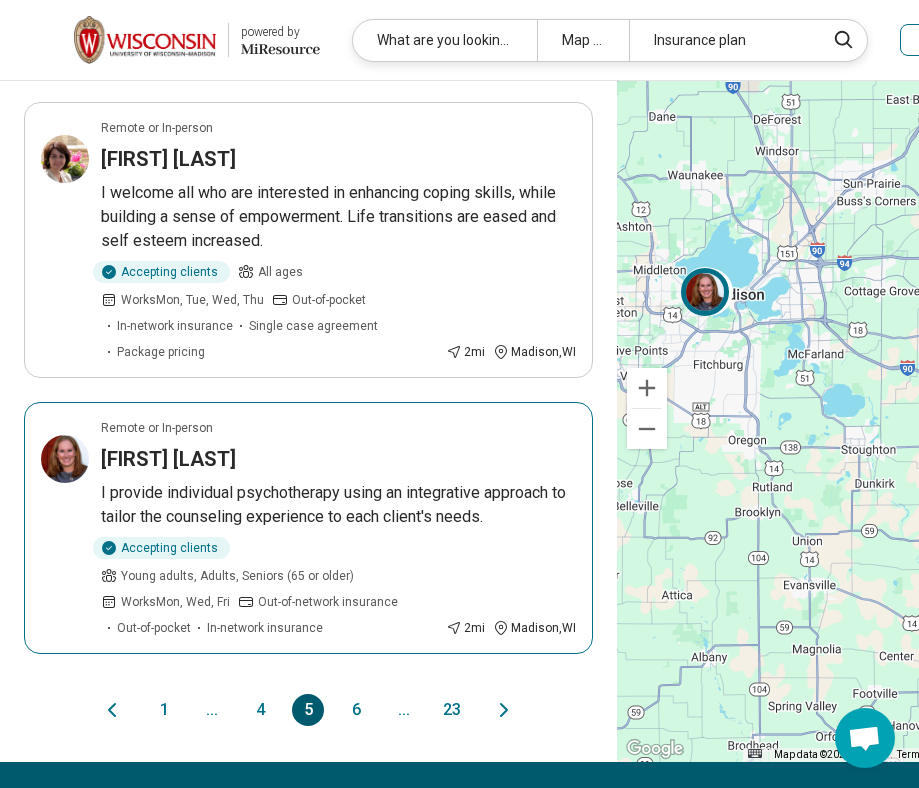 click on "Laura Clark" at bounding box center (338, 459) 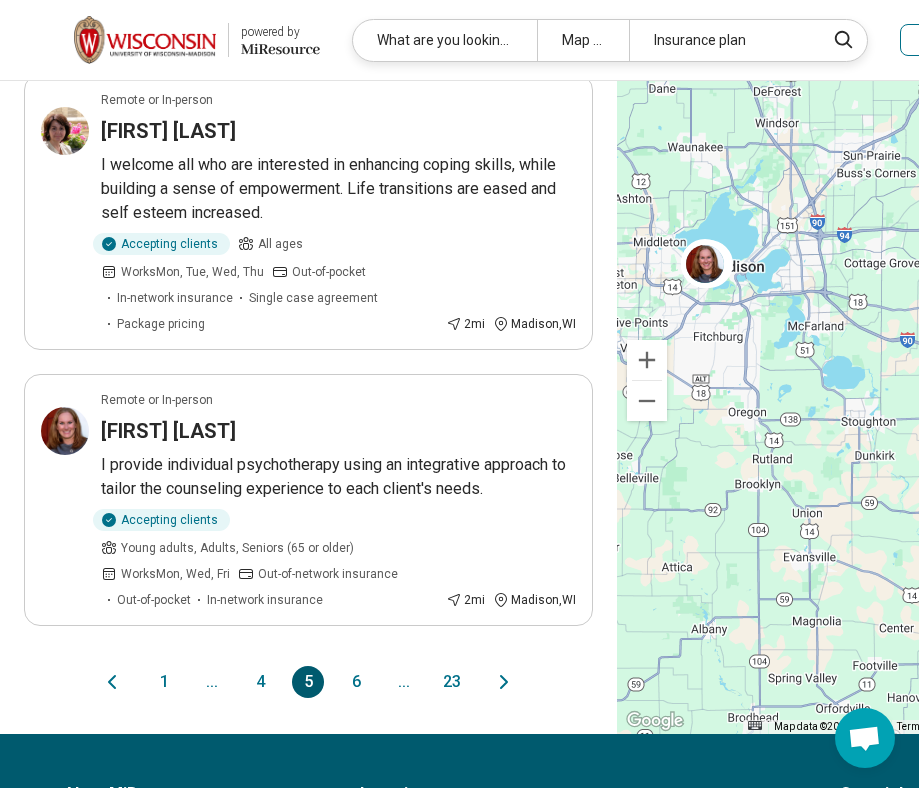 click on "6" at bounding box center [356, 682] 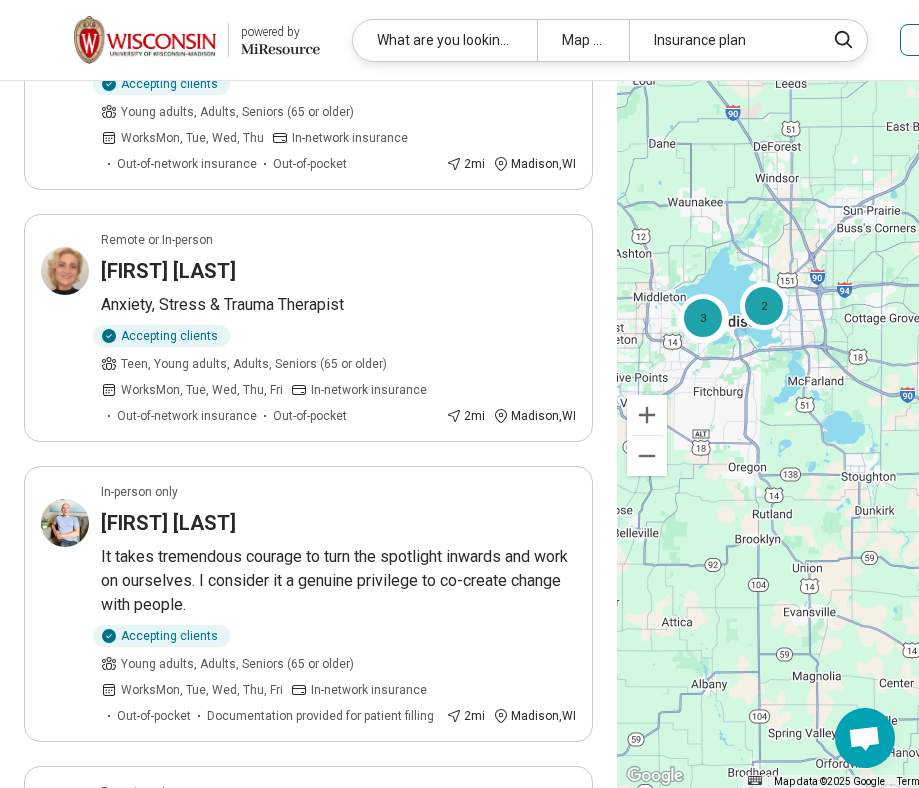 scroll, scrollTop: 612, scrollLeft: 0, axis: vertical 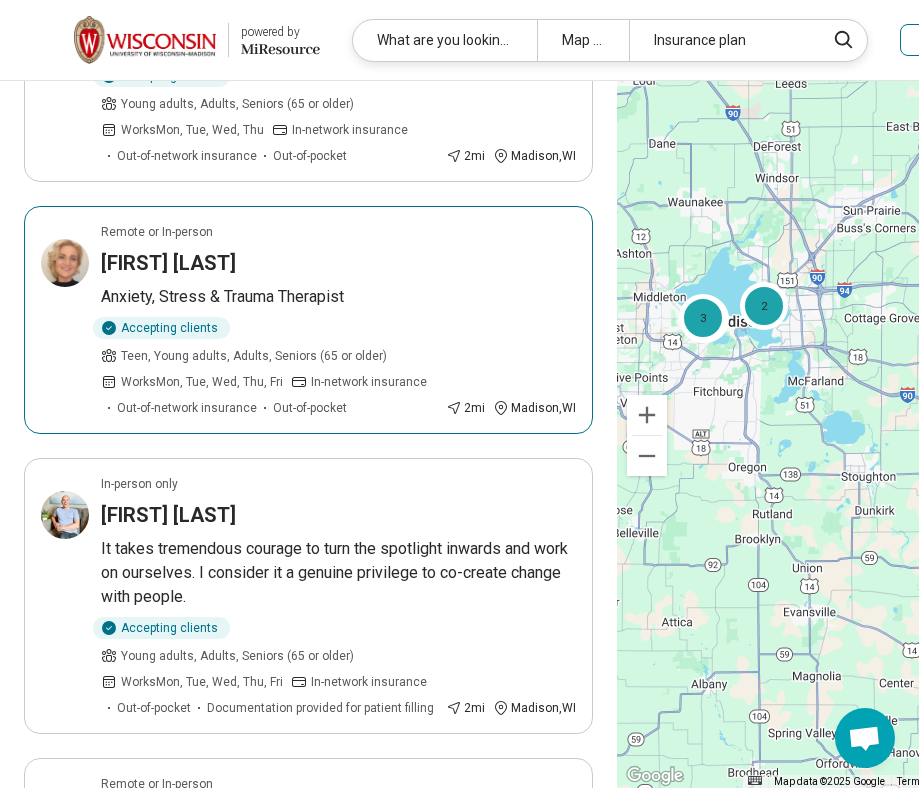 click on "Nicole Podolak" at bounding box center (338, 263) 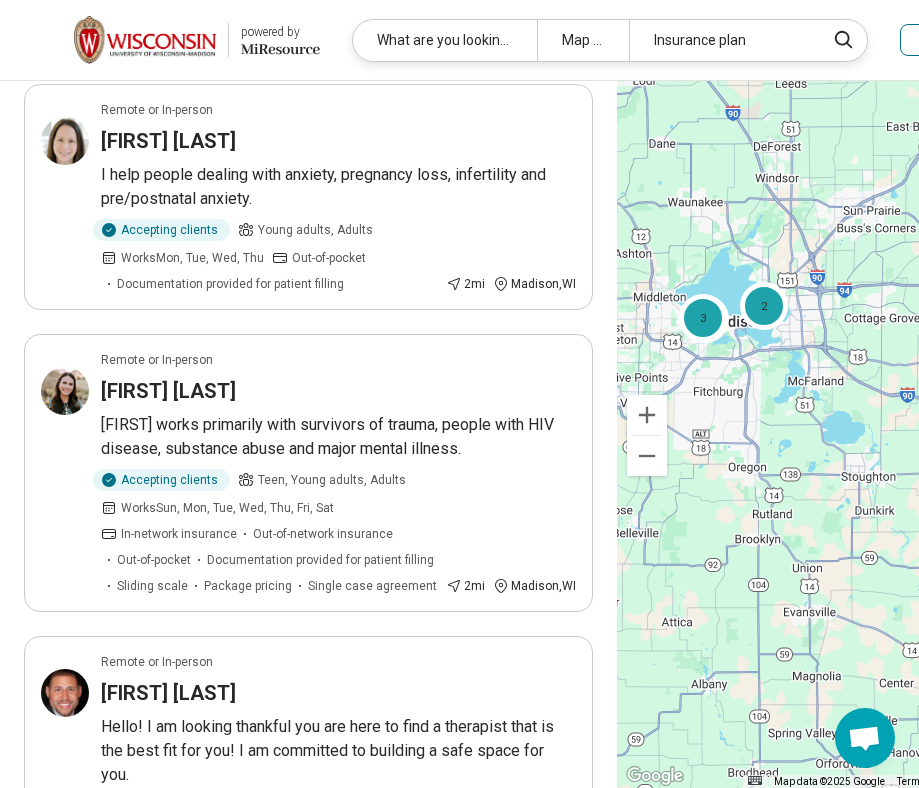 scroll, scrollTop: 1288, scrollLeft: 0, axis: vertical 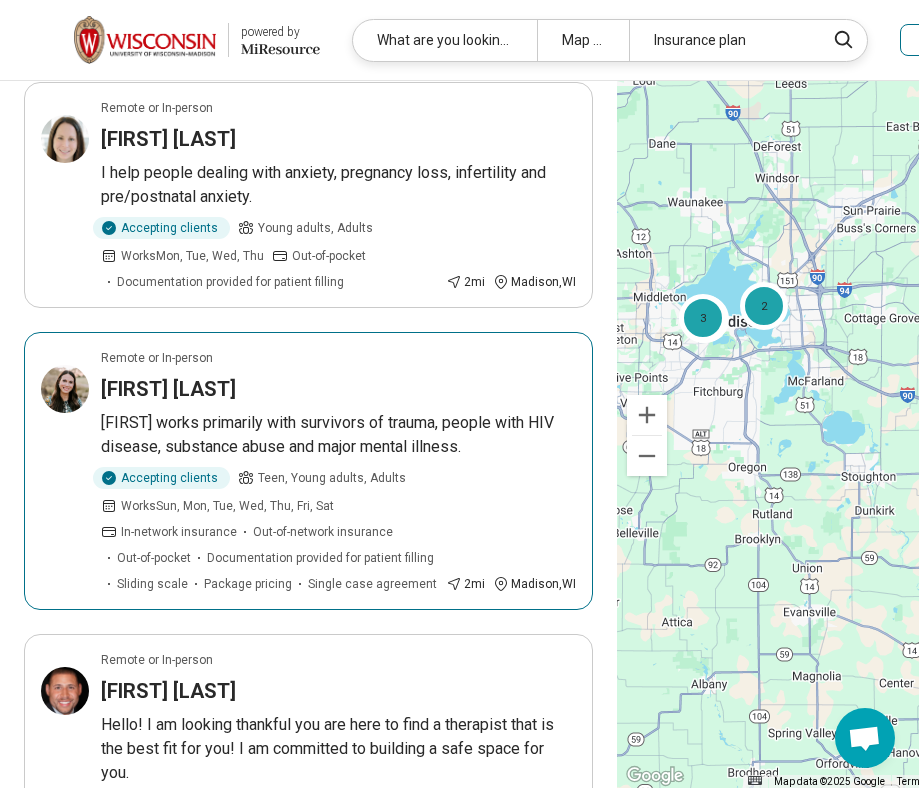 click on "Remote or In-person Elizabeth Canfield I am a licensed therapist with 15+ years of experience counseling teens, college students & young adults. I offer virtual or in person close to campus. Accepting clients Teen, Young adults, Adults Works  Sun, Mon, Tue, Wed, Thu, Fri, Sat In-network insurance Out-of-network insurance Out-of-pocket Documentation provided for patient filling Sliding scale Package pricing Single case agreement 2  mi Madison ,  WI" at bounding box center (308, 471) 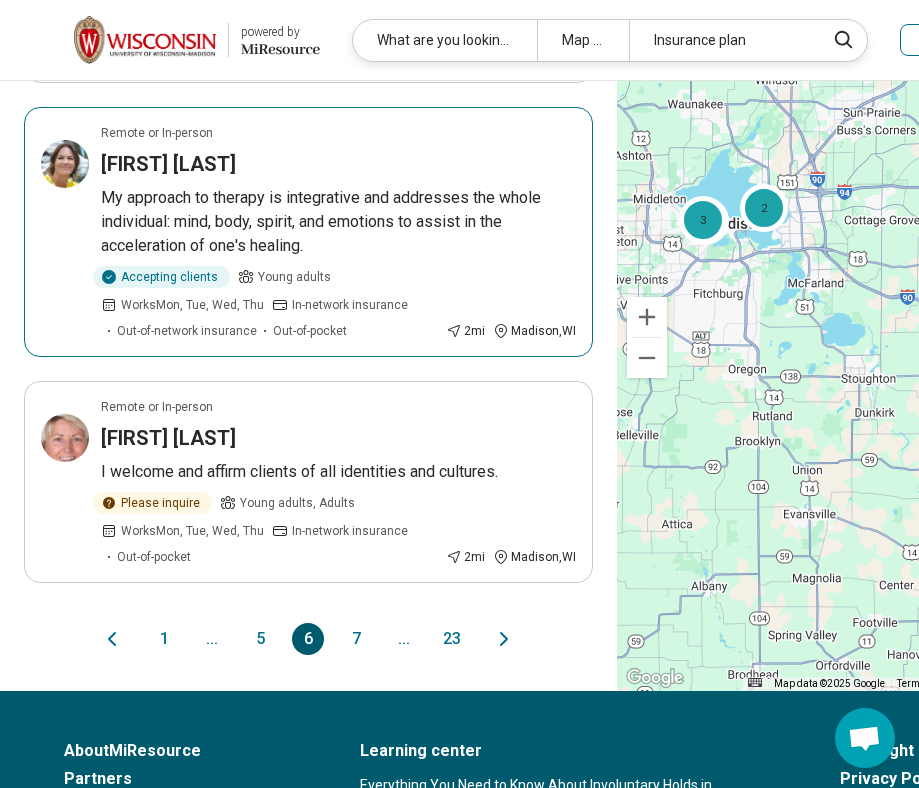 scroll, scrollTop: 2427, scrollLeft: 0, axis: vertical 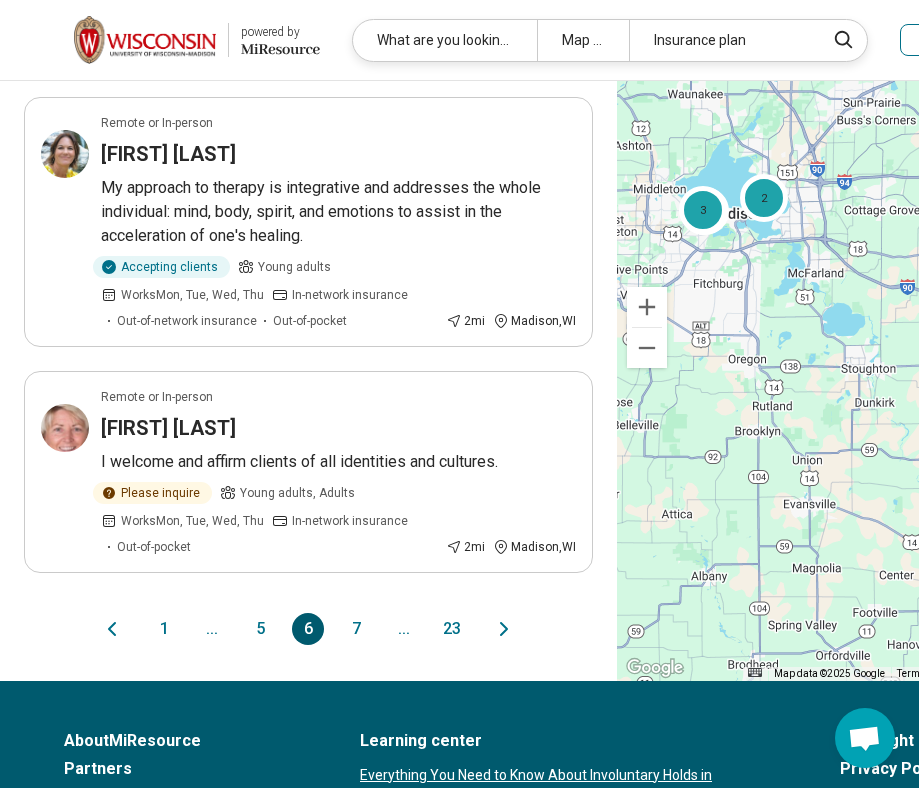 click on "7" at bounding box center (356, 629) 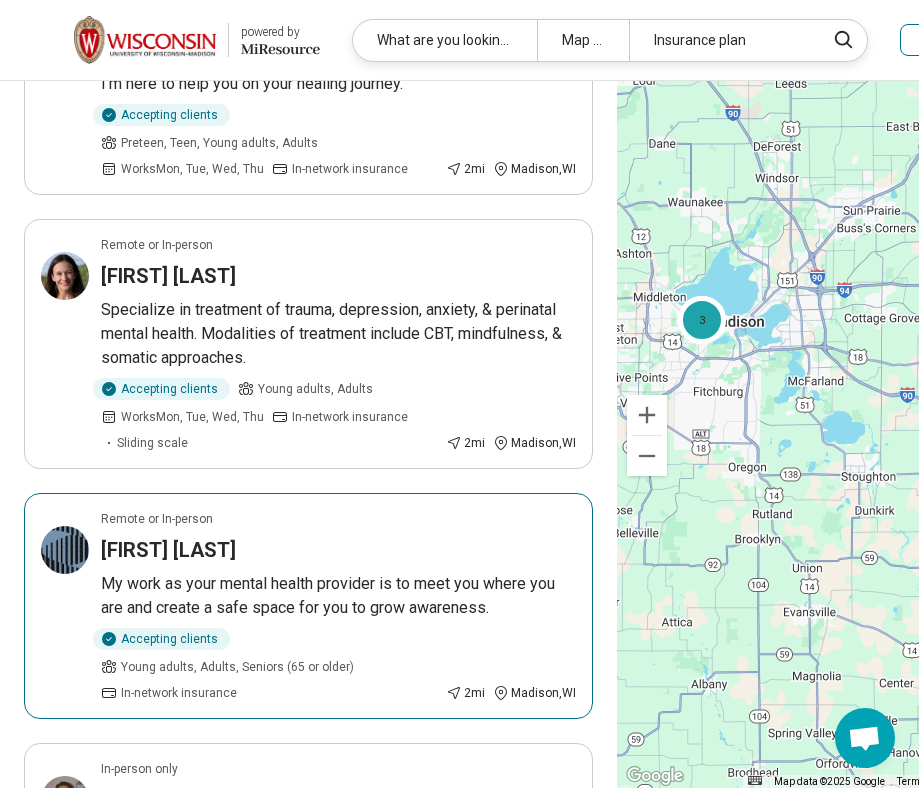 scroll, scrollTop: 578, scrollLeft: 0, axis: vertical 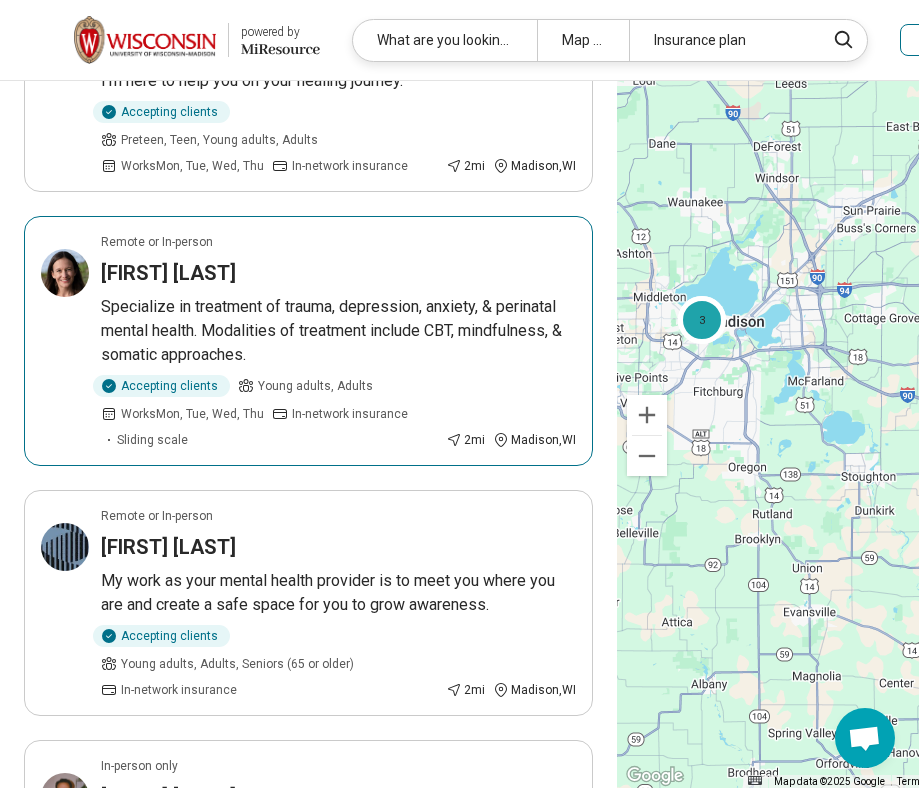click on "Jessica Brown" at bounding box center [338, 273] 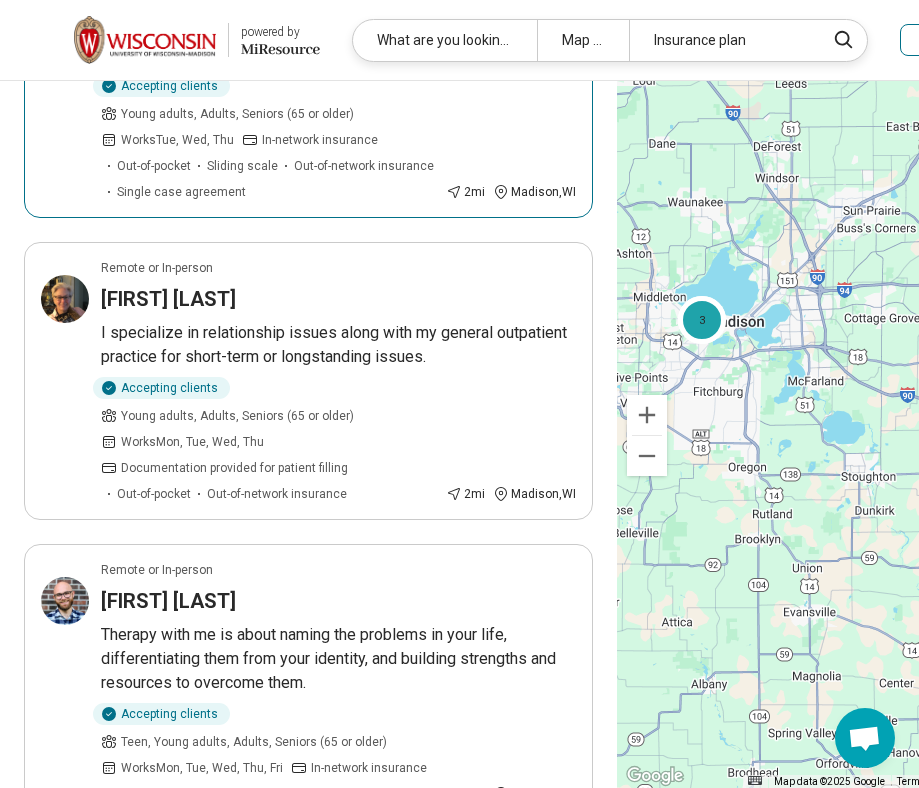 scroll, scrollTop: 1682, scrollLeft: 0, axis: vertical 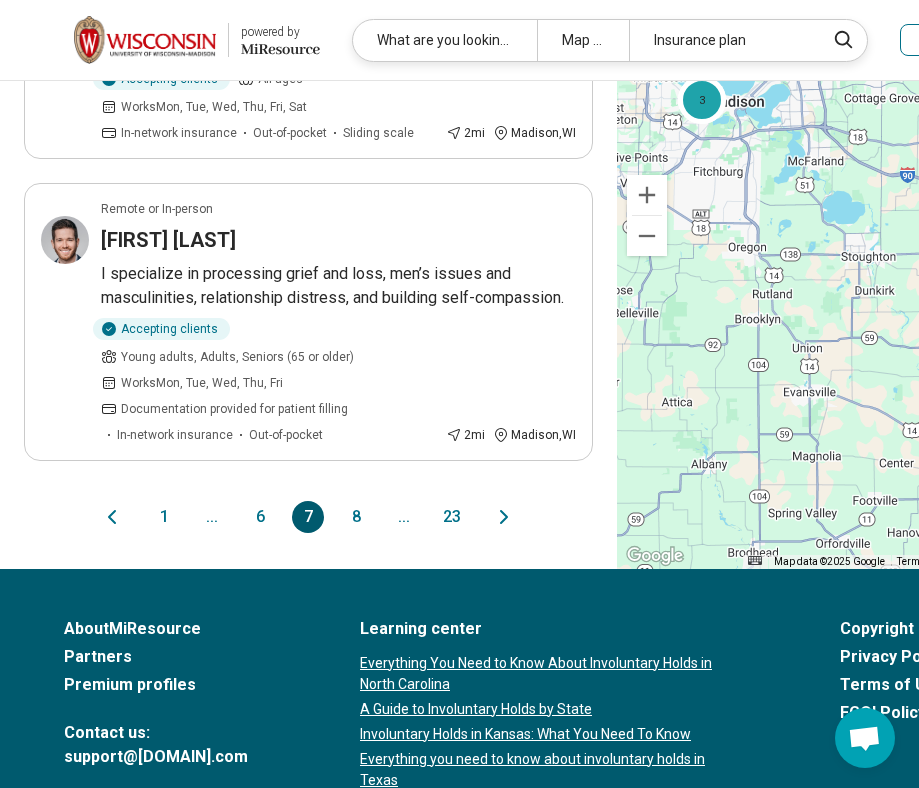 click on "8" at bounding box center [356, 517] 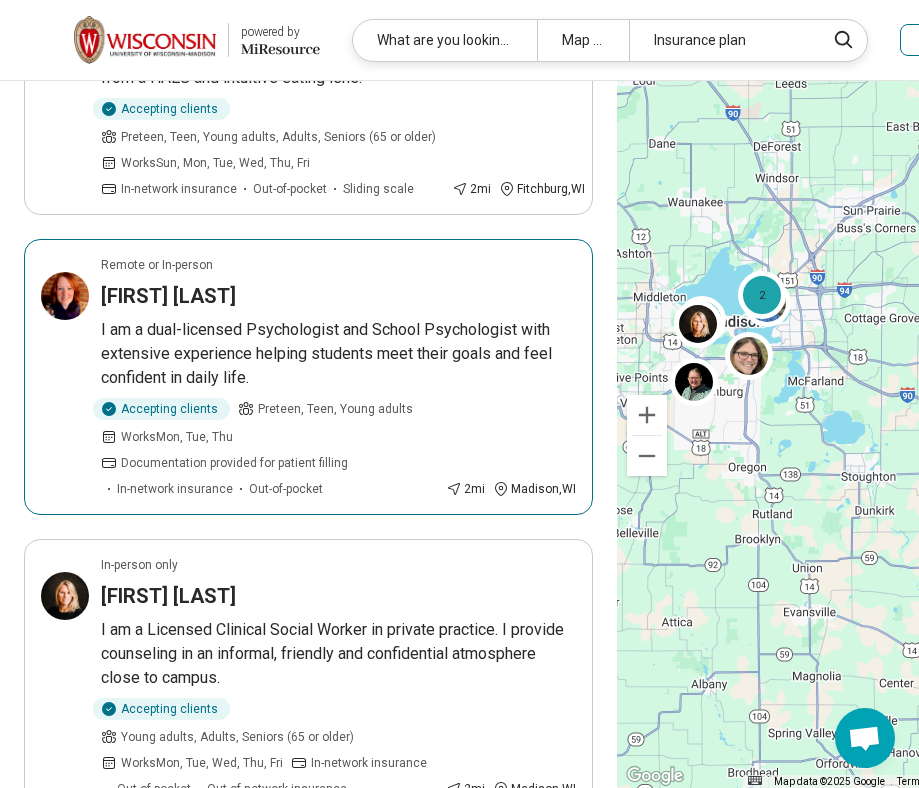 scroll, scrollTop: 2197, scrollLeft: 0, axis: vertical 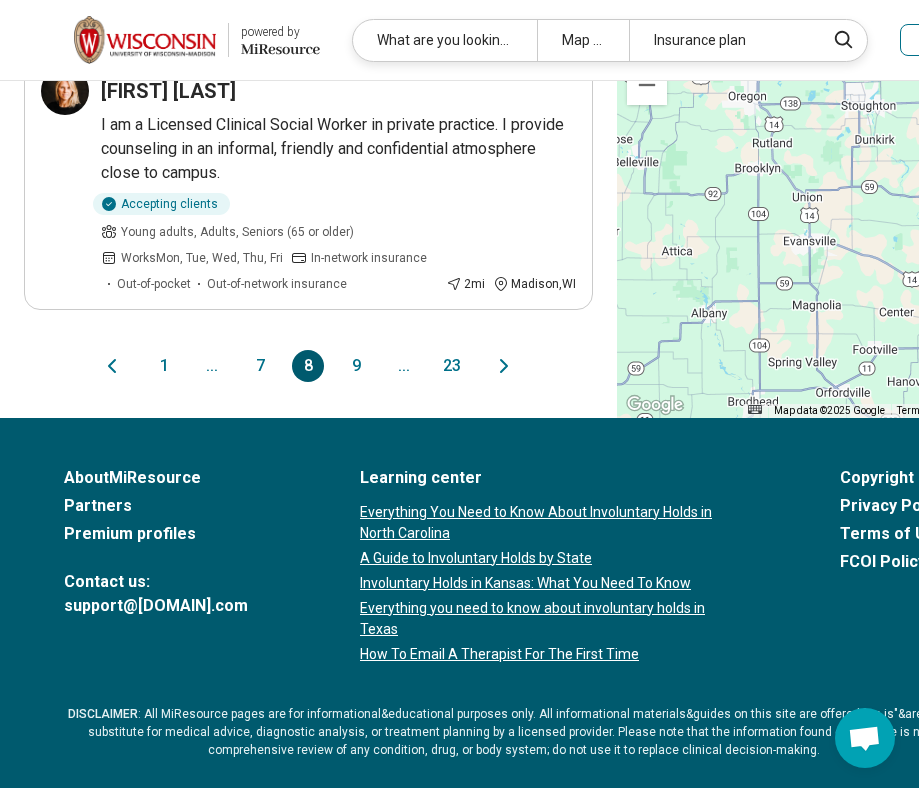 click on "9" at bounding box center [356, 366] 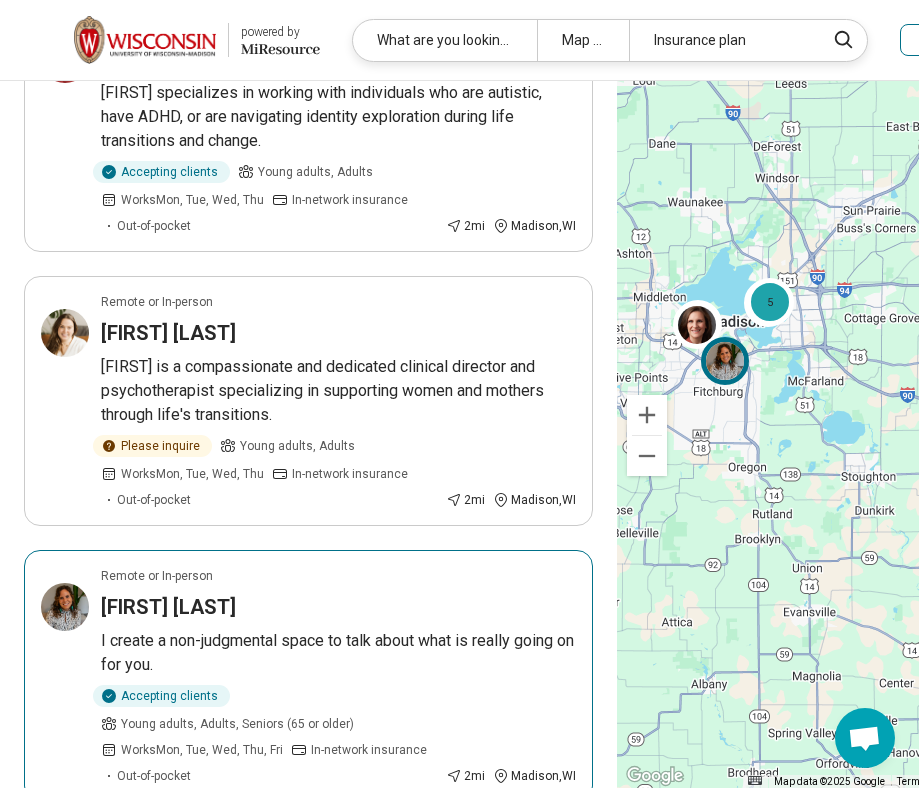 scroll, scrollTop: 2350, scrollLeft: 0, axis: vertical 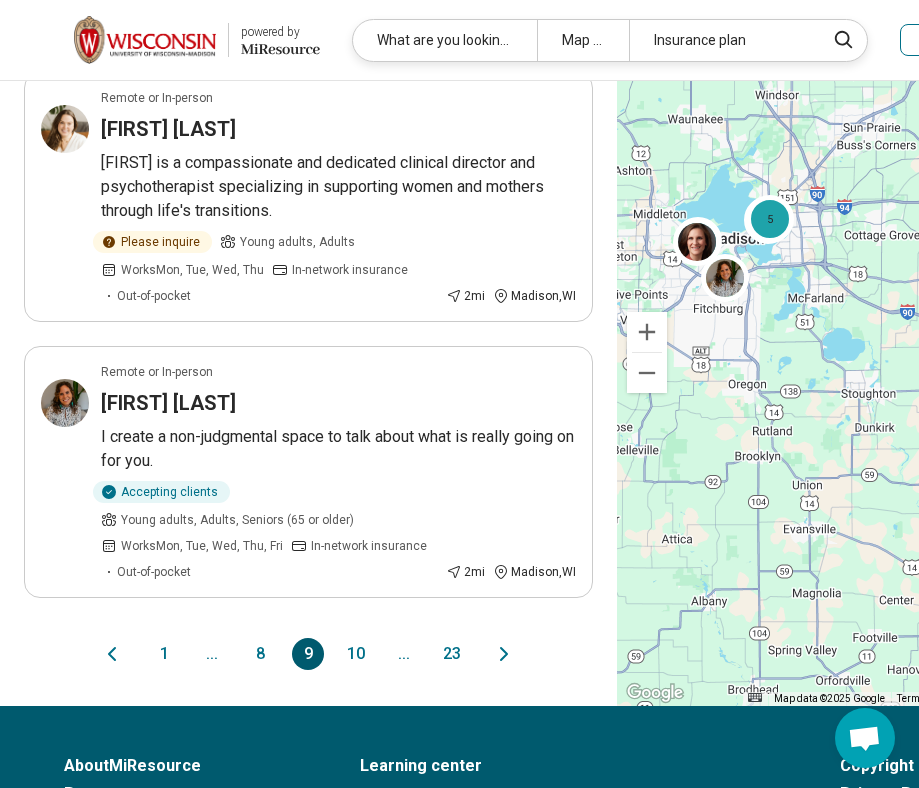 click on "10" at bounding box center [356, 654] 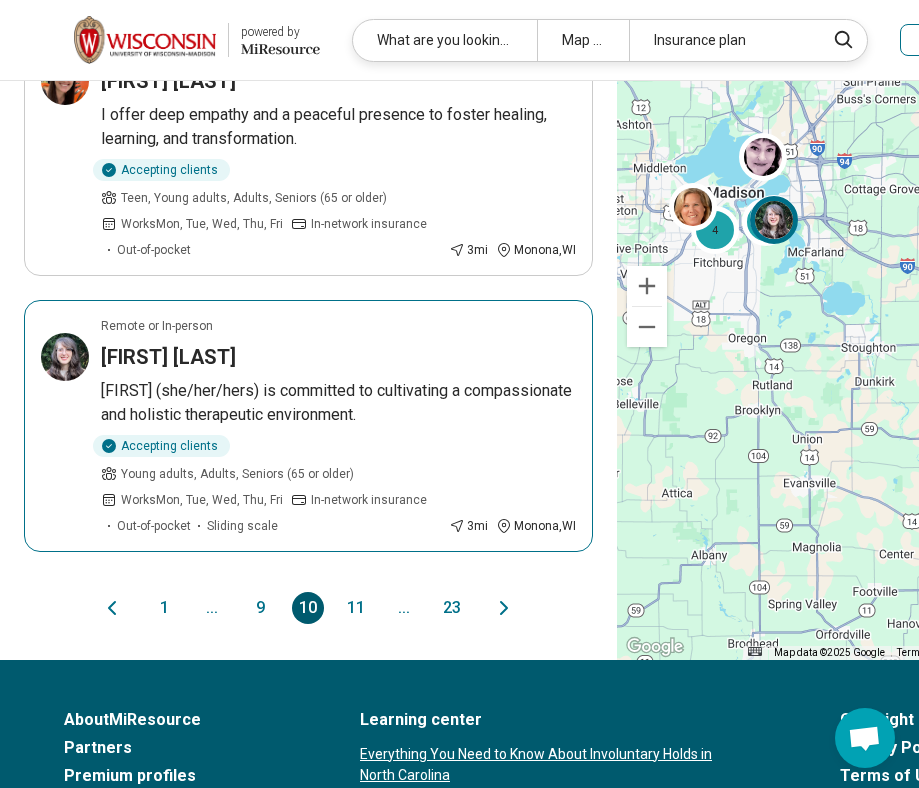scroll, scrollTop: 2410, scrollLeft: 0, axis: vertical 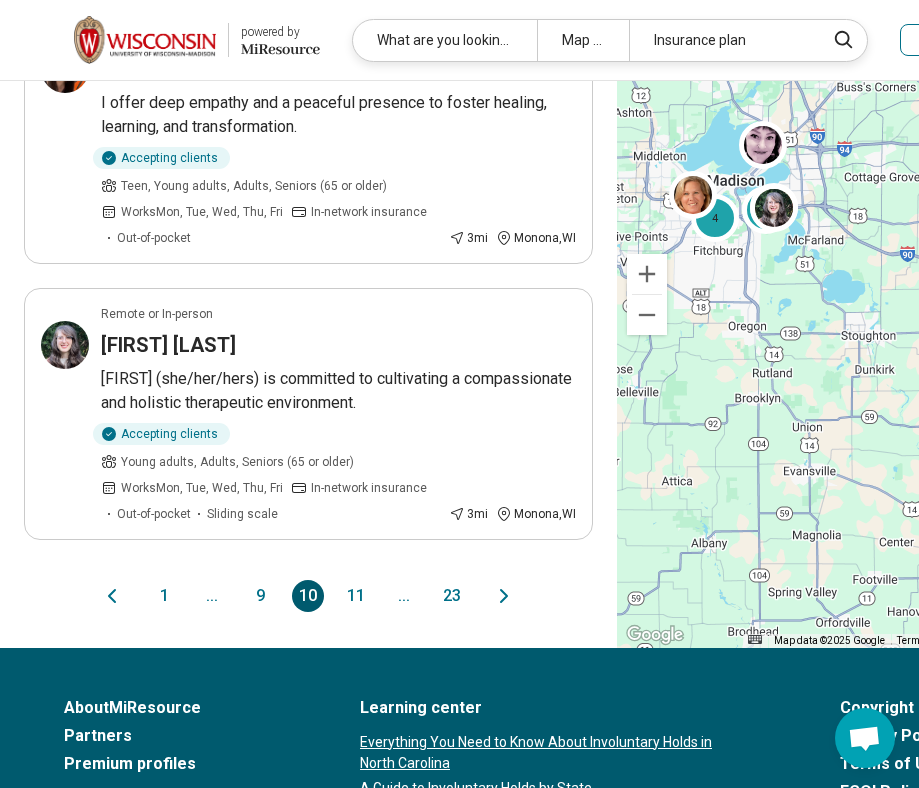 click on "11" at bounding box center (356, 596) 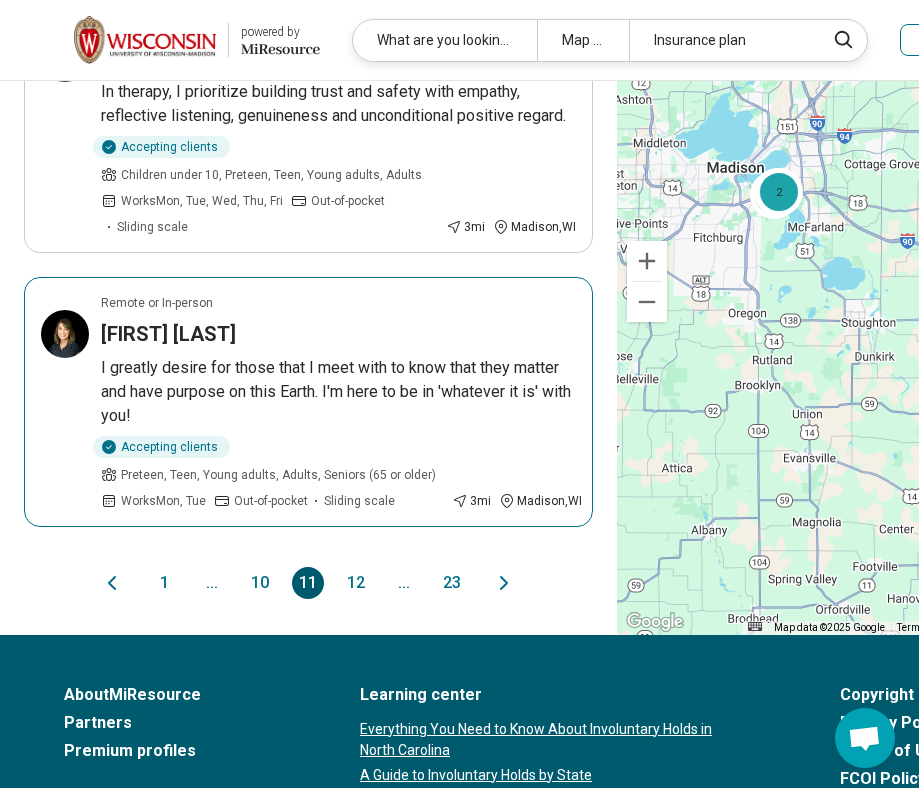 scroll, scrollTop: 2596, scrollLeft: 0, axis: vertical 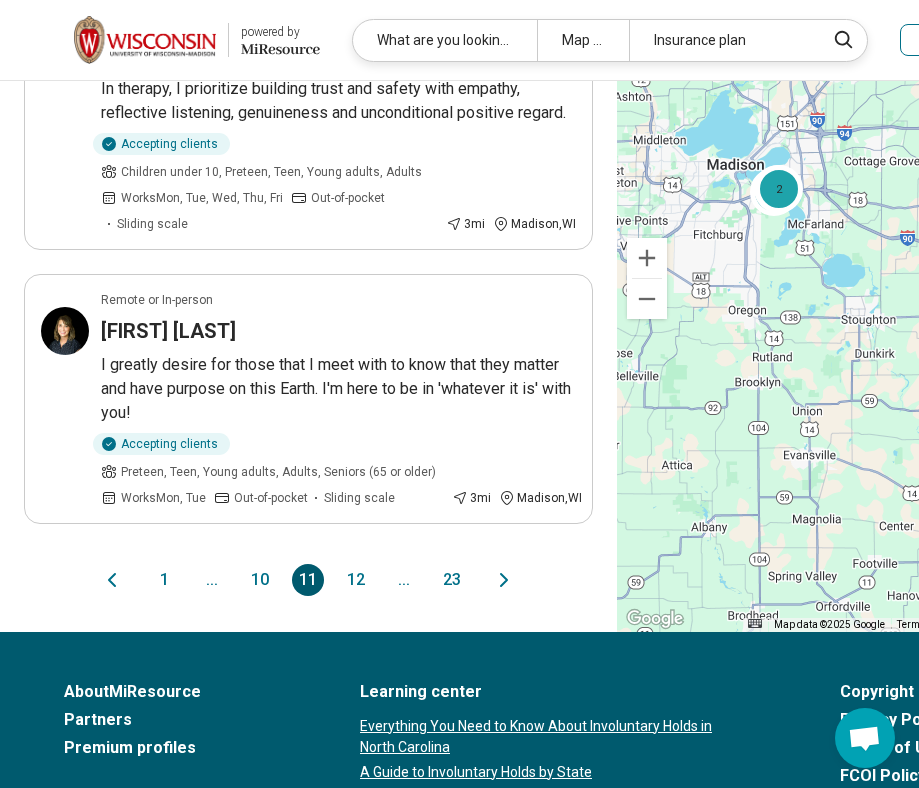 click on "12" at bounding box center [356, 580] 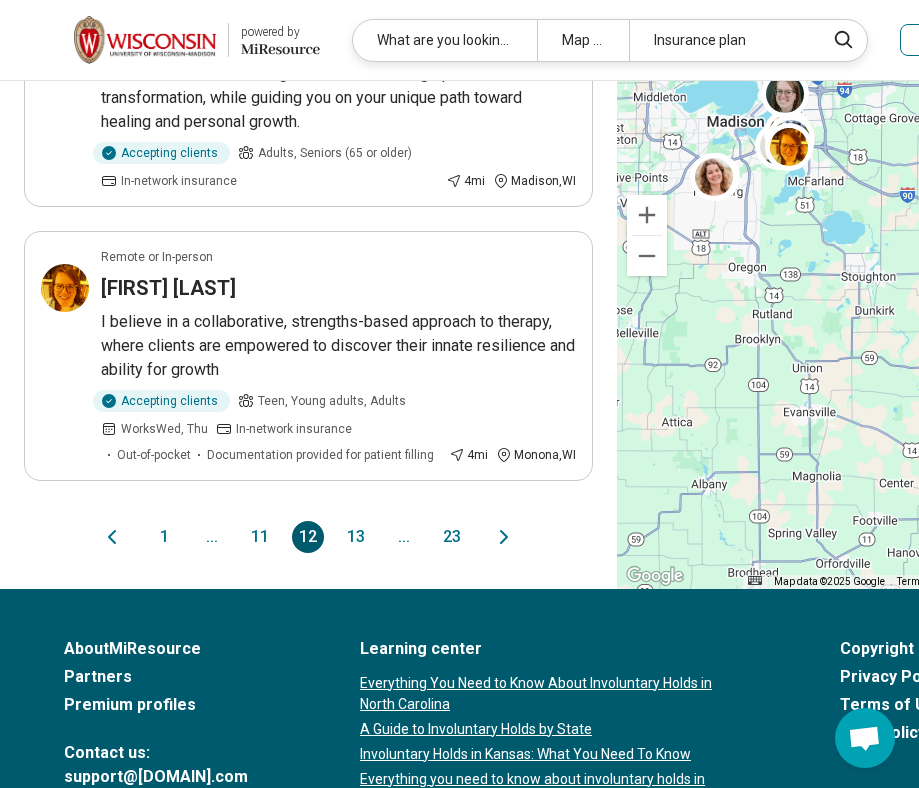 scroll, scrollTop: 2627, scrollLeft: 0, axis: vertical 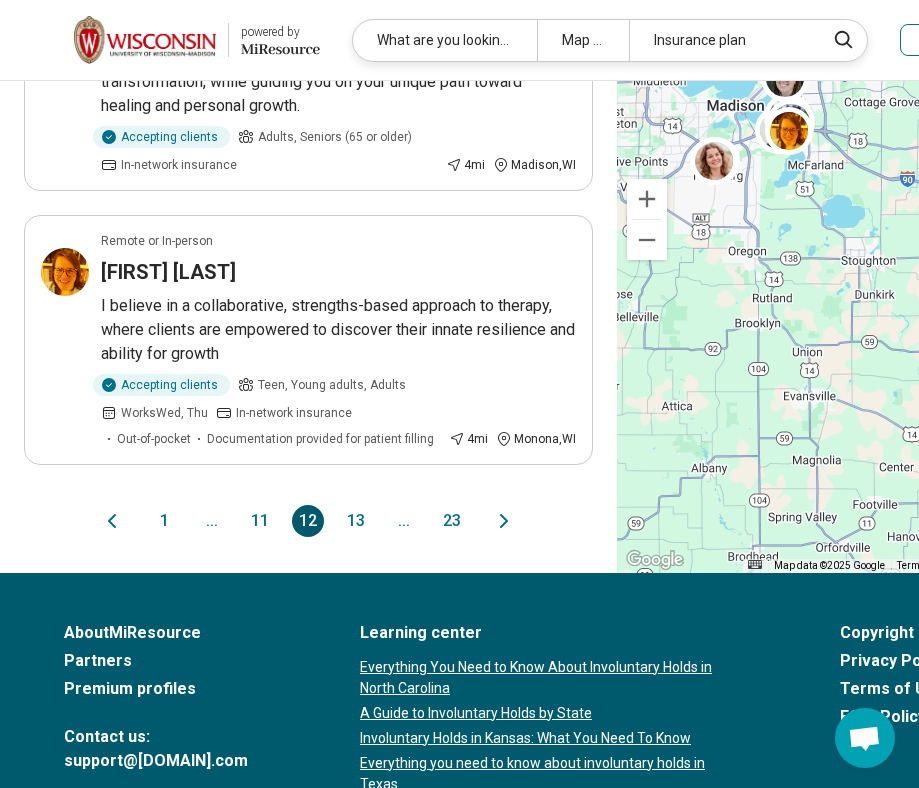 click on "13" at bounding box center [356, 521] 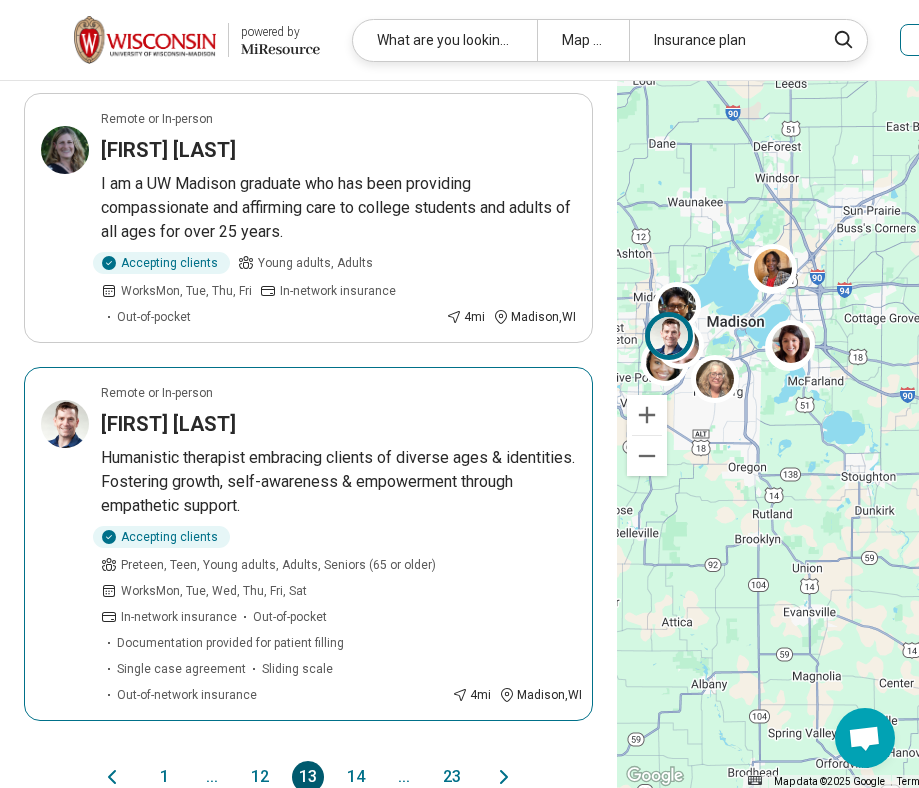 scroll, scrollTop: 2427, scrollLeft: 0, axis: vertical 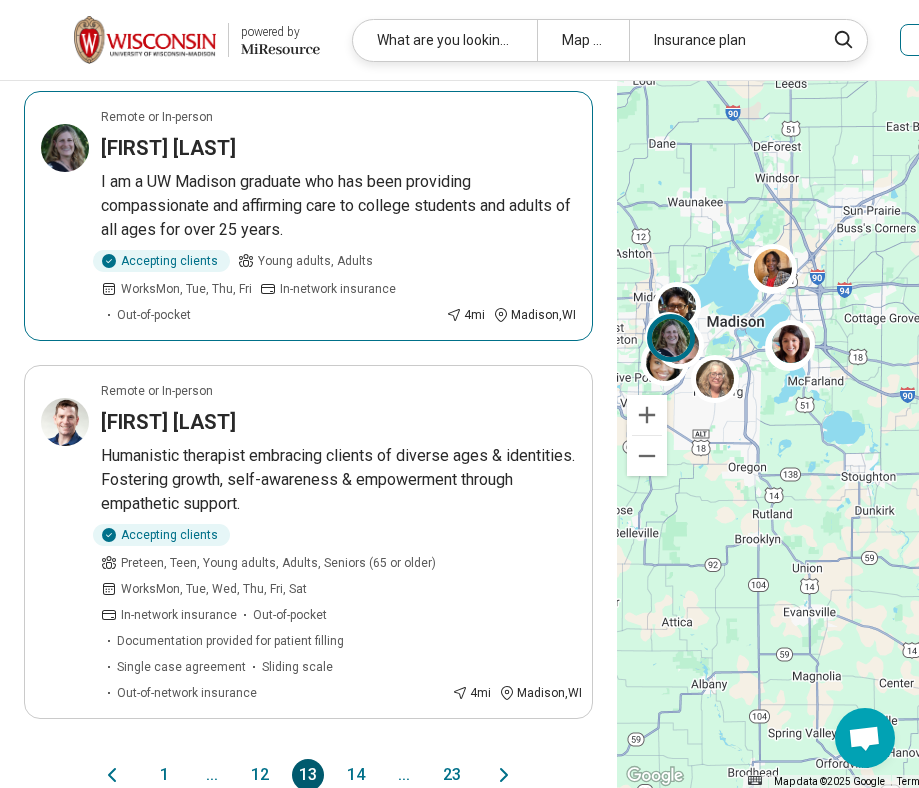 click on "I am a UW Madison graduate who has been providing compassionate and affirming care to college students and adults of all ages for over 25 years." at bounding box center (338, 206) 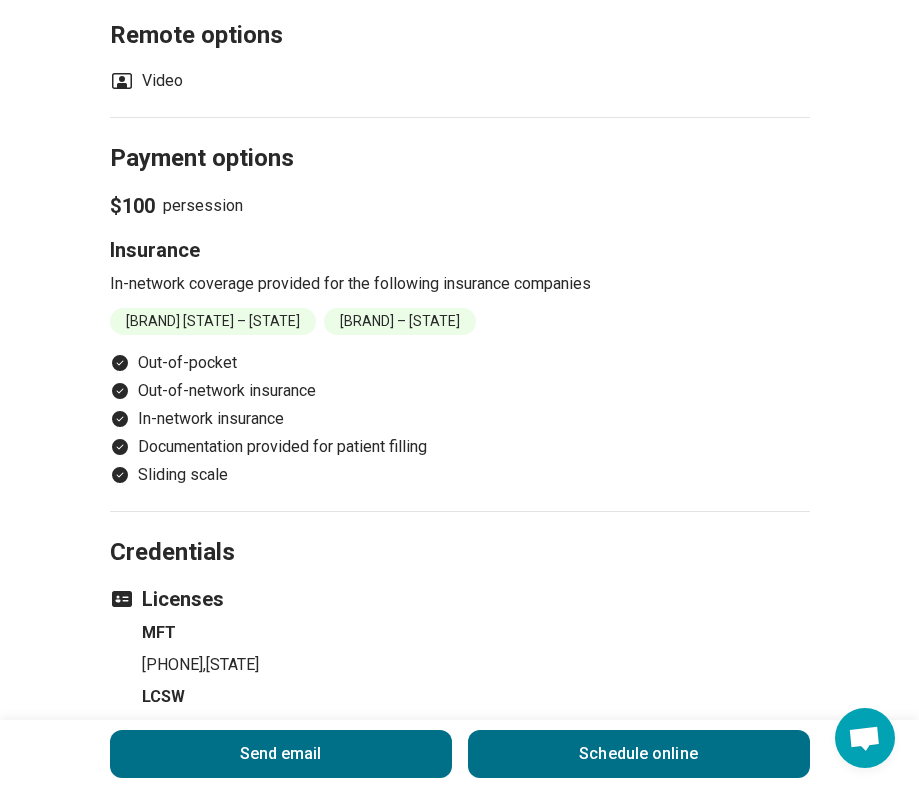 scroll, scrollTop: 1848, scrollLeft: 0, axis: vertical 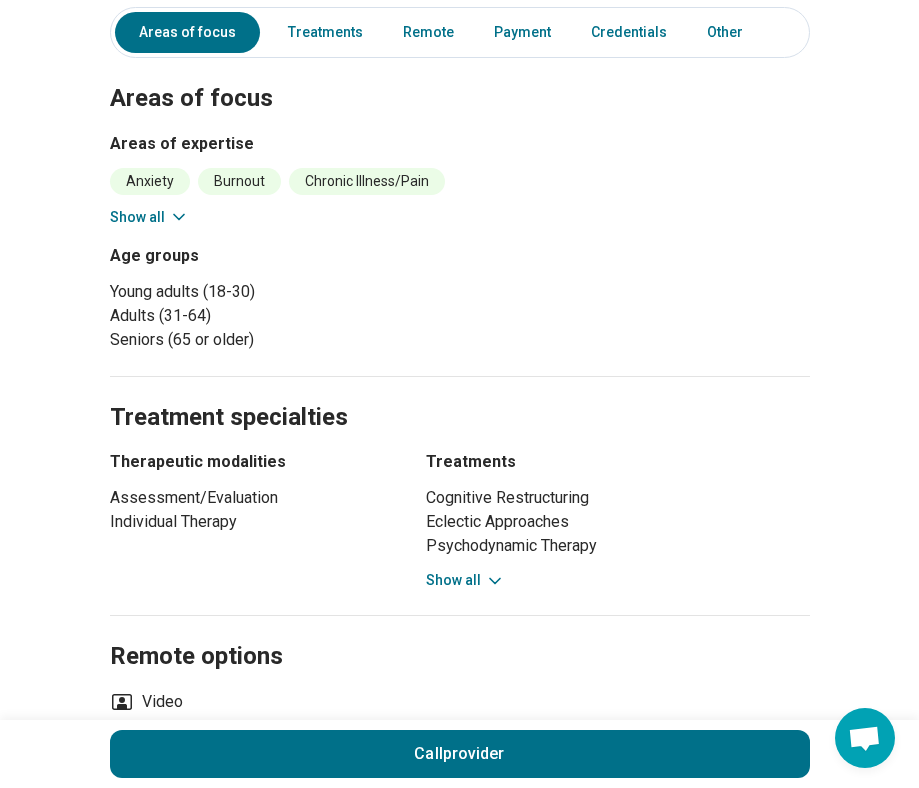 click on "Show all" at bounding box center [465, 580] 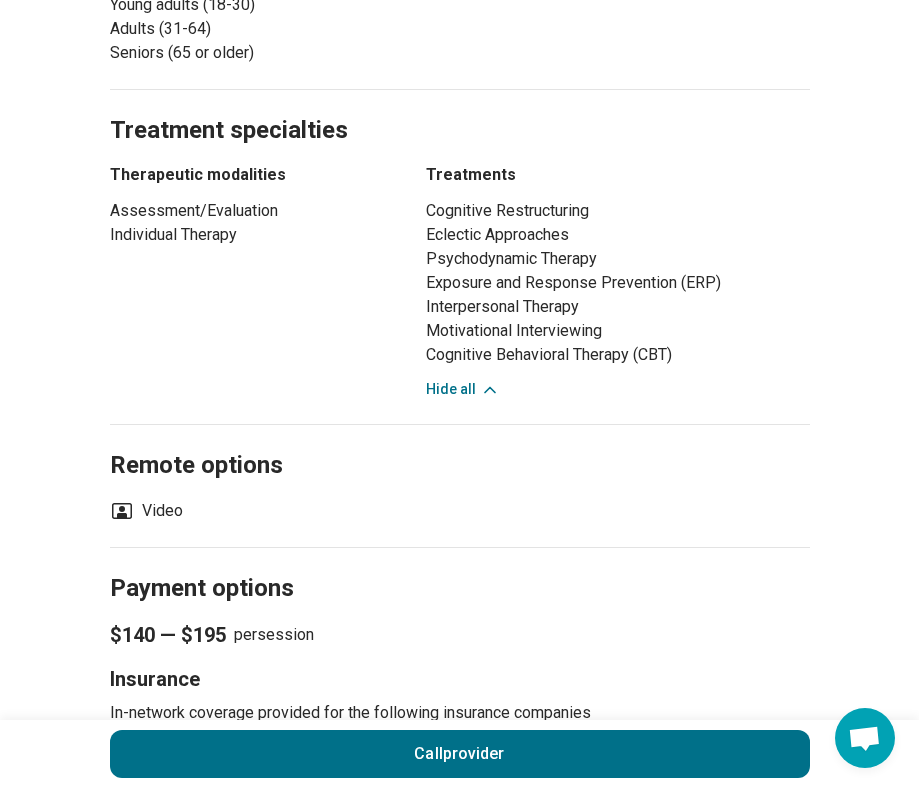 scroll, scrollTop: 1053, scrollLeft: 0, axis: vertical 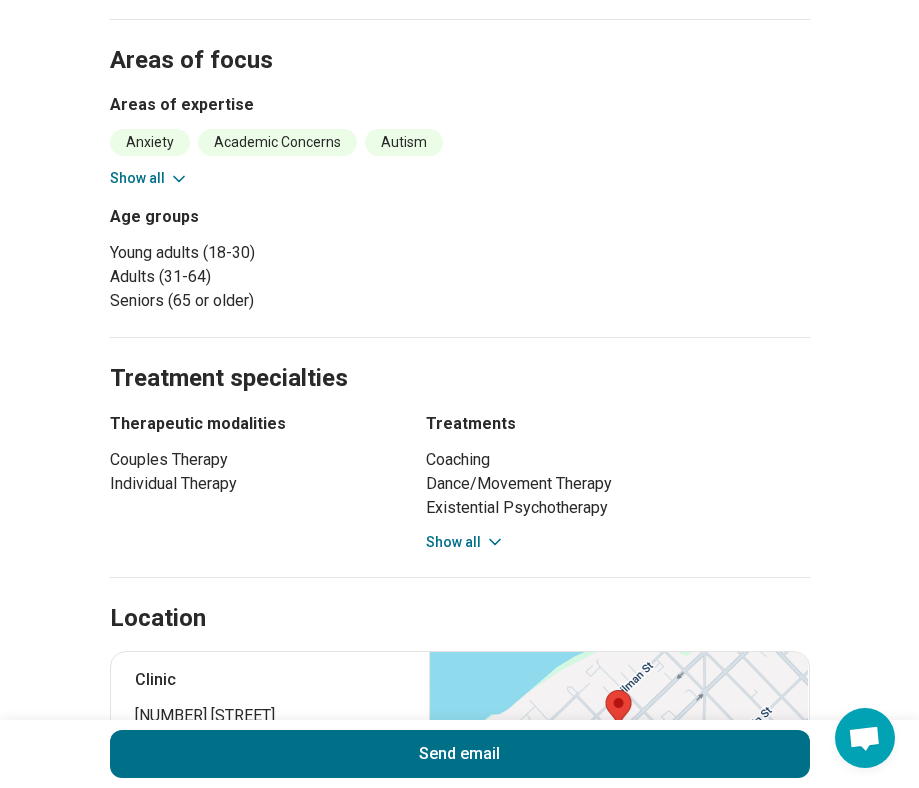 click on "Location" at bounding box center [460, 595] 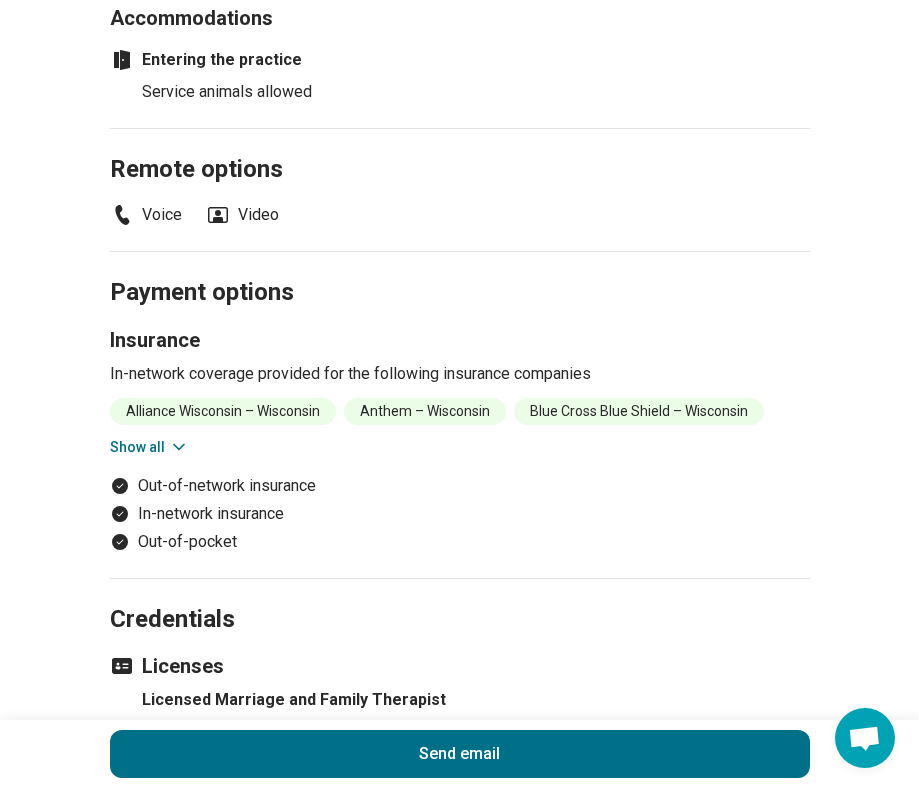 scroll, scrollTop: 1927, scrollLeft: 0, axis: vertical 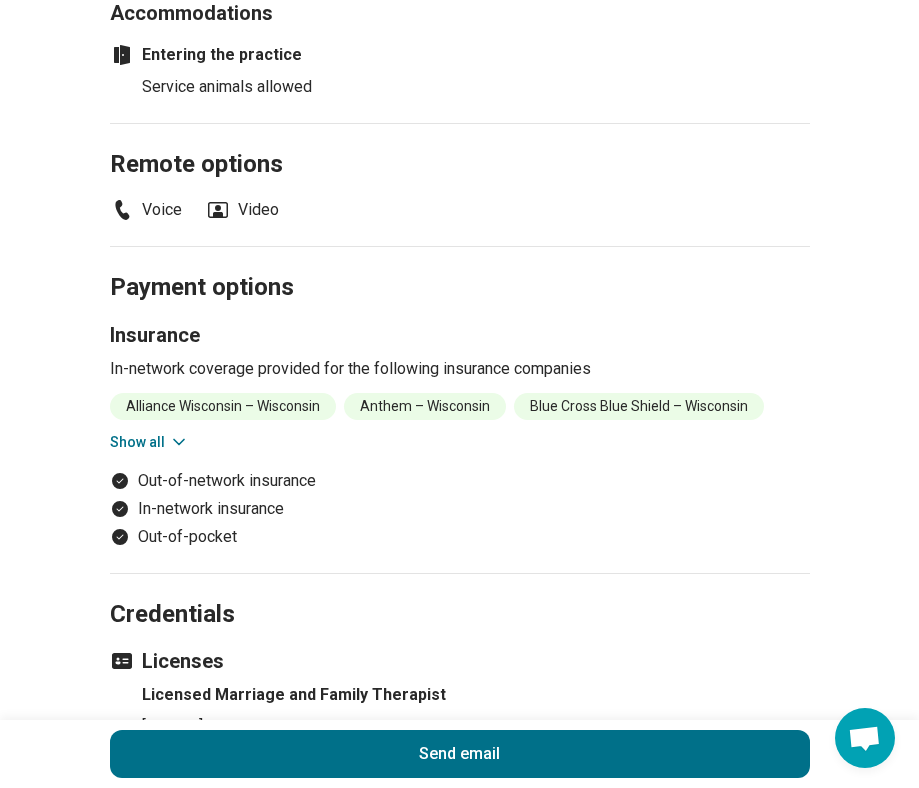 click on "Show all" at bounding box center (149, 442) 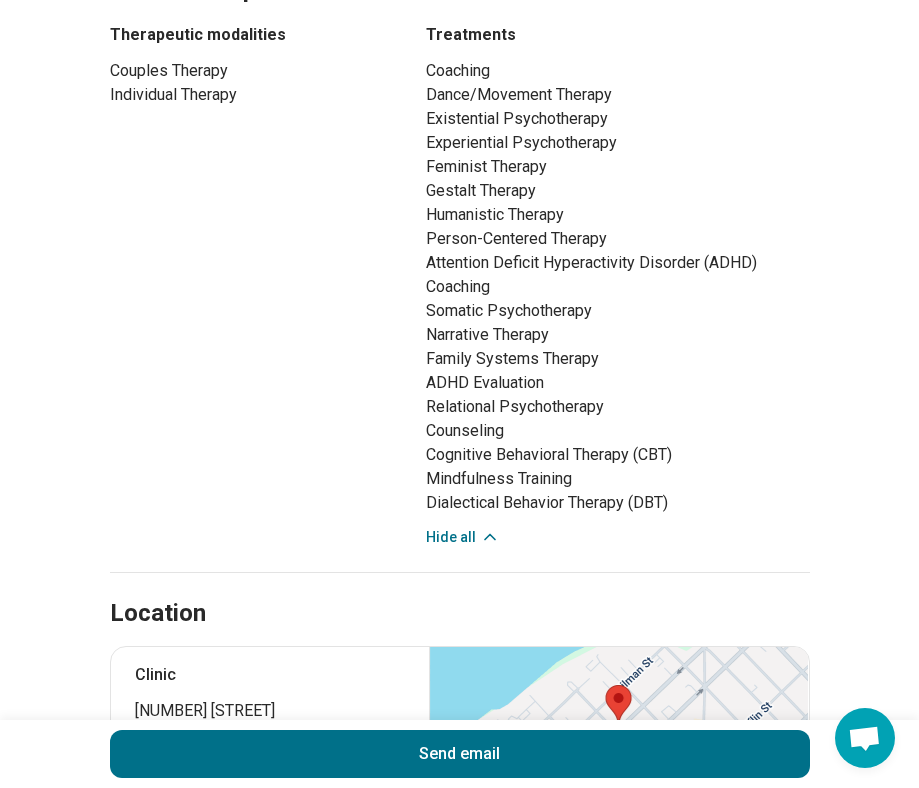 scroll, scrollTop: 0, scrollLeft: 0, axis: both 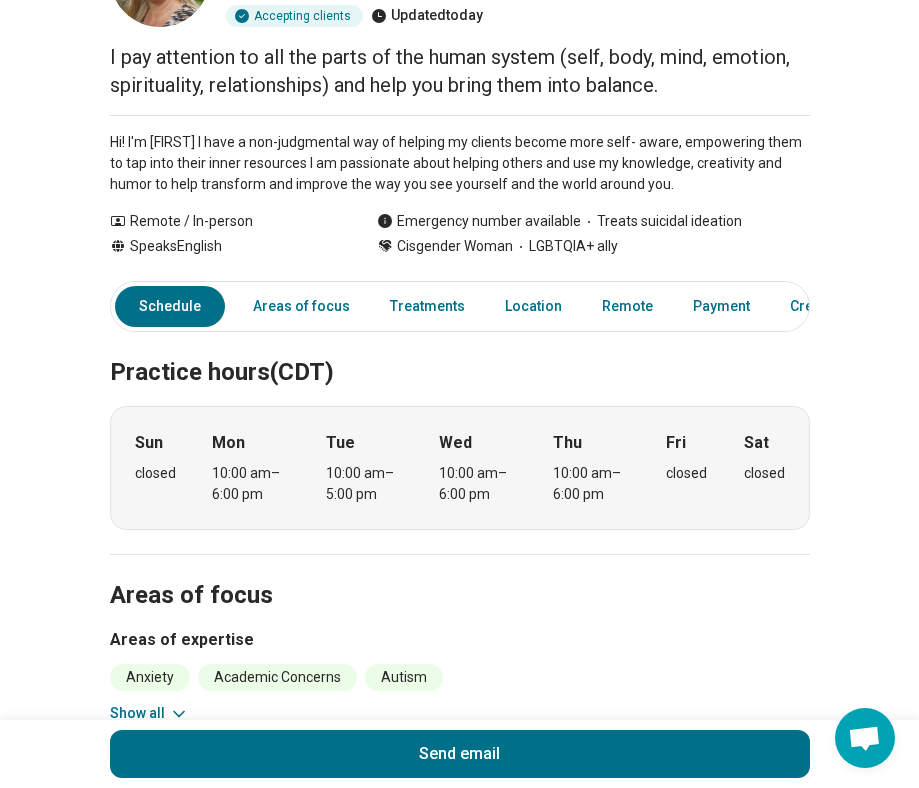 click on "Schedule" at bounding box center [170, 306] 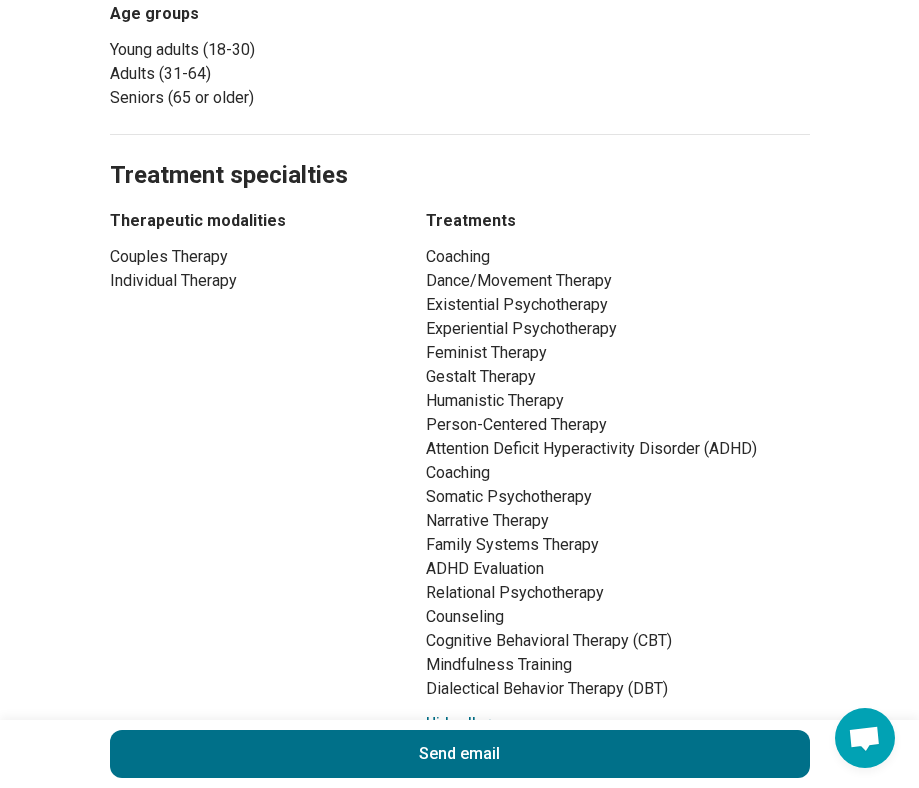 scroll, scrollTop: 1148, scrollLeft: 0, axis: vertical 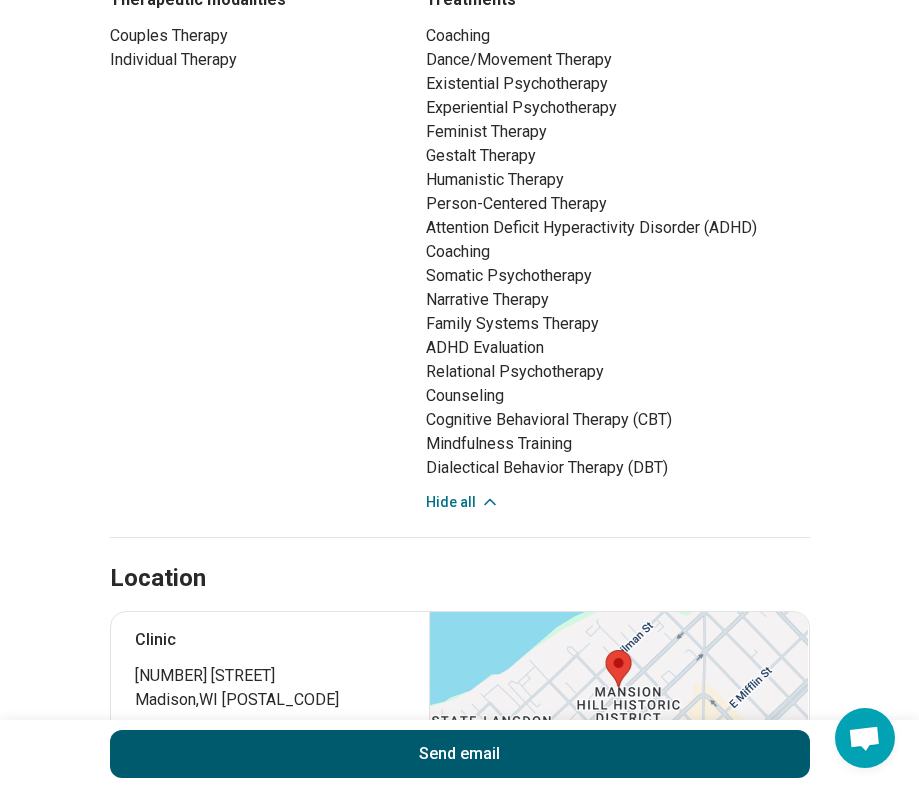 click on "Send email" at bounding box center (460, 754) 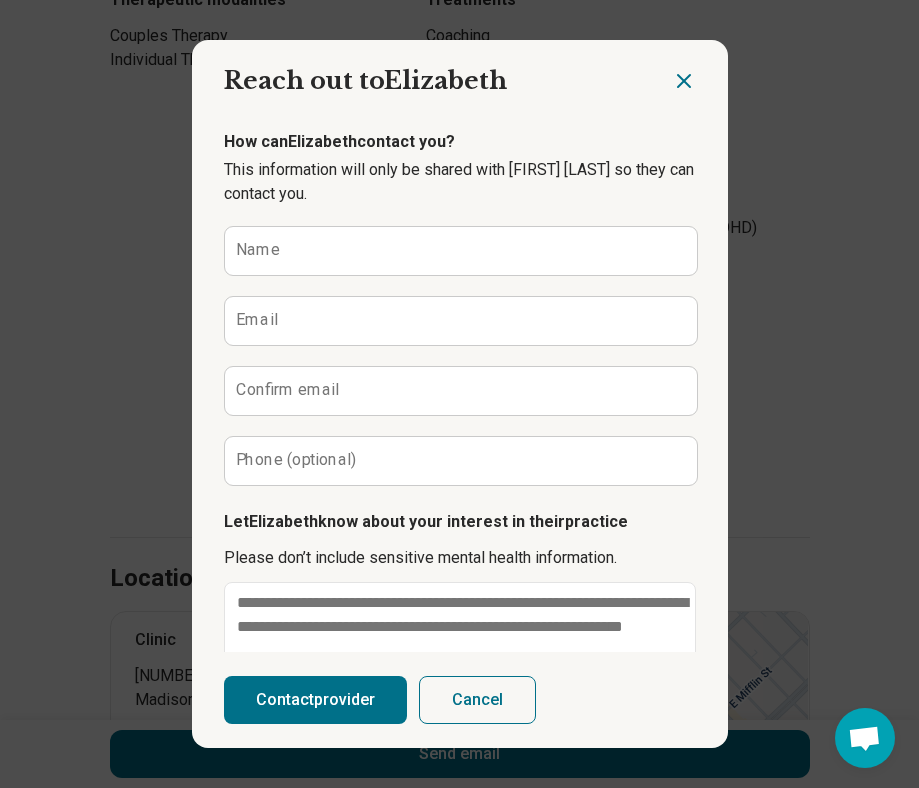 click at bounding box center (700, 73) 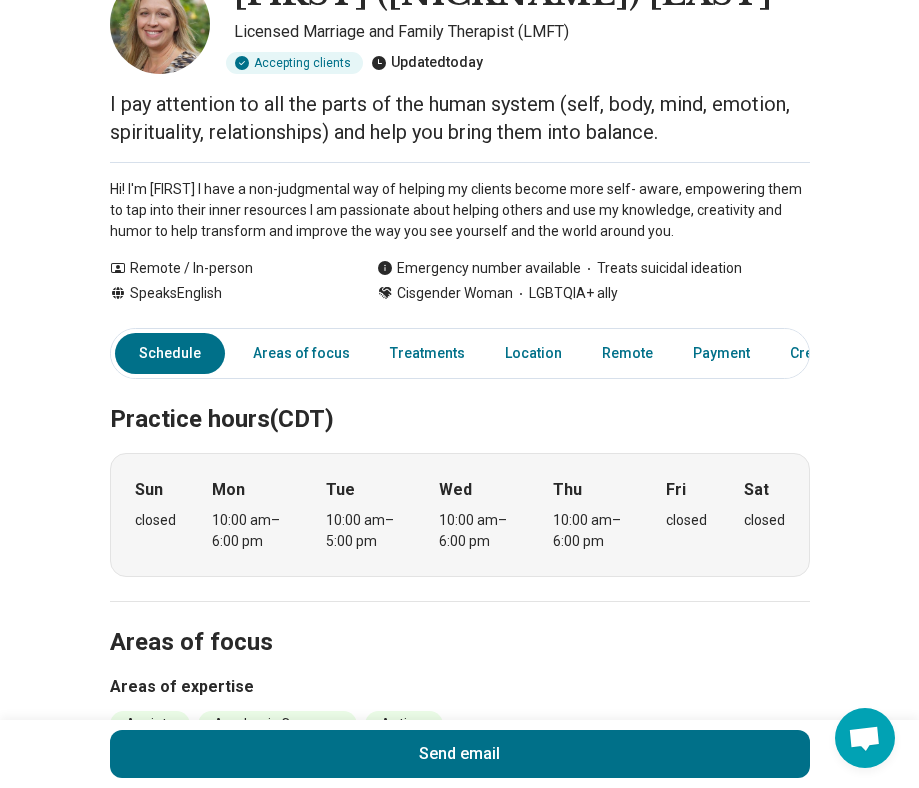 scroll, scrollTop: 0, scrollLeft: 0, axis: both 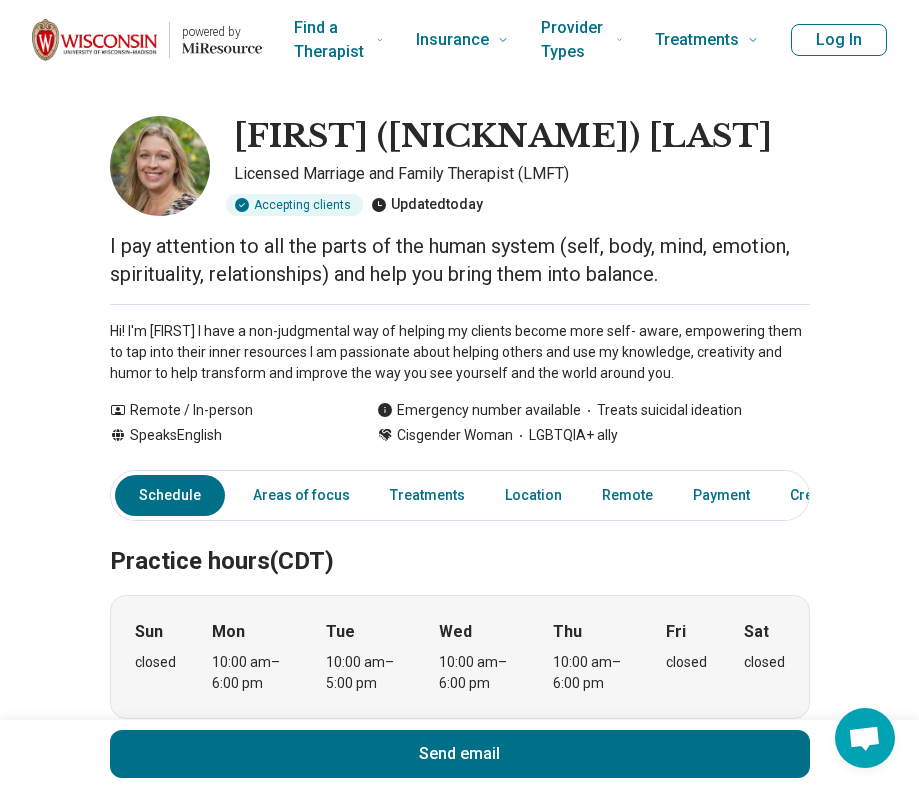 type 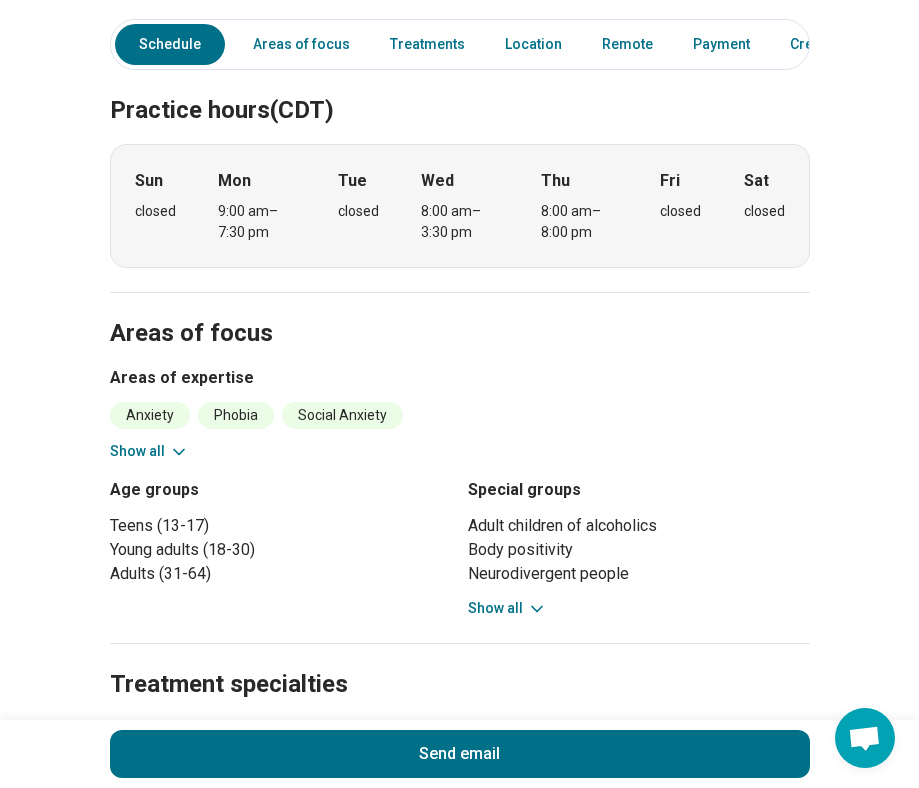 scroll, scrollTop: 578, scrollLeft: 0, axis: vertical 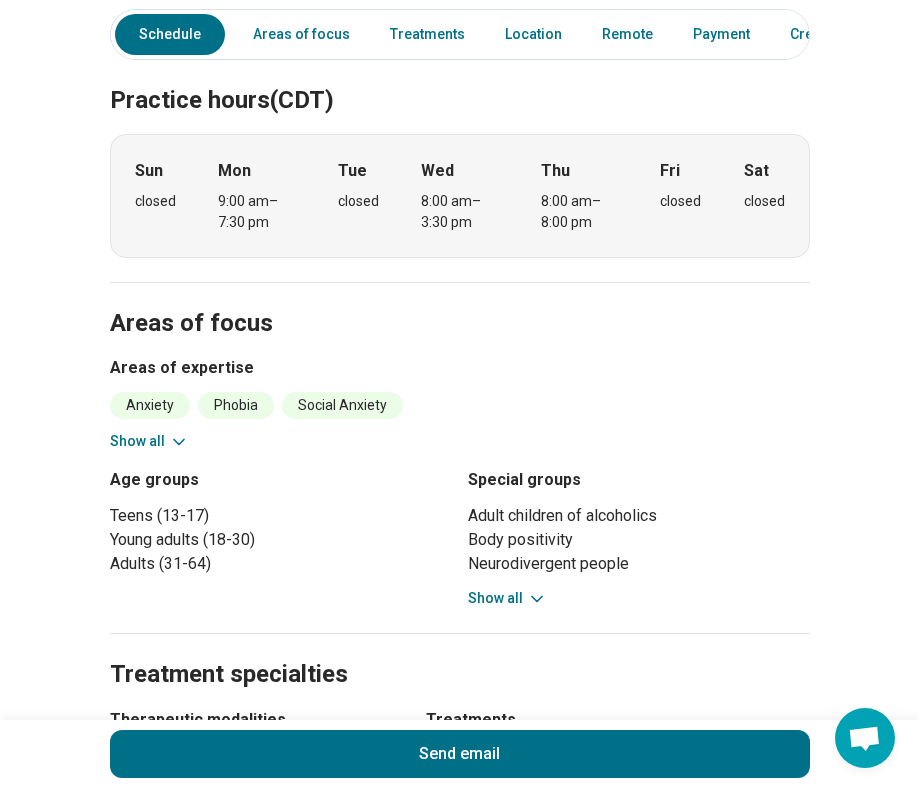 click on "Show all" at bounding box center (149, 441) 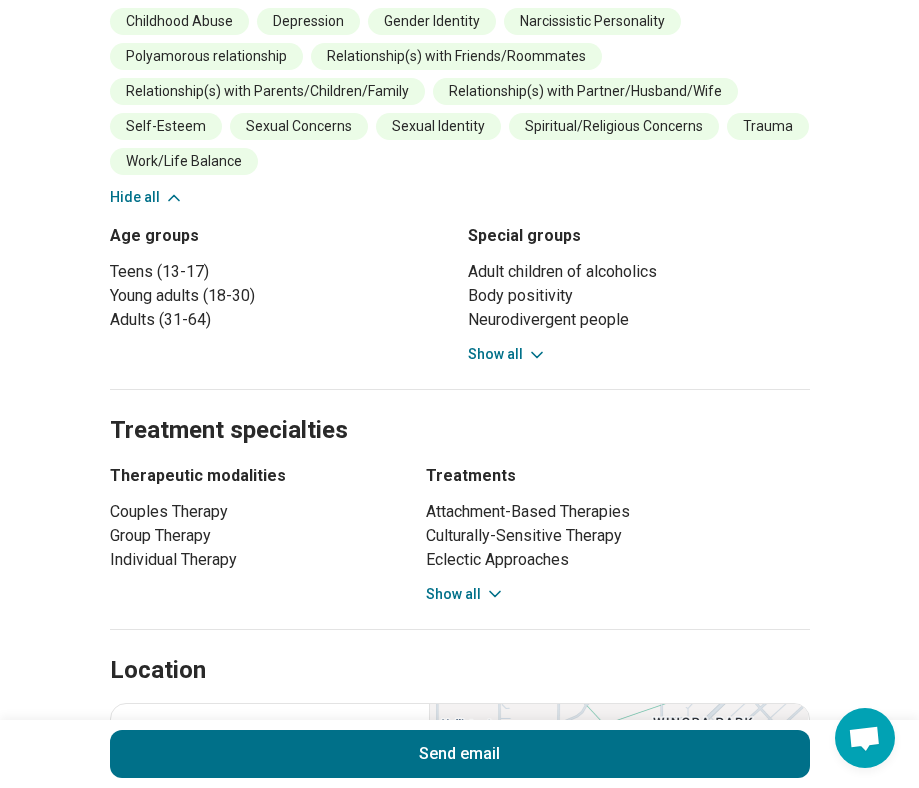 scroll, scrollTop: 1028, scrollLeft: 0, axis: vertical 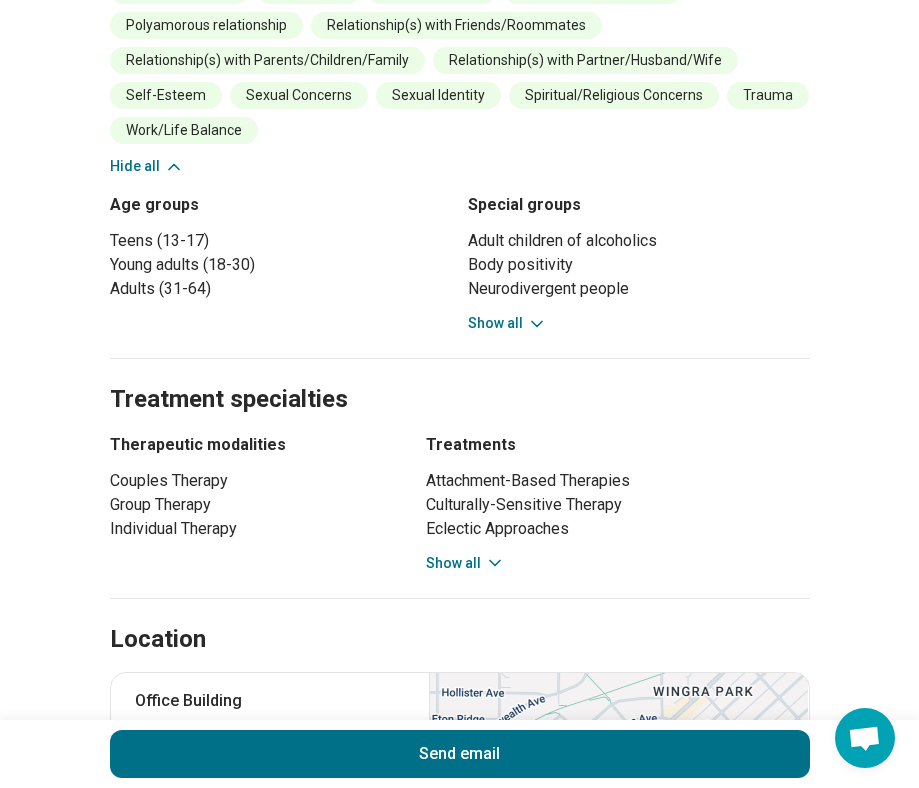 click on "Show all" at bounding box center [507, 323] 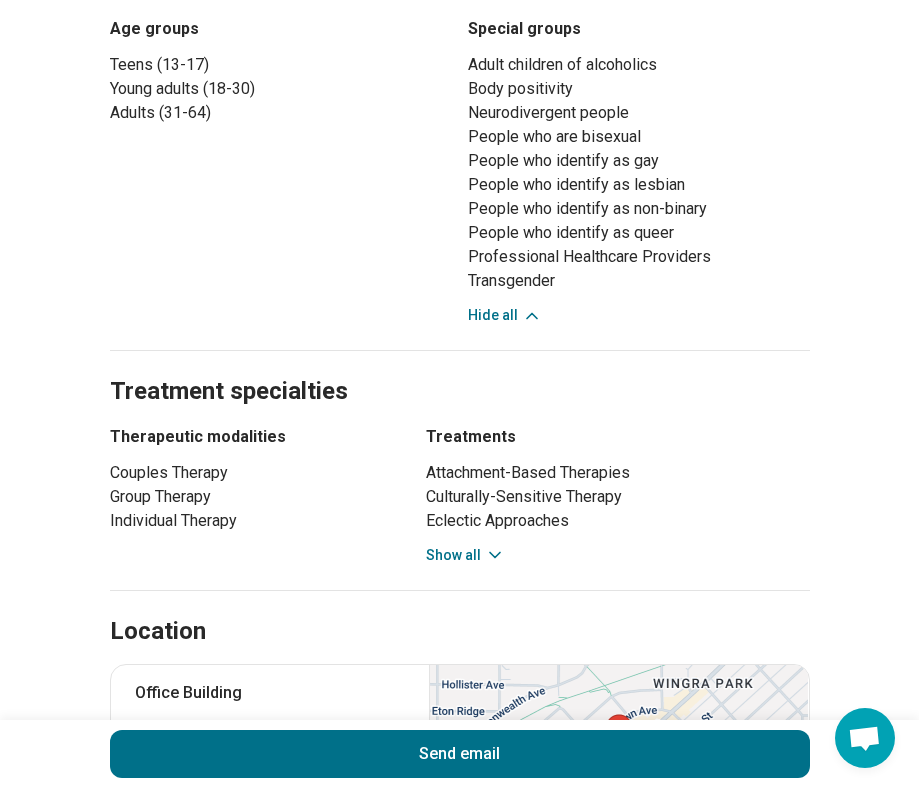 scroll, scrollTop: 1254, scrollLeft: 0, axis: vertical 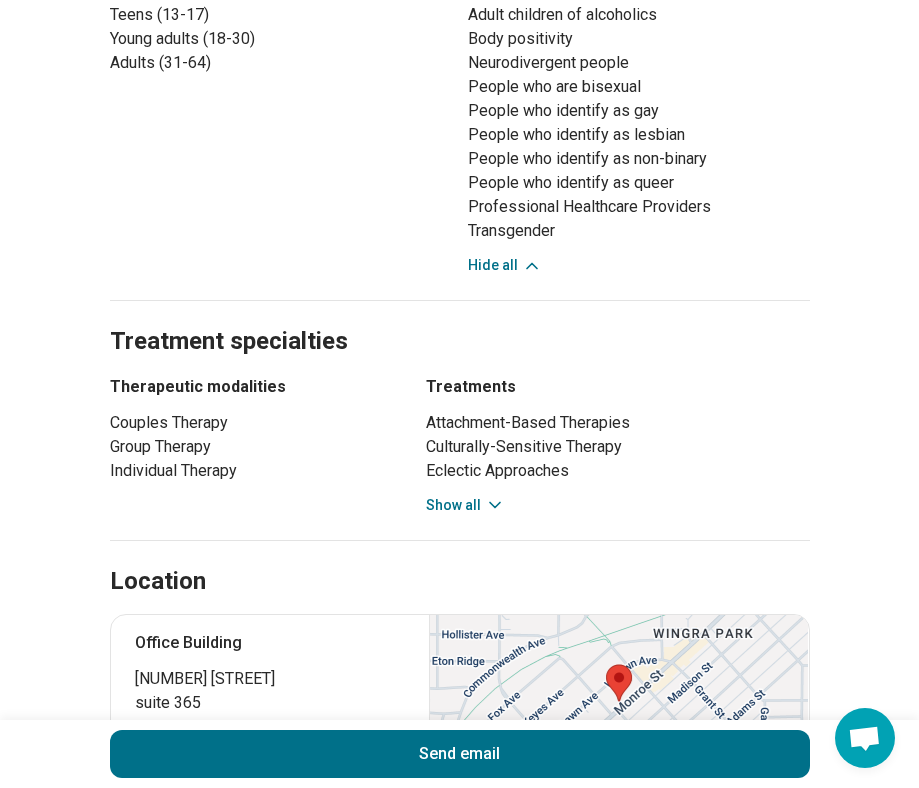 click on "Show all" at bounding box center (465, 505) 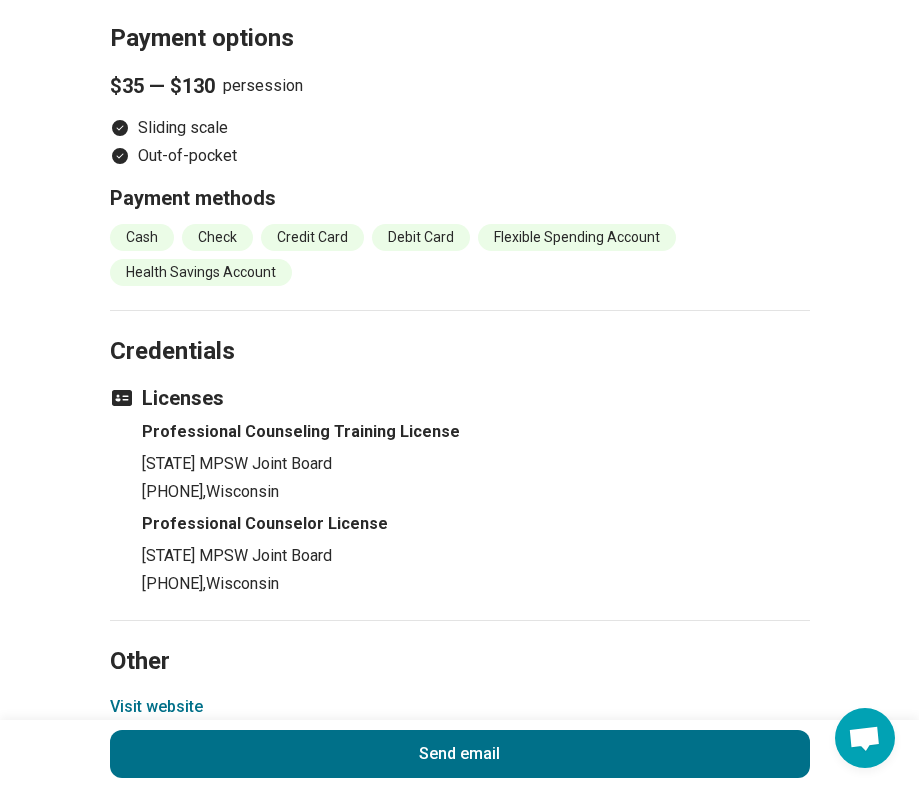 scroll, scrollTop: 2591, scrollLeft: 0, axis: vertical 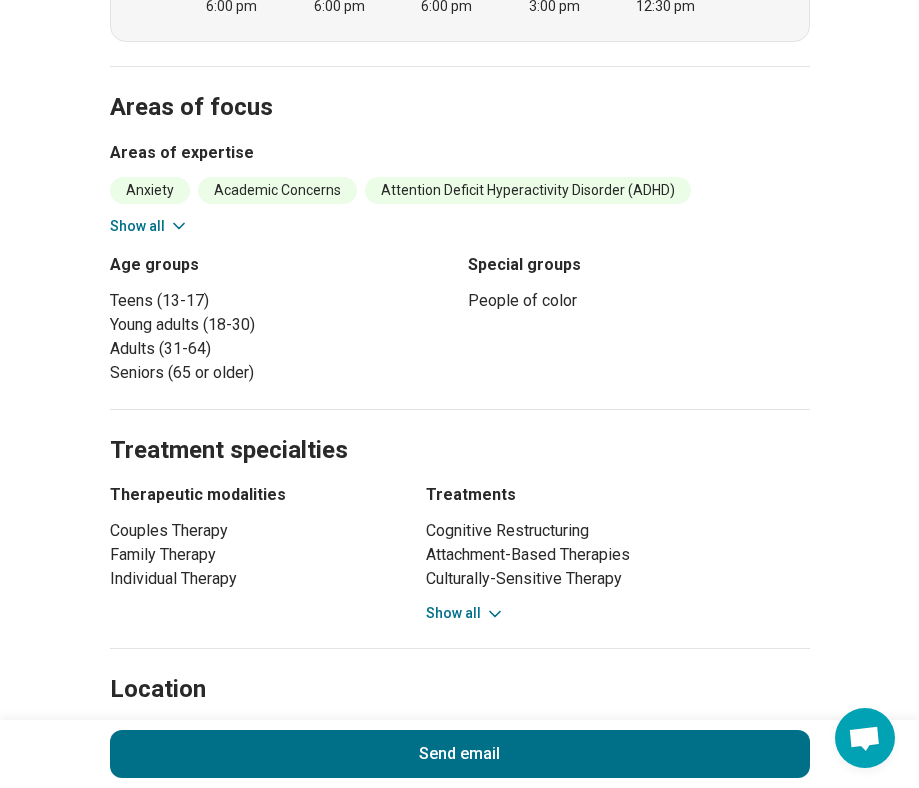 click on "Show all" at bounding box center [149, 226] 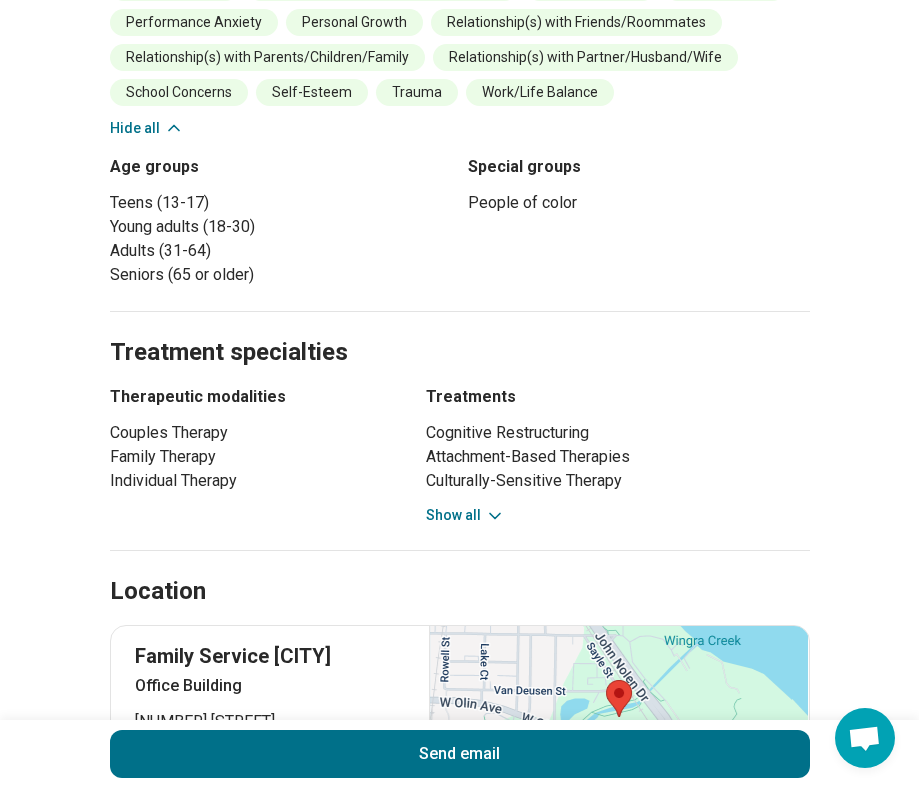 scroll, scrollTop: 1103, scrollLeft: 0, axis: vertical 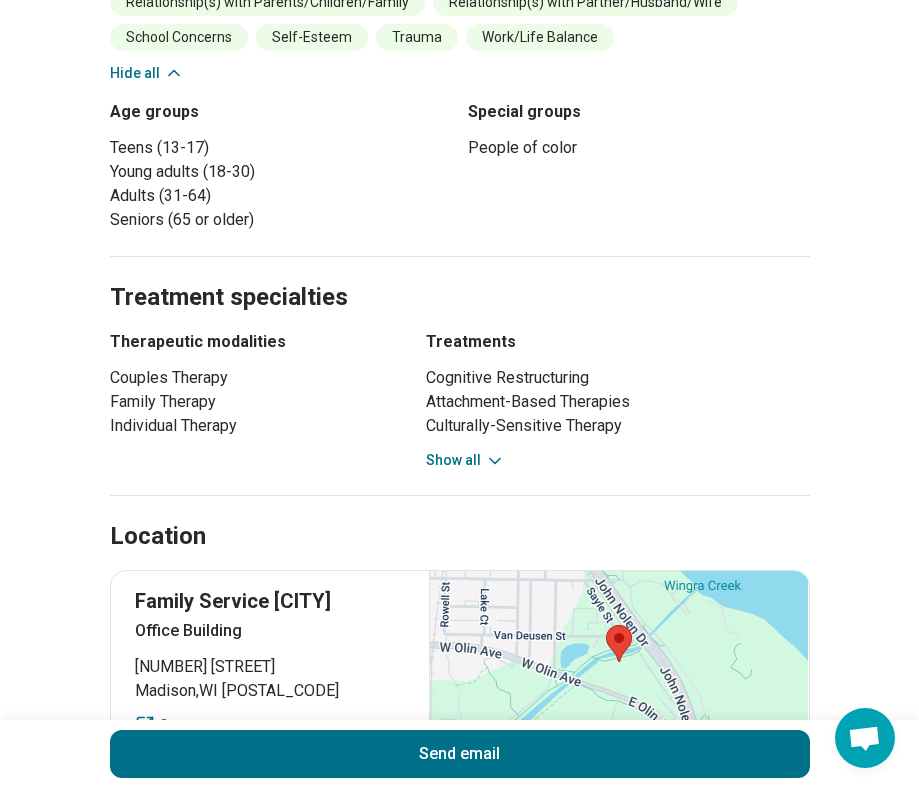click on "Show all" at bounding box center (465, 460) 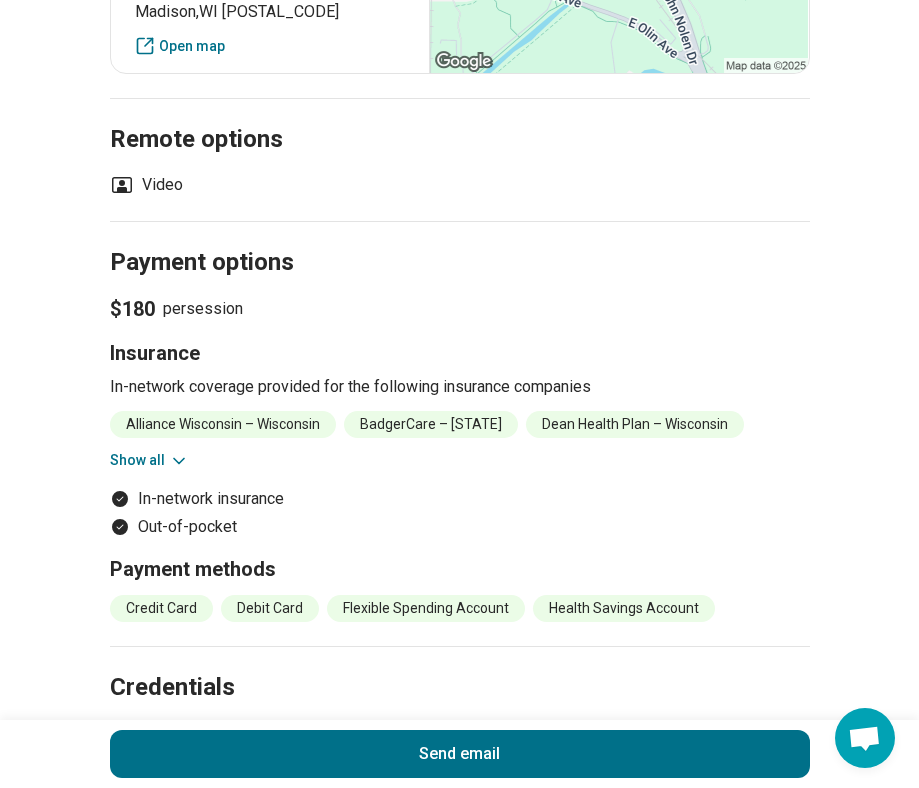 scroll, scrollTop: 2051, scrollLeft: 0, axis: vertical 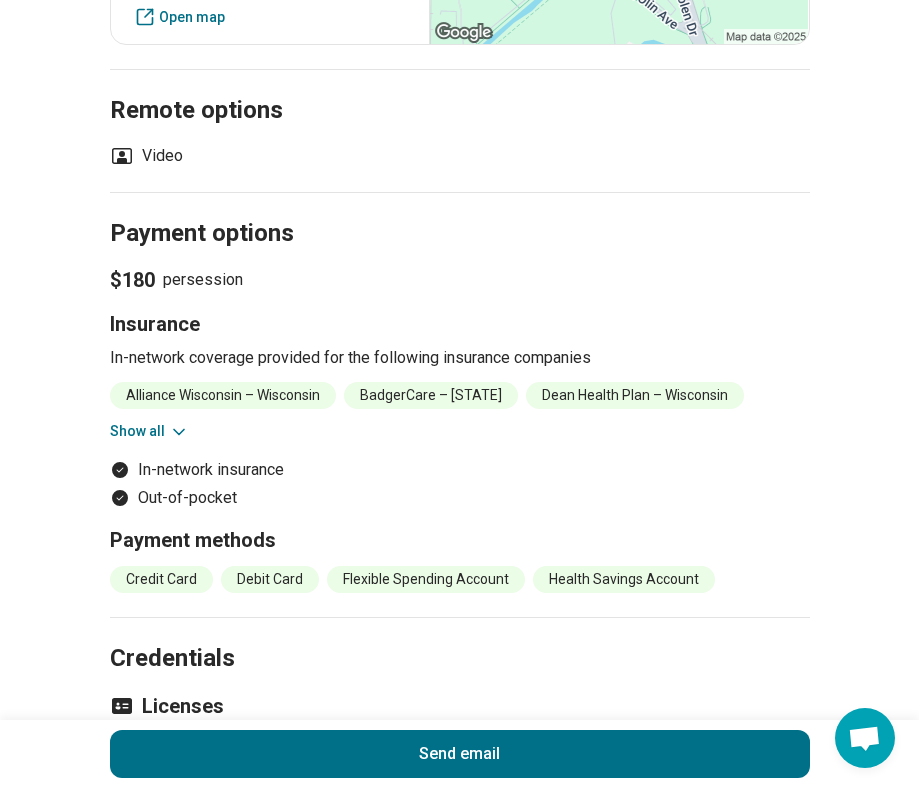 click on "Show all" at bounding box center [149, 431] 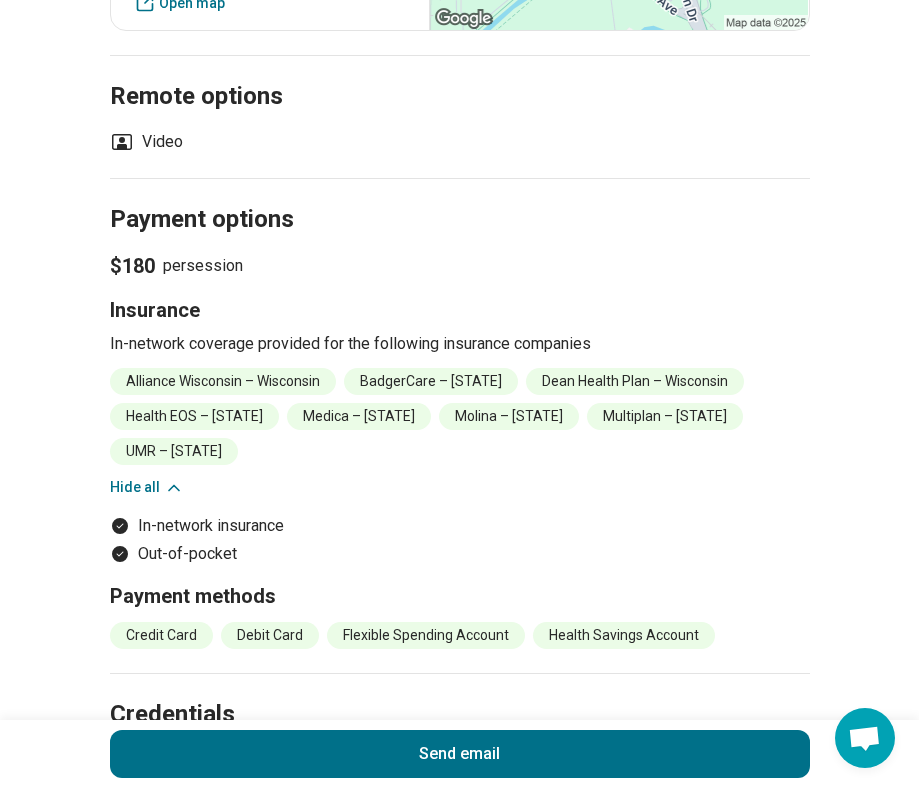 scroll, scrollTop: 2066, scrollLeft: 0, axis: vertical 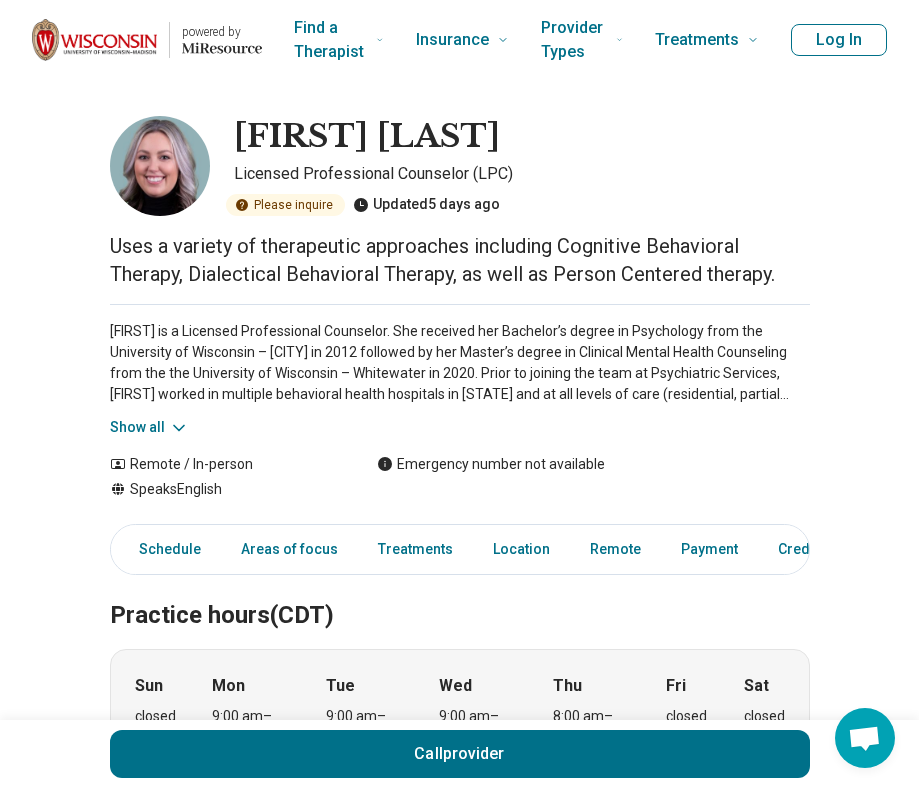 click on "Show all" at bounding box center (149, 427) 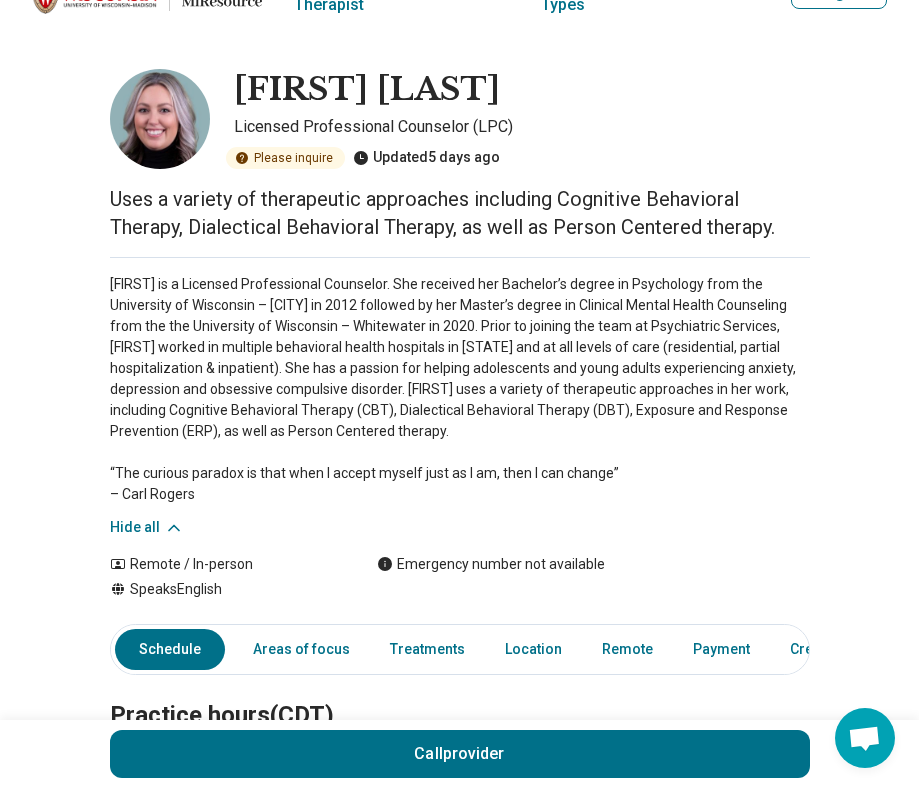 scroll, scrollTop: 0, scrollLeft: 0, axis: both 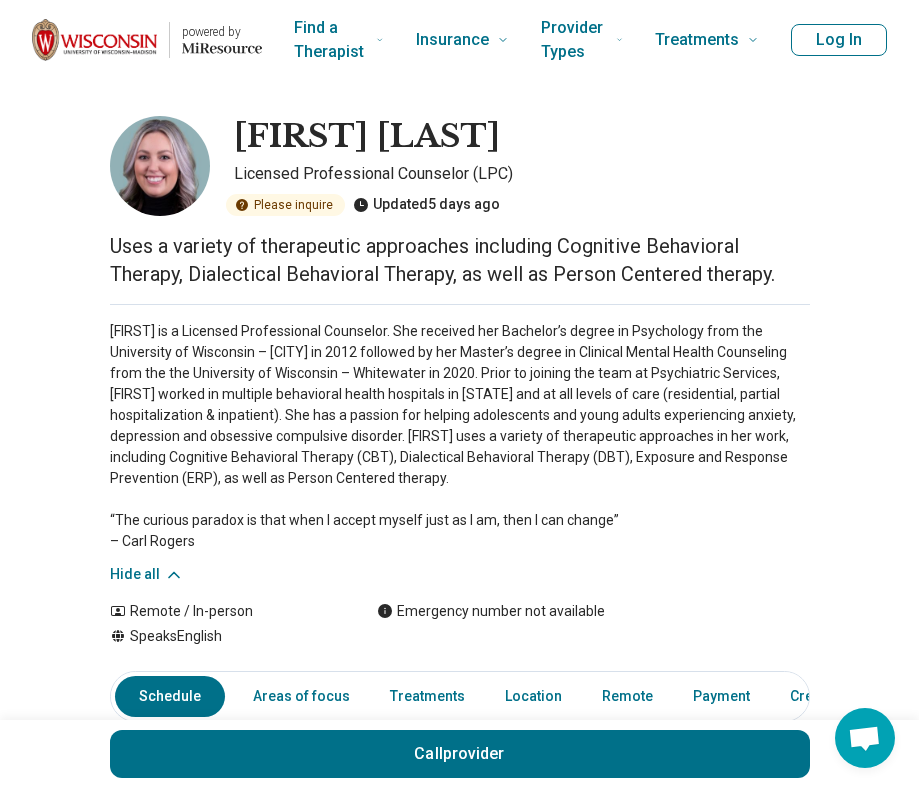 type 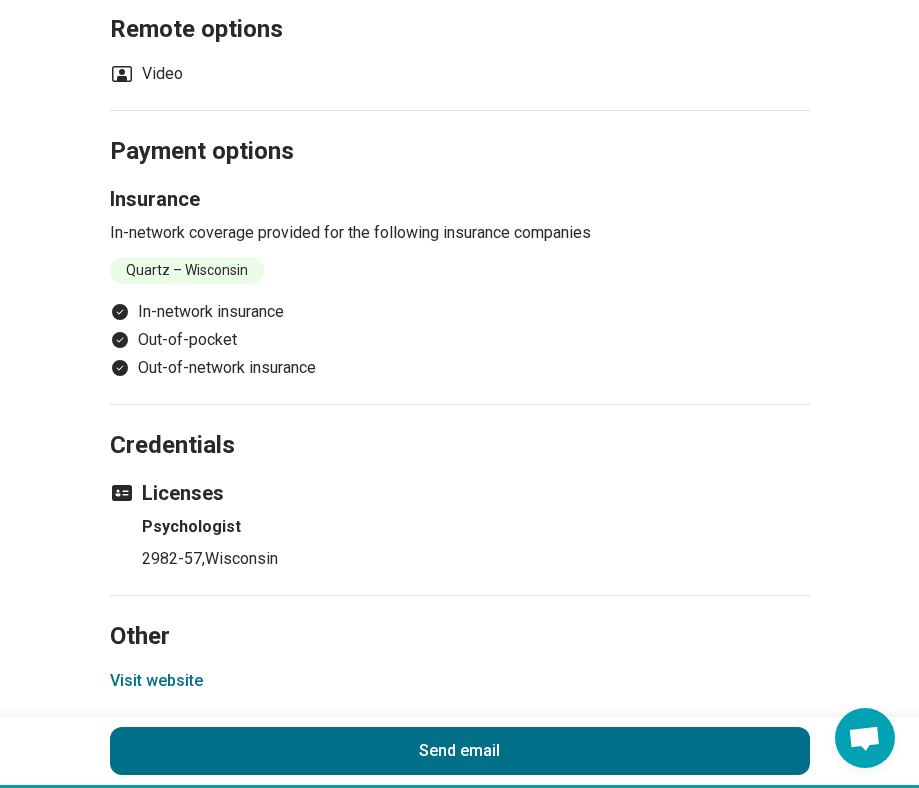scroll, scrollTop: 1678, scrollLeft: 0, axis: vertical 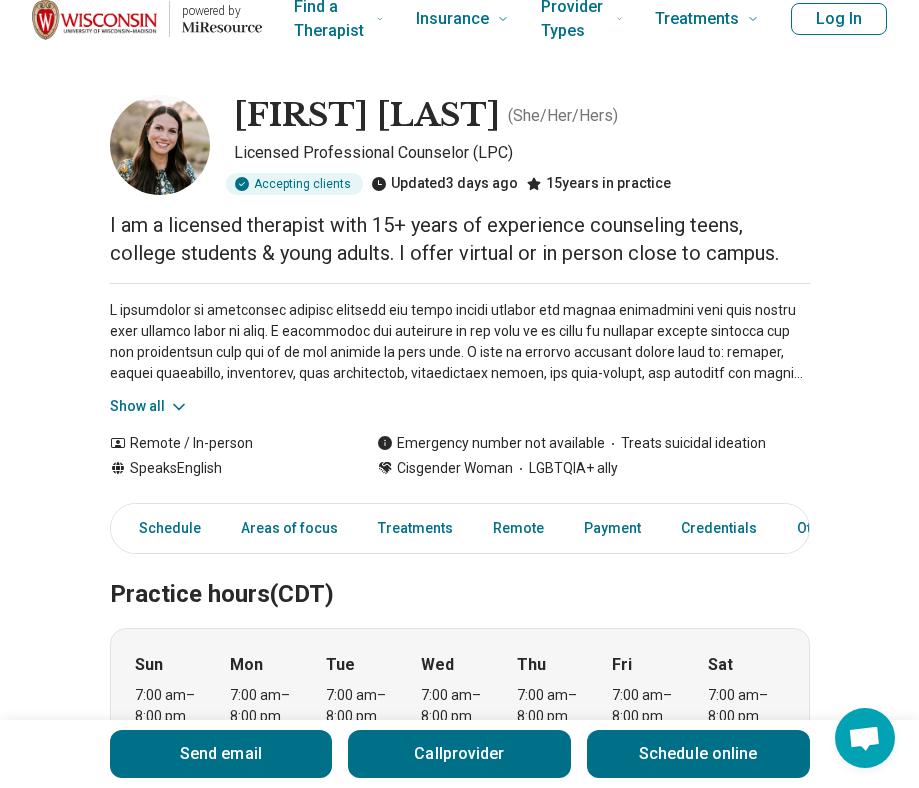 click on "Show all" at bounding box center [149, 406] 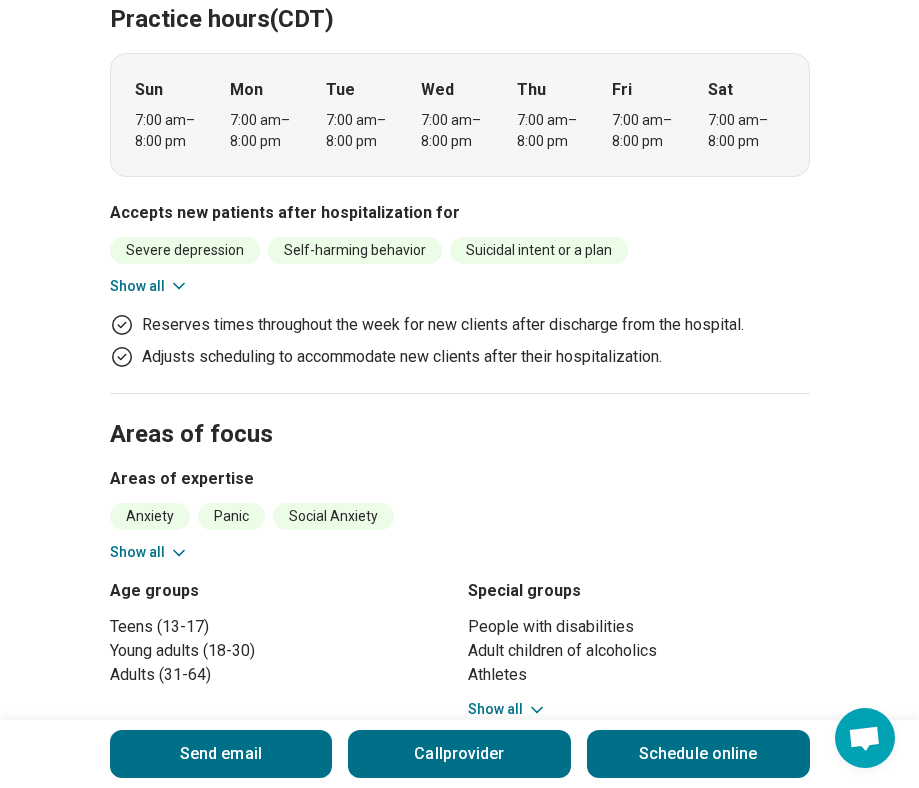 scroll, scrollTop: 833, scrollLeft: 0, axis: vertical 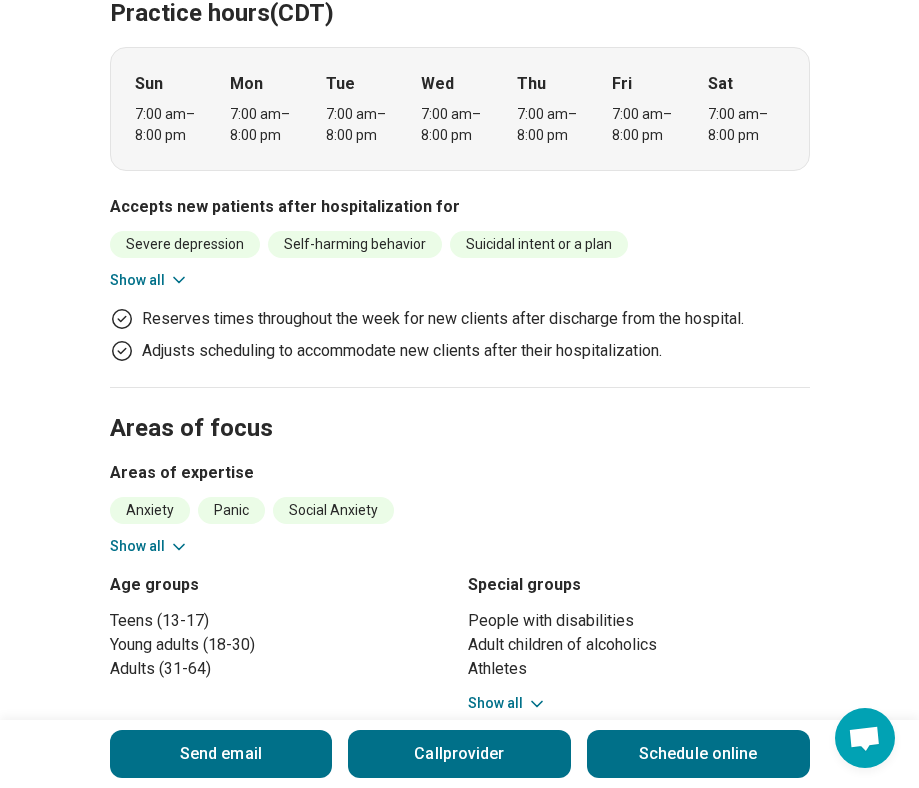 click 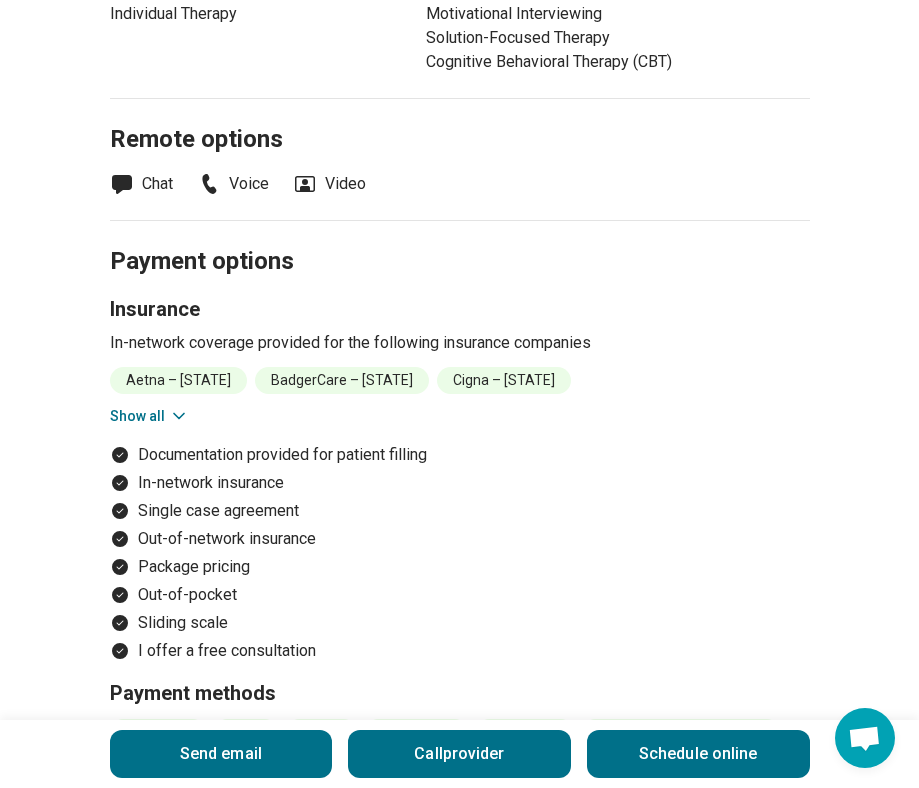 scroll, scrollTop: 1794, scrollLeft: 0, axis: vertical 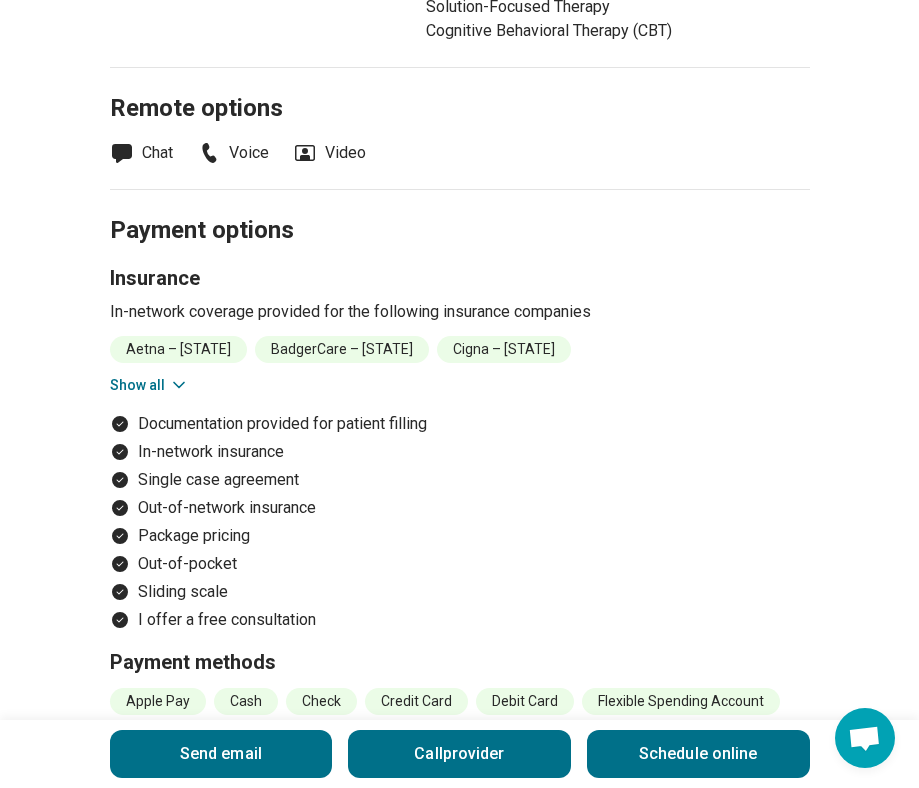 click on "Show all" at bounding box center (149, 385) 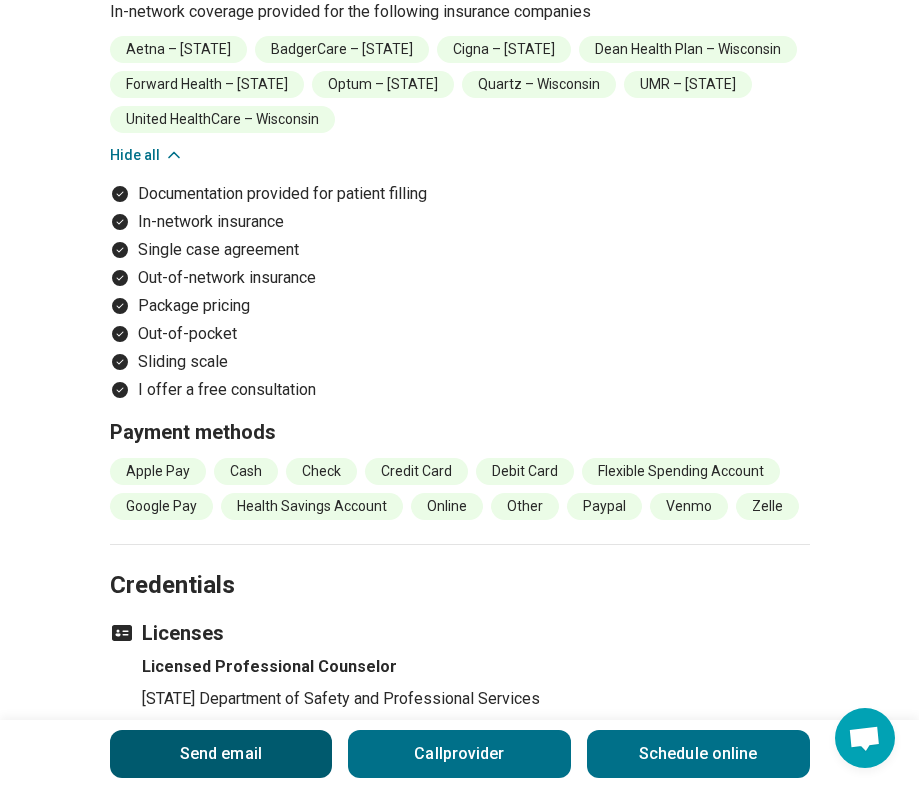 scroll, scrollTop: 2197, scrollLeft: 0, axis: vertical 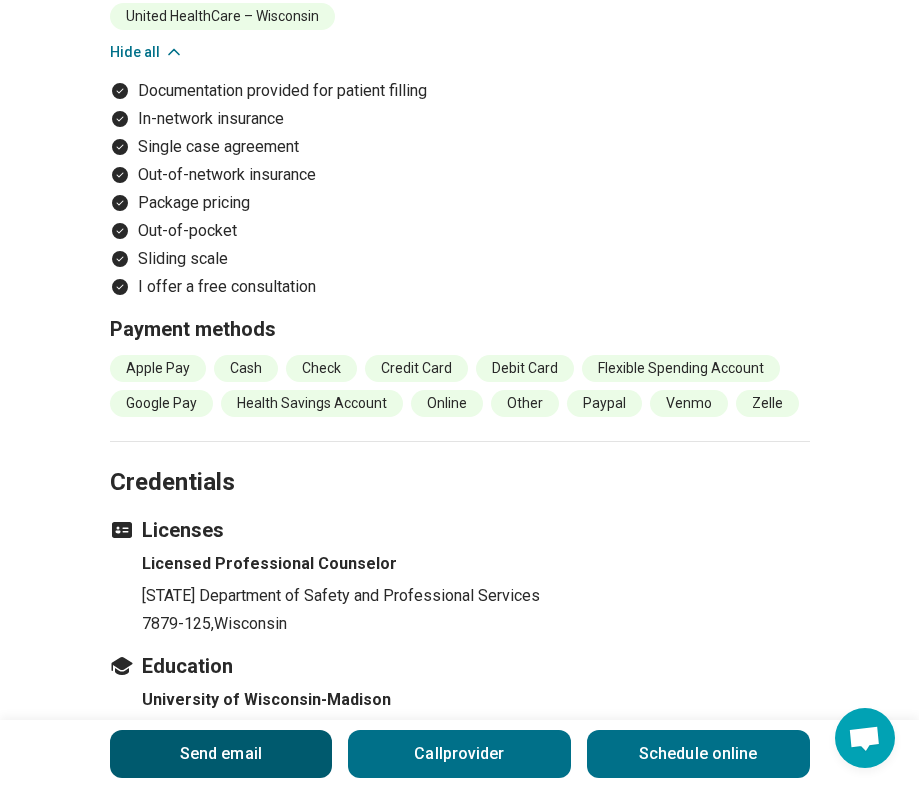 click on "Send email" at bounding box center [221, 754] 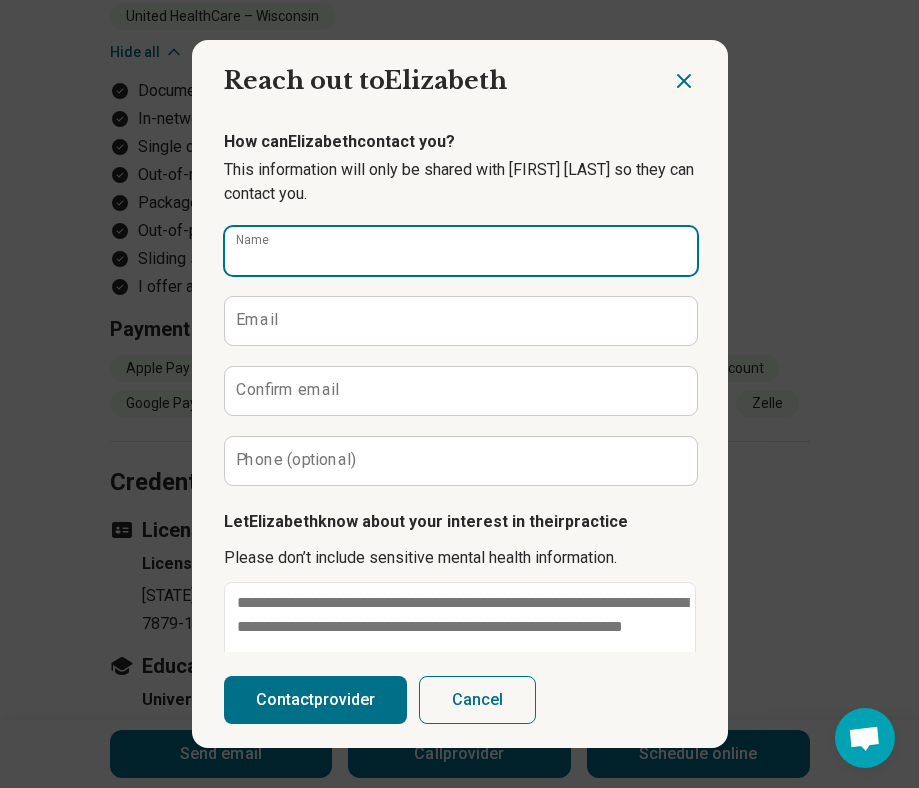 click on "Name" at bounding box center [461, 251] 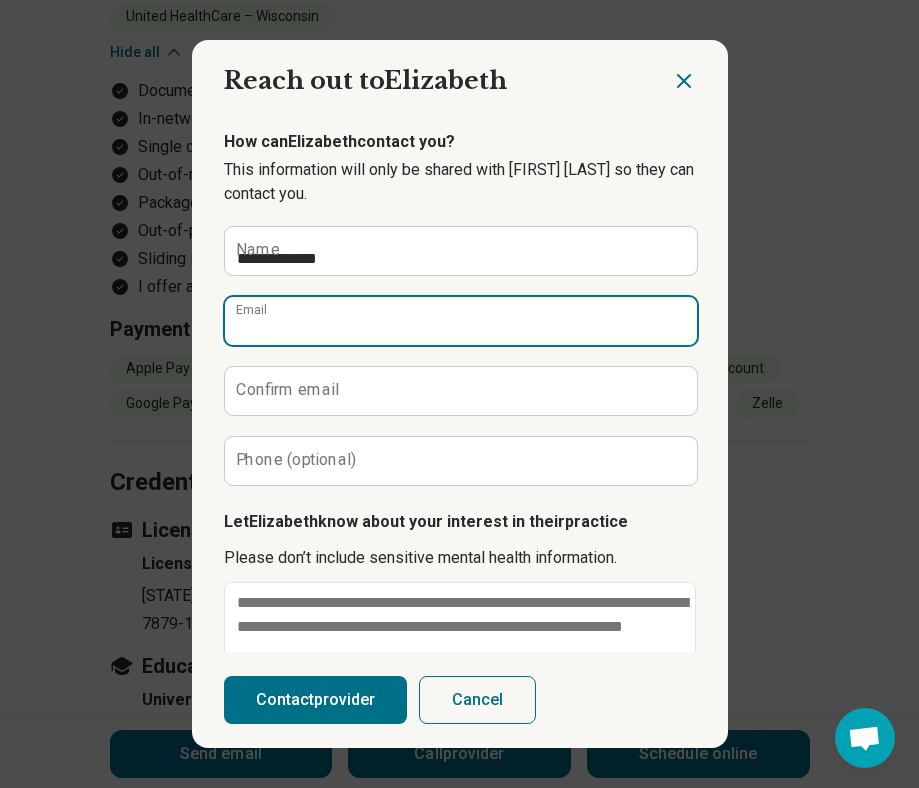 type on "**********" 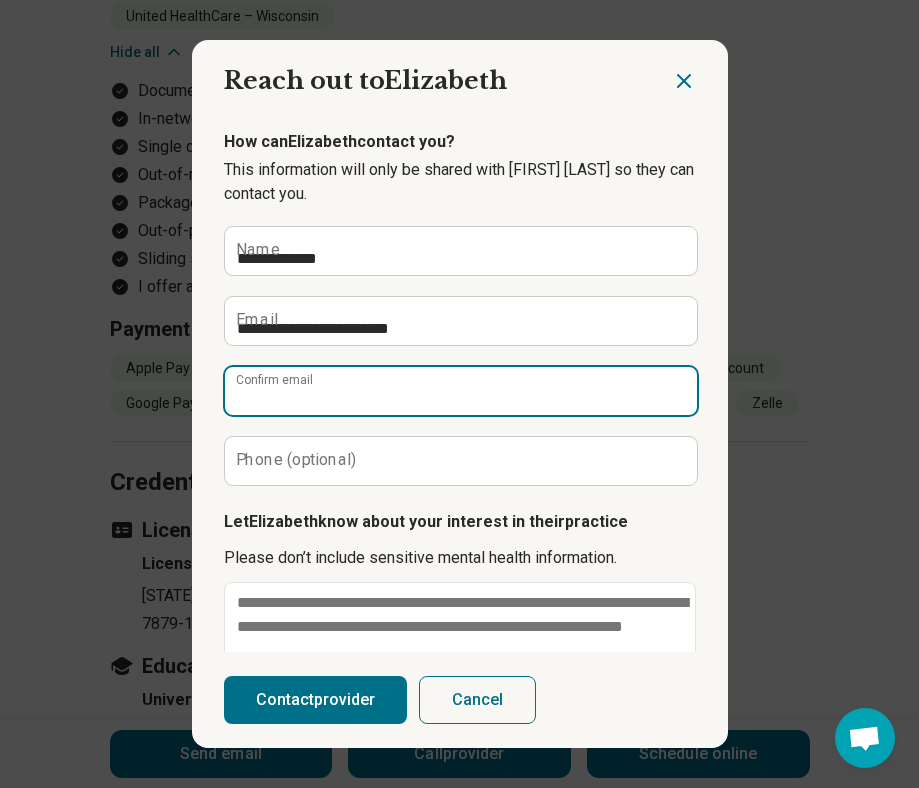 type on "**********" 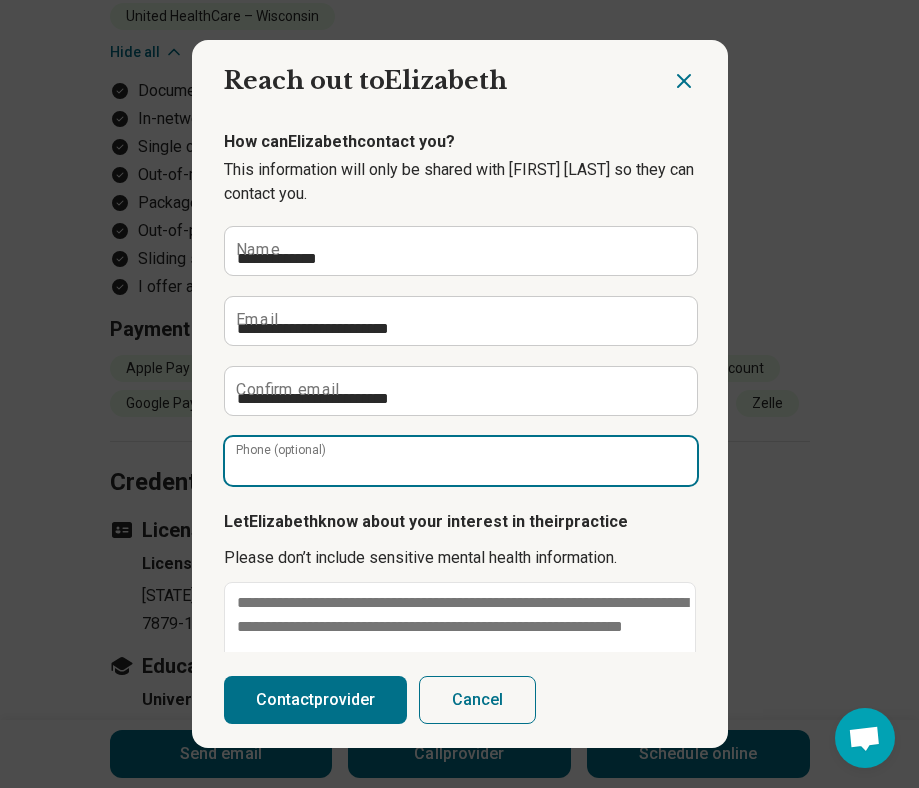 type on "**********" 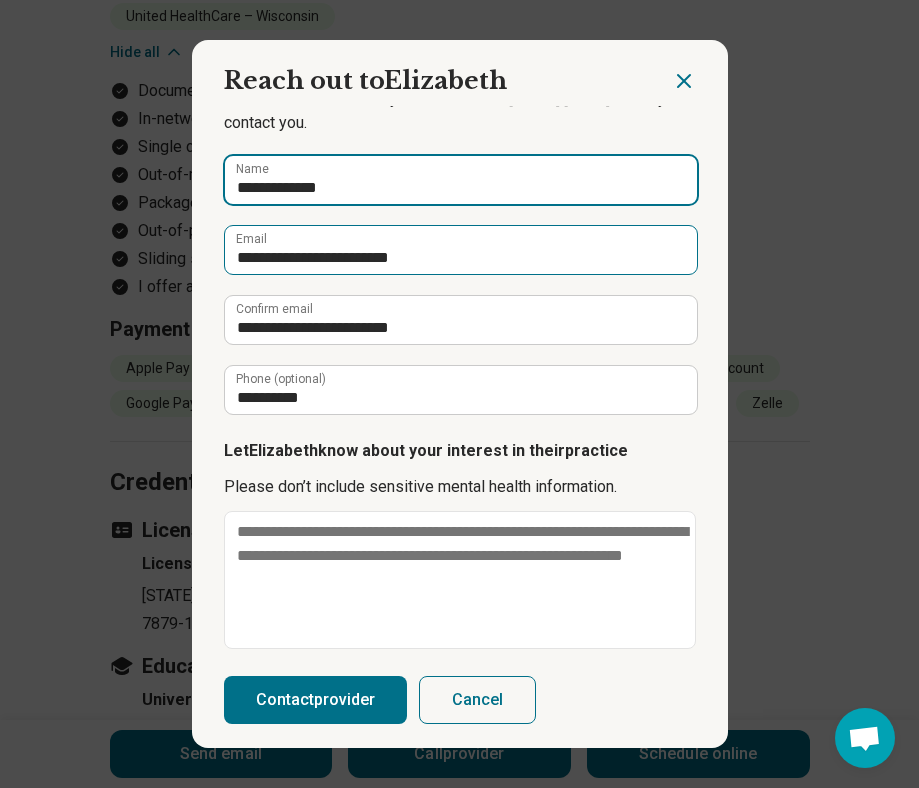 scroll, scrollTop: 117, scrollLeft: 0, axis: vertical 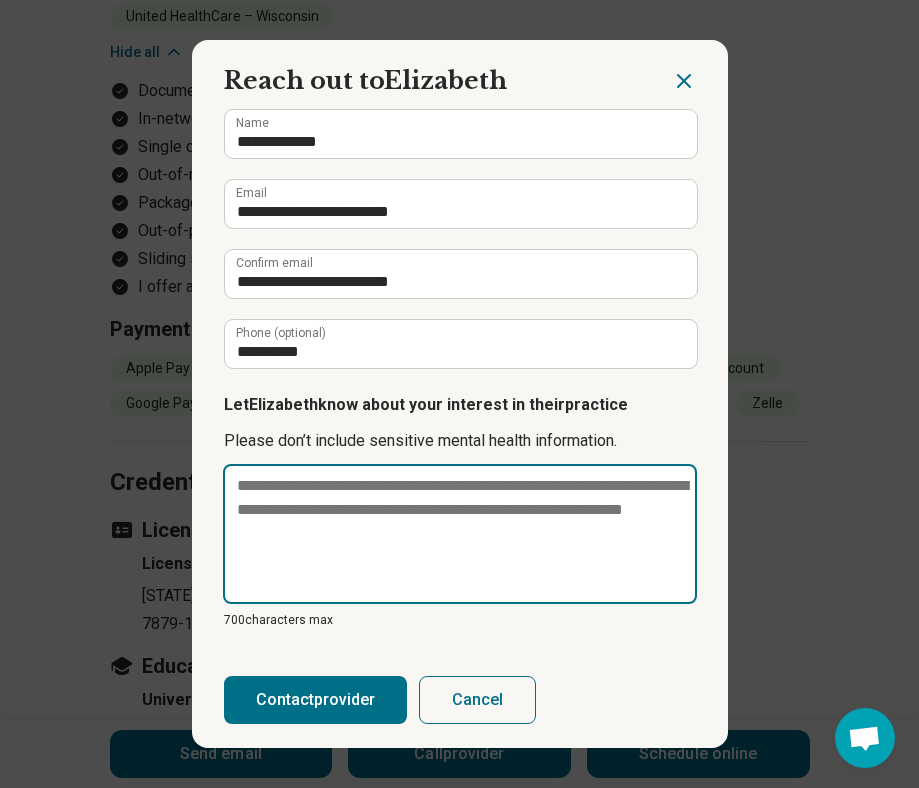 click at bounding box center (460, 534) 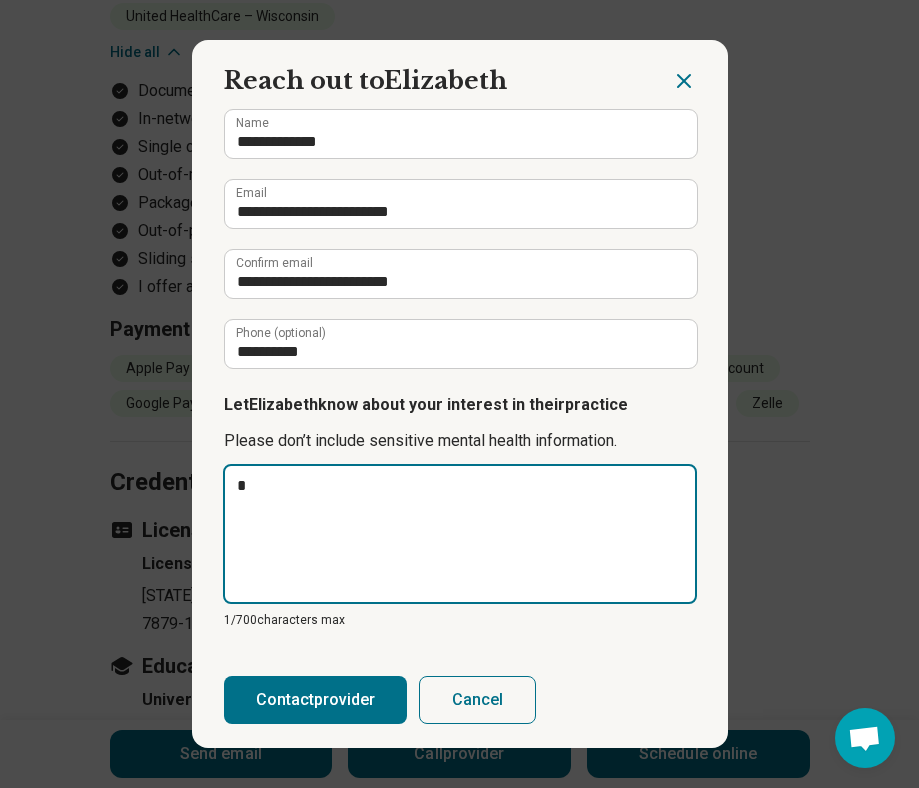 type on "**" 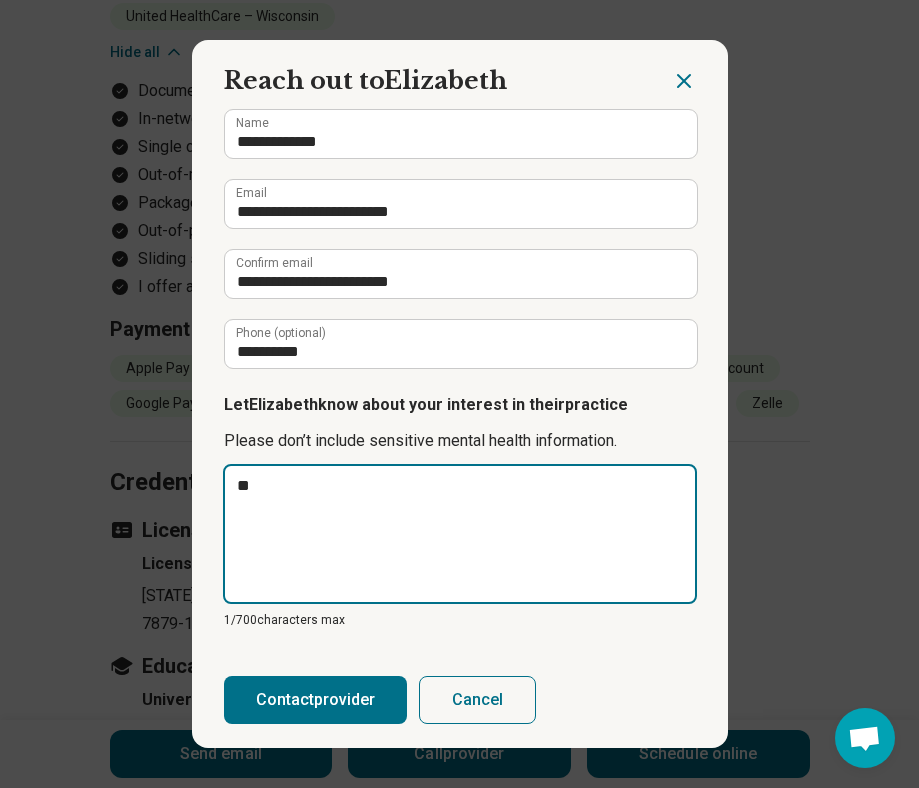 type on "**" 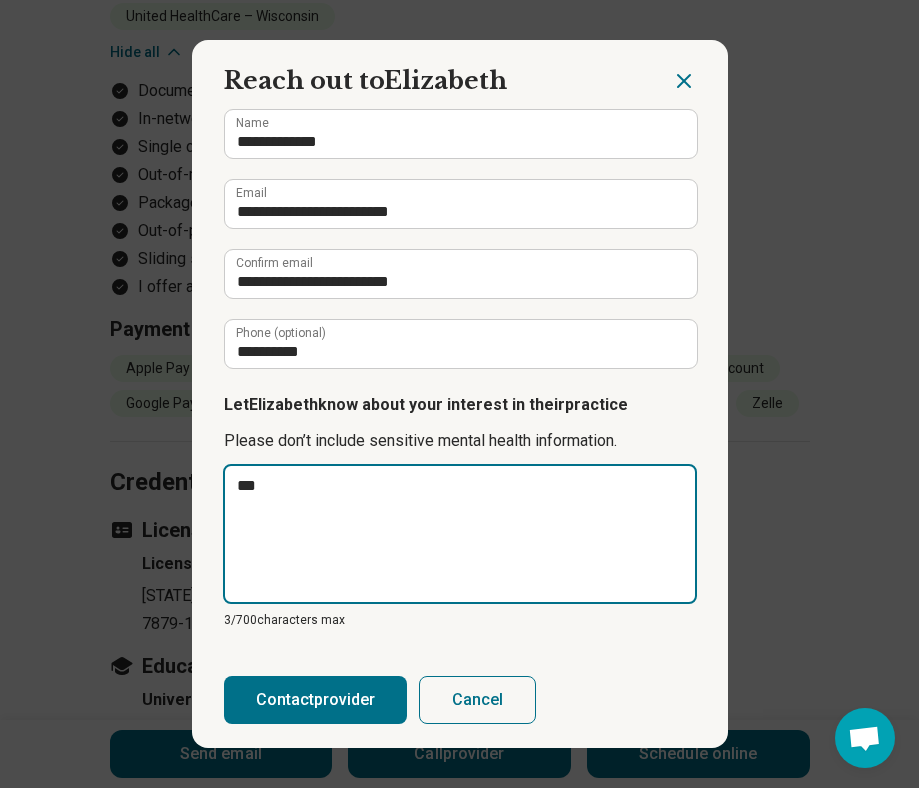 type on "**" 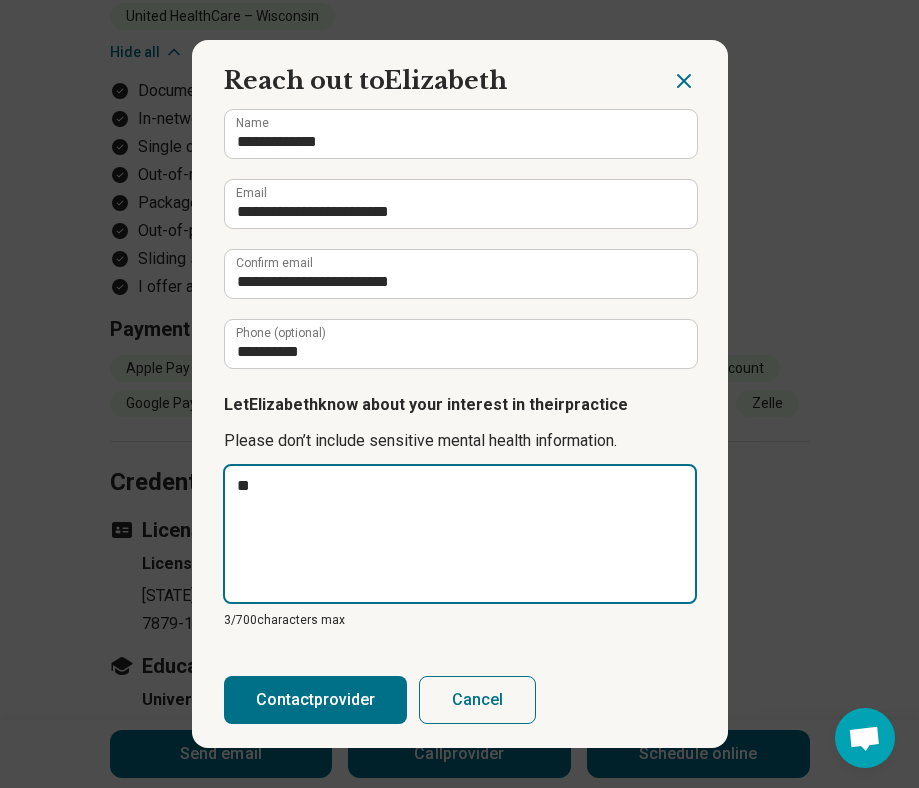 type on "***" 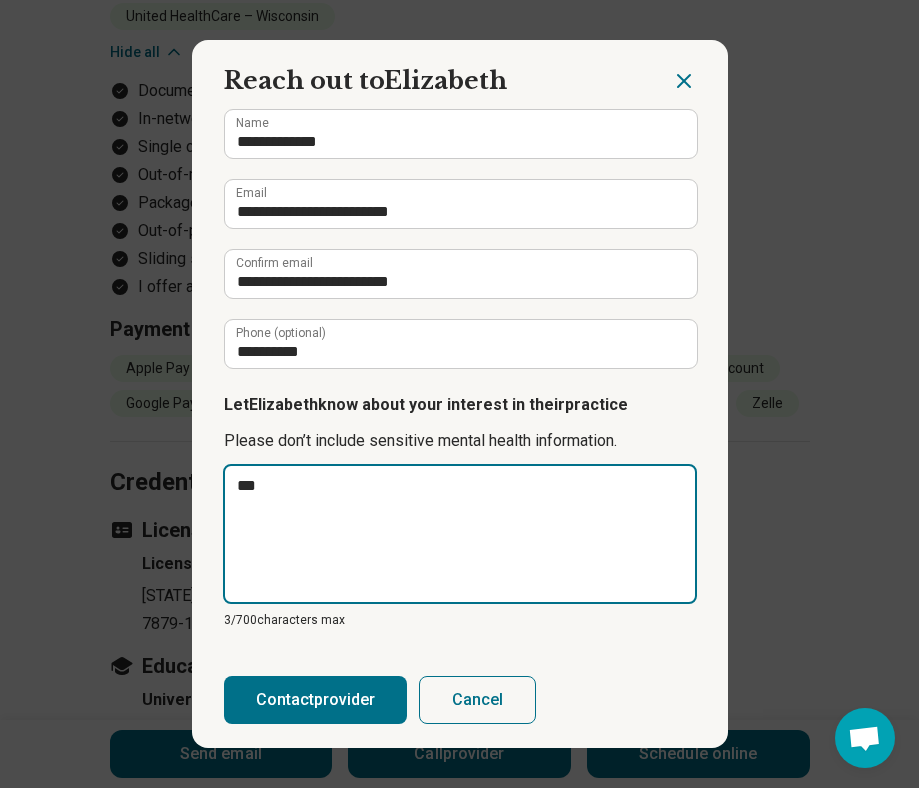 type on "***" 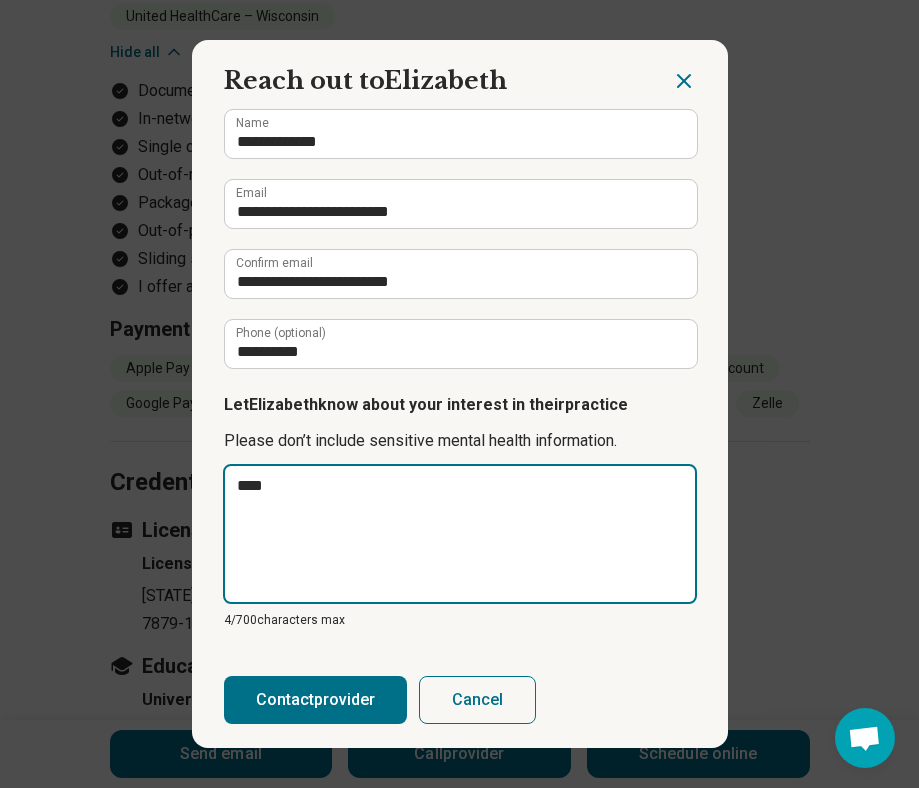 type on "*****" 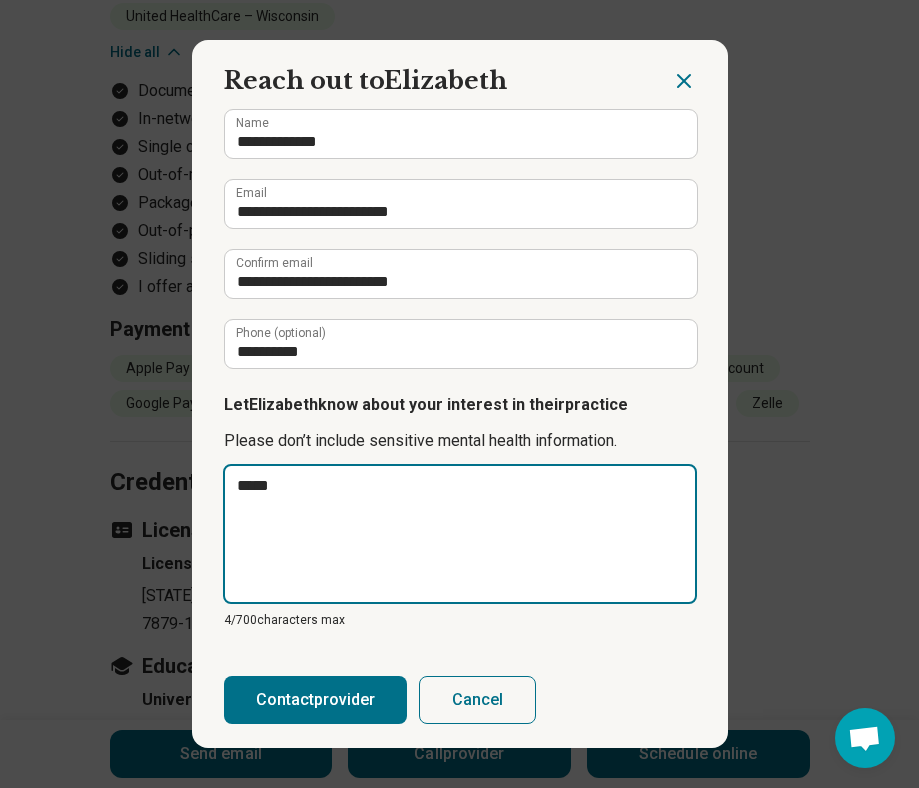 type on "******" 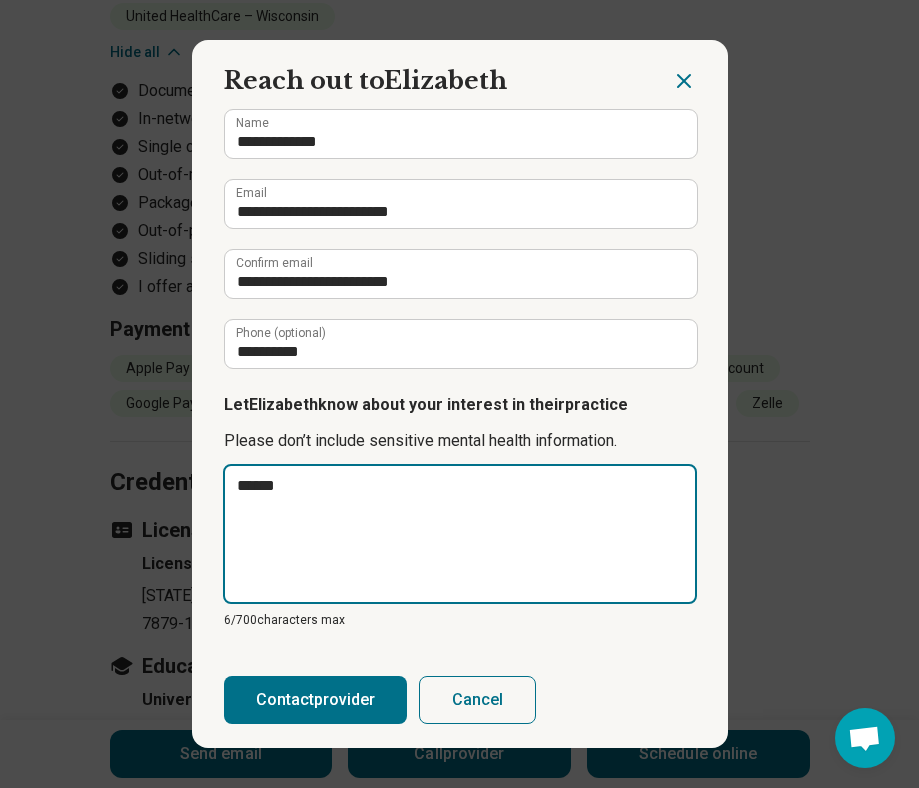 type on "******" 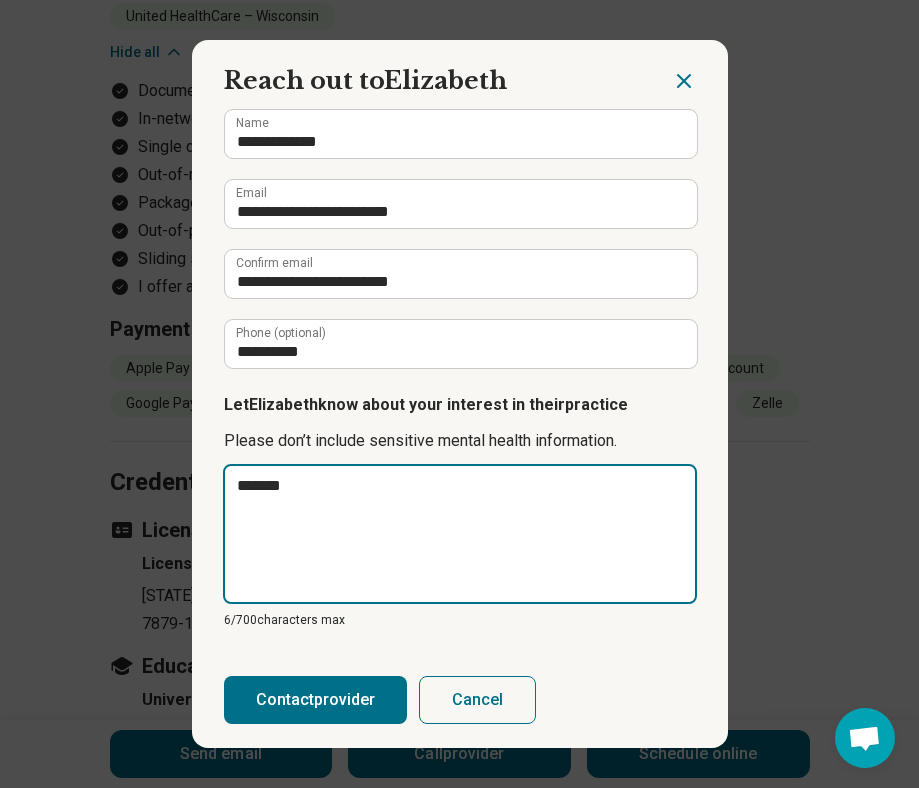 type on "*" 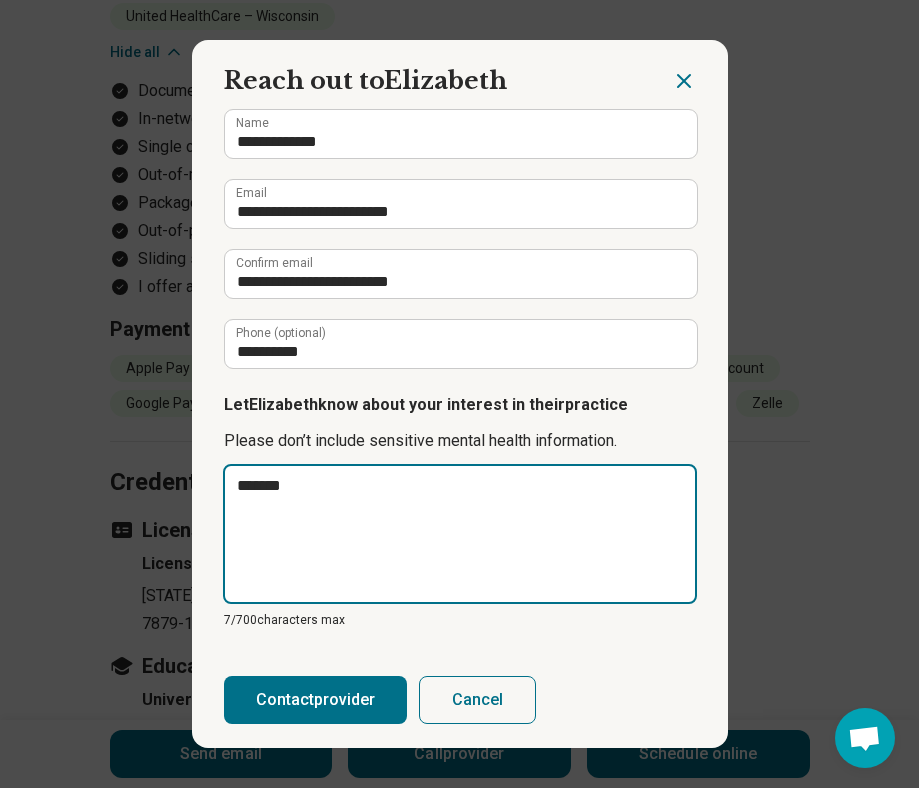 type on "********" 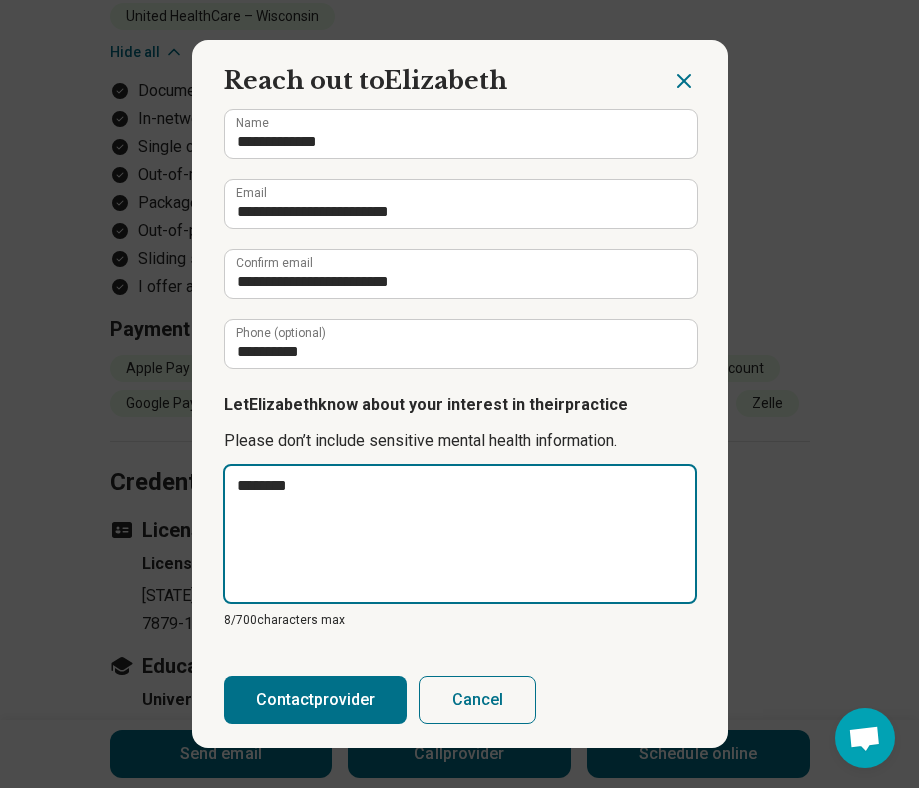 type on "*********" 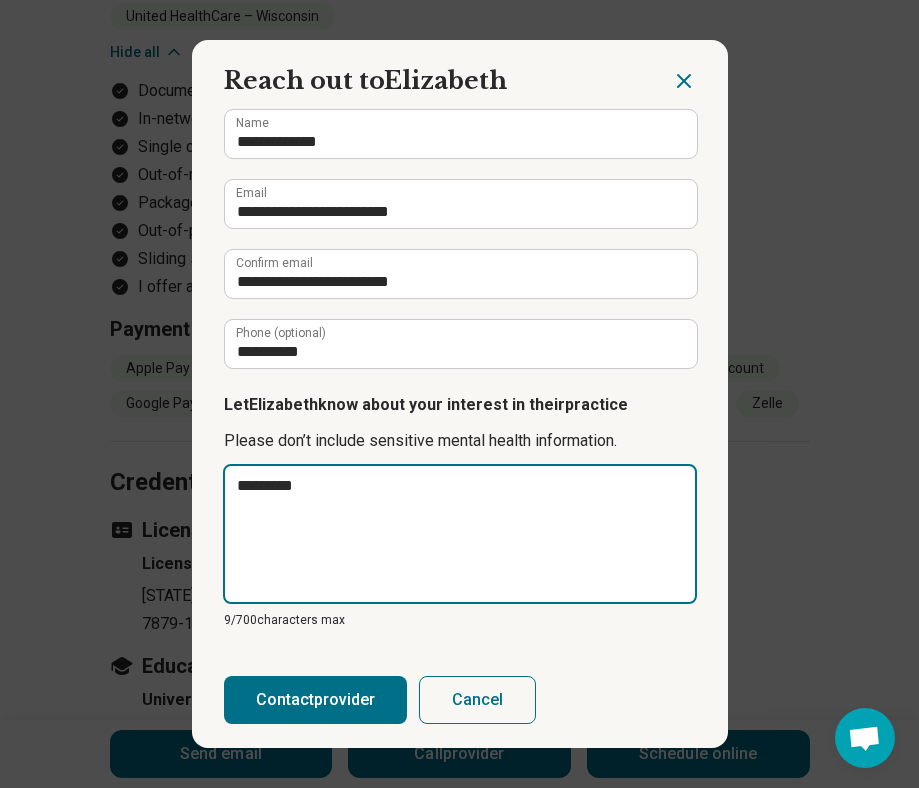 type on "********" 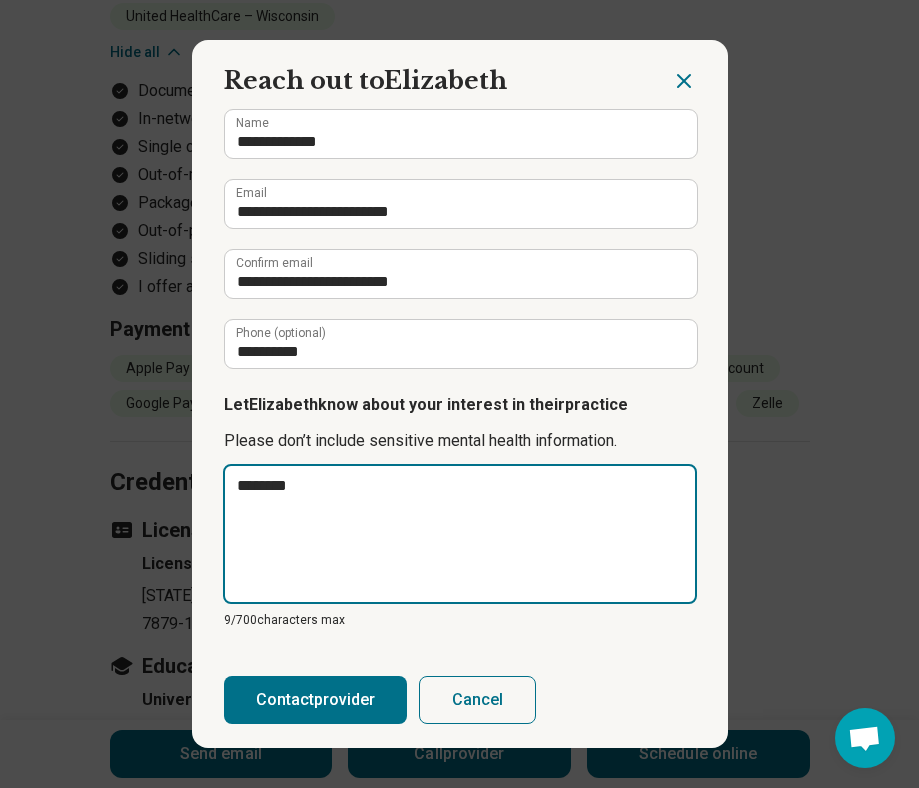 type on "*********" 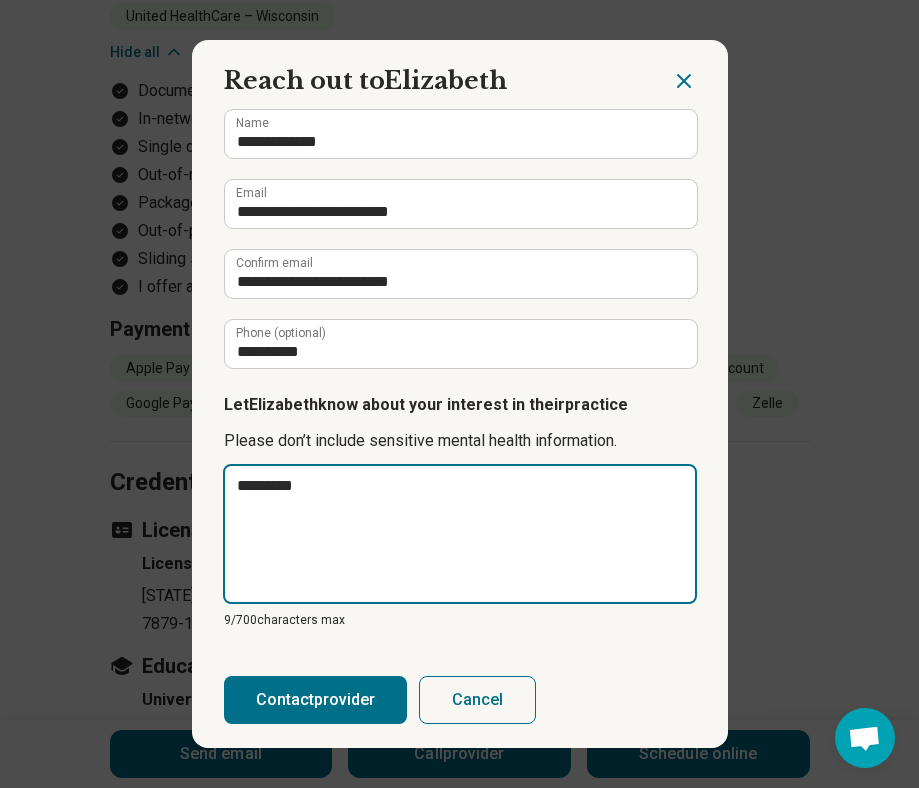 type on "*" 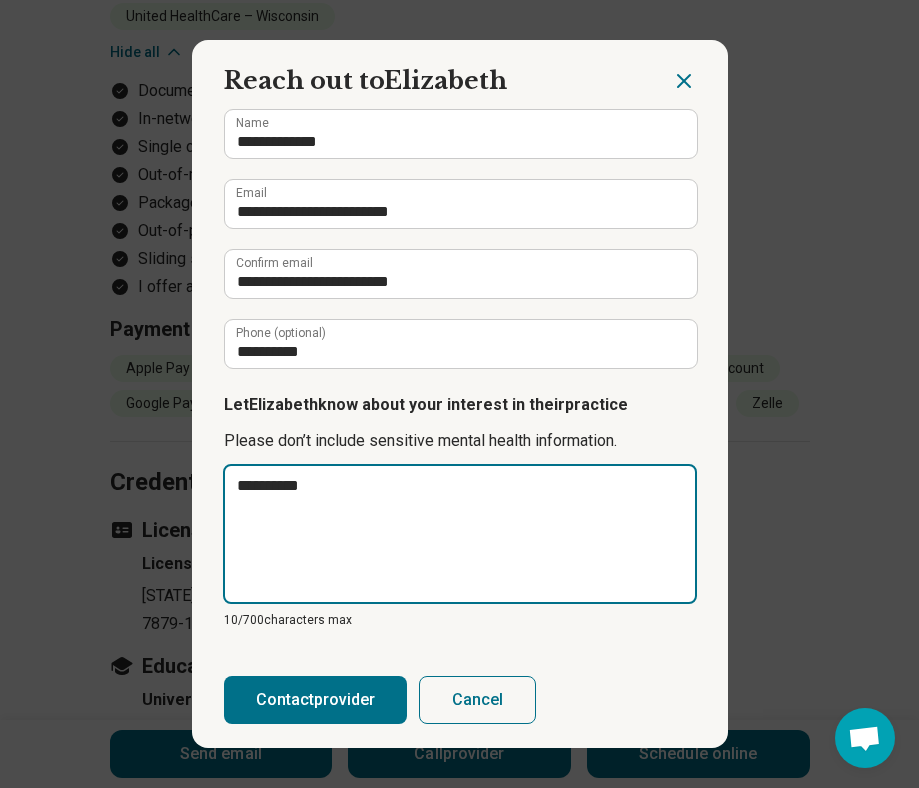 type on "**********" 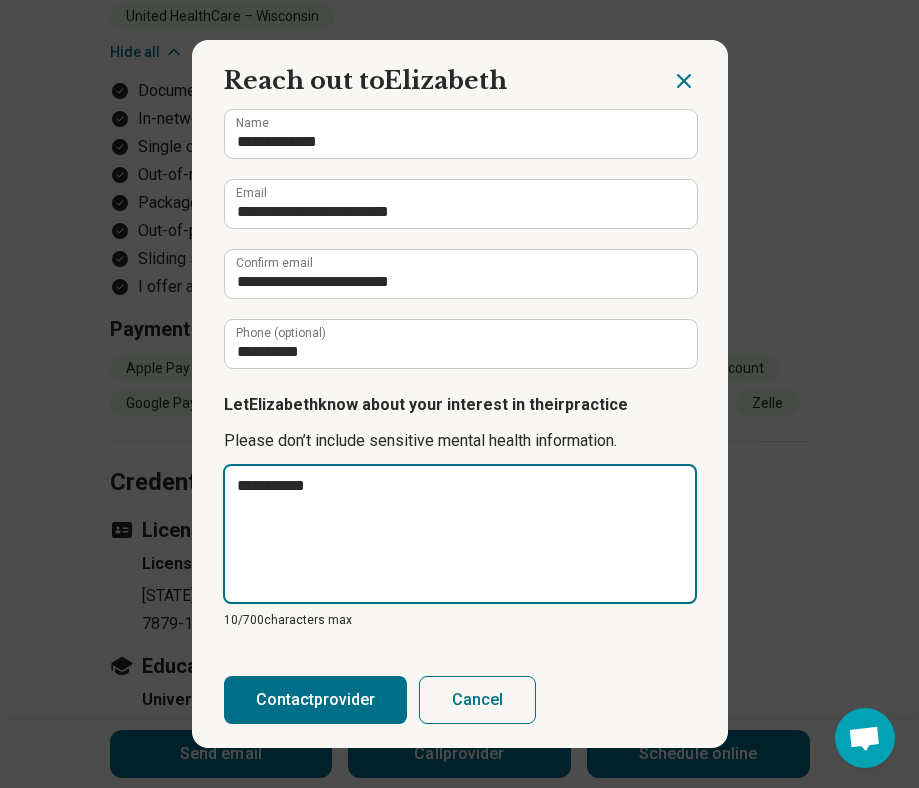 type on "*" 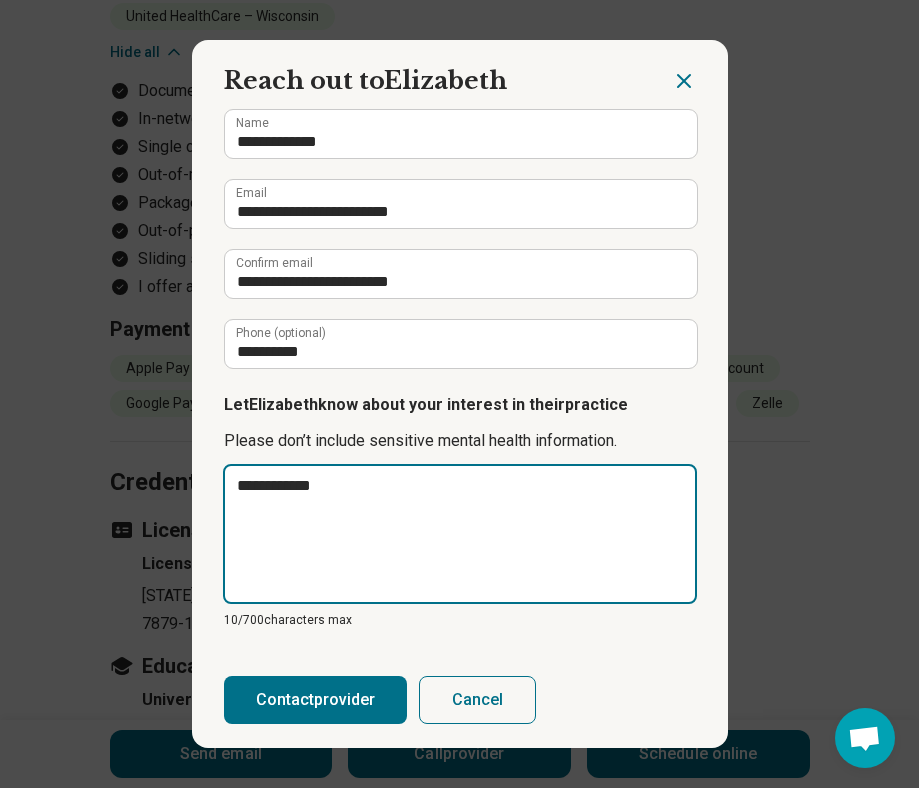 type on "*" 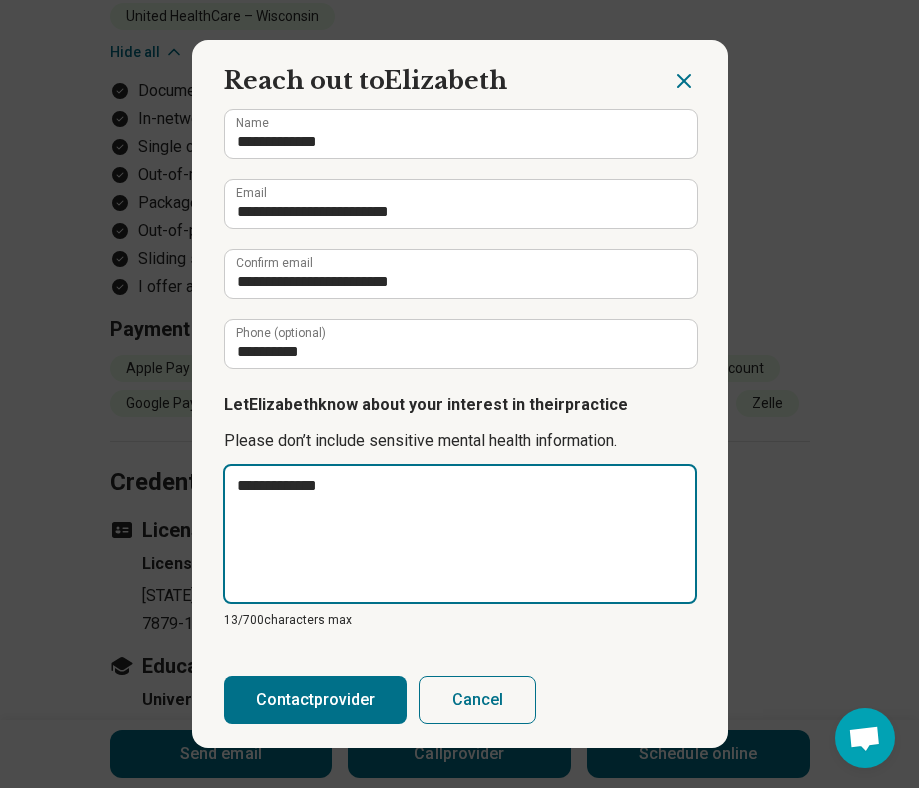 type on "**********" 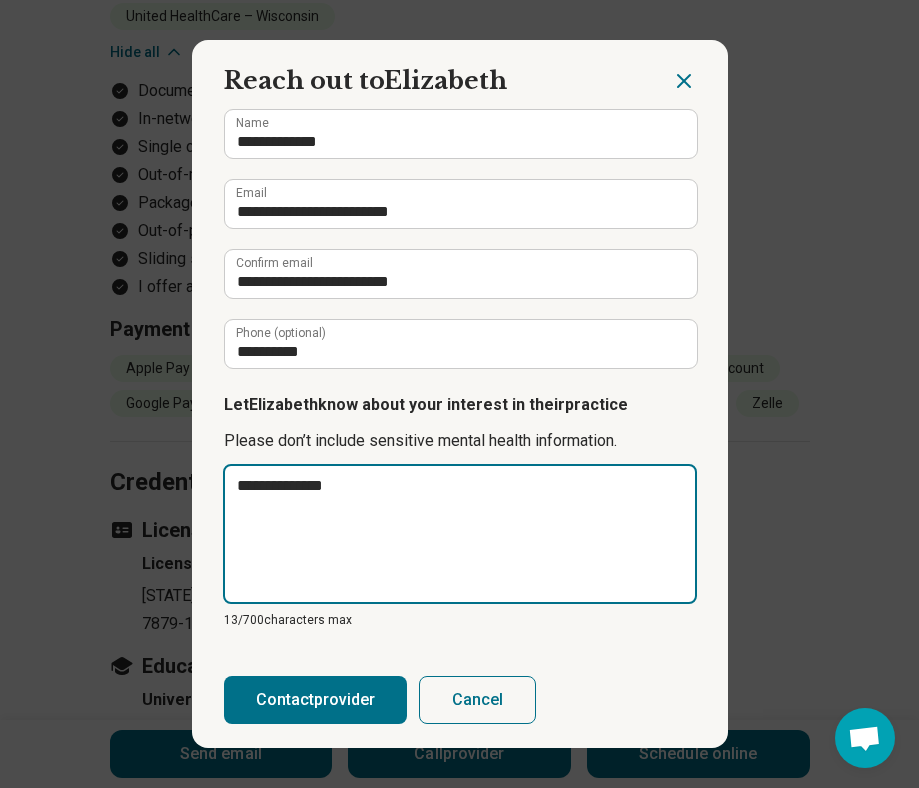 type on "**********" 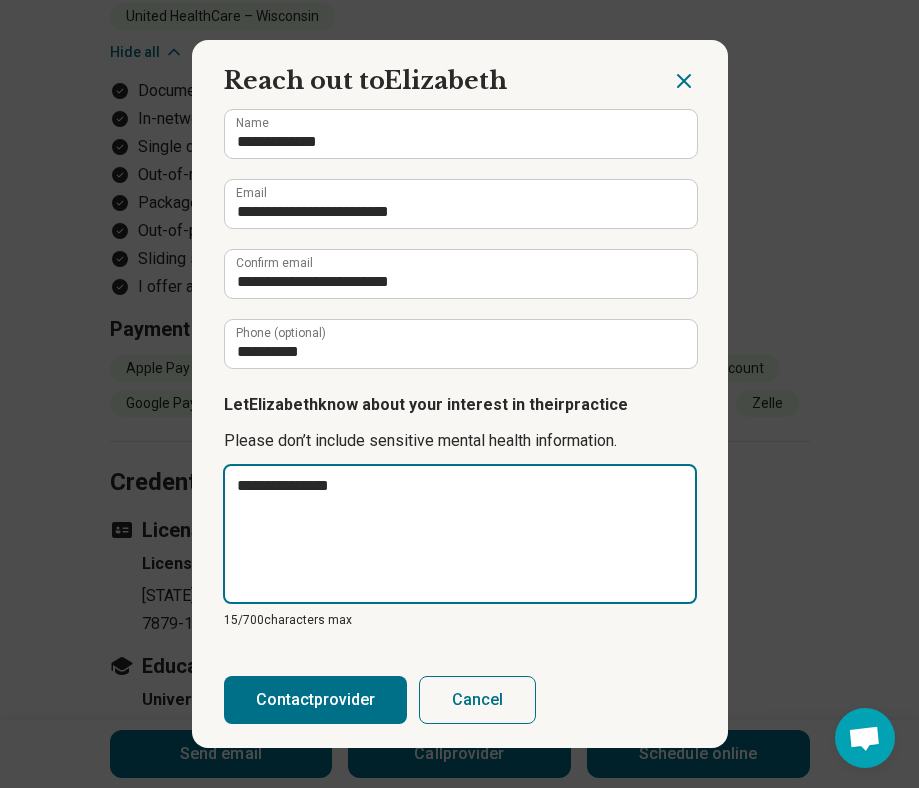 type on "**********" 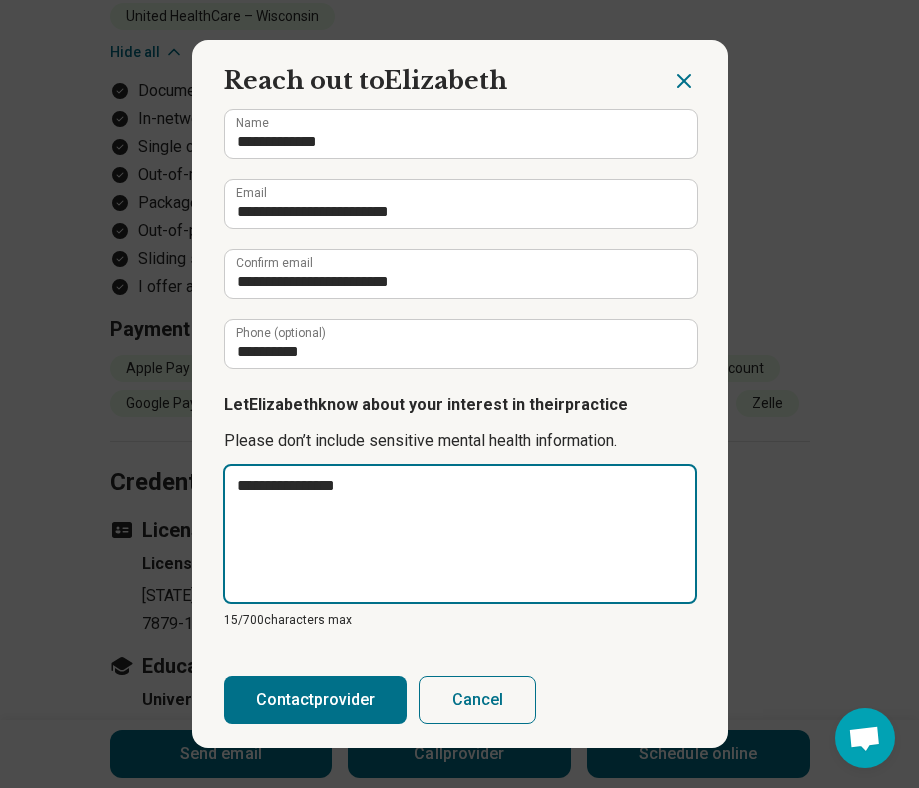 type on "**********" 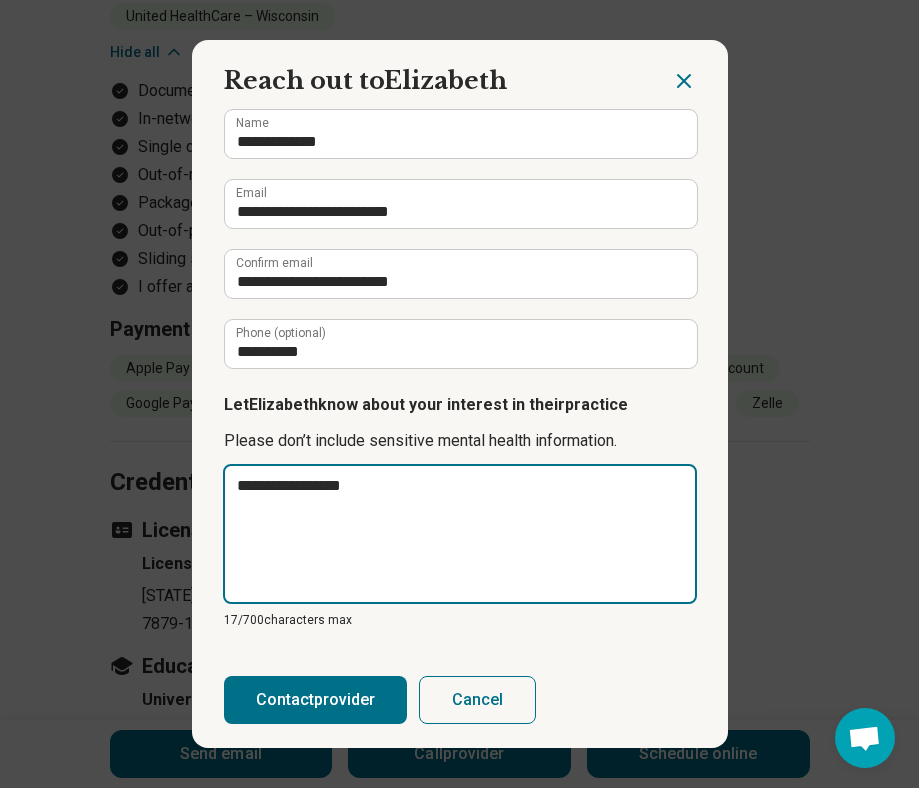 type on "**********" 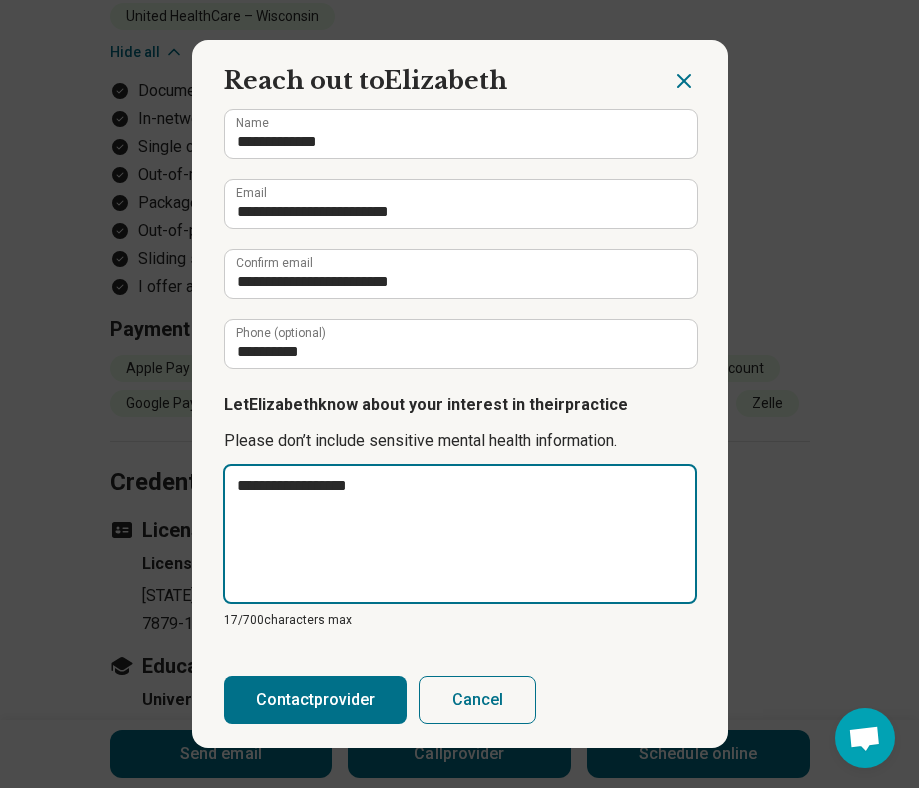 type on "**********" 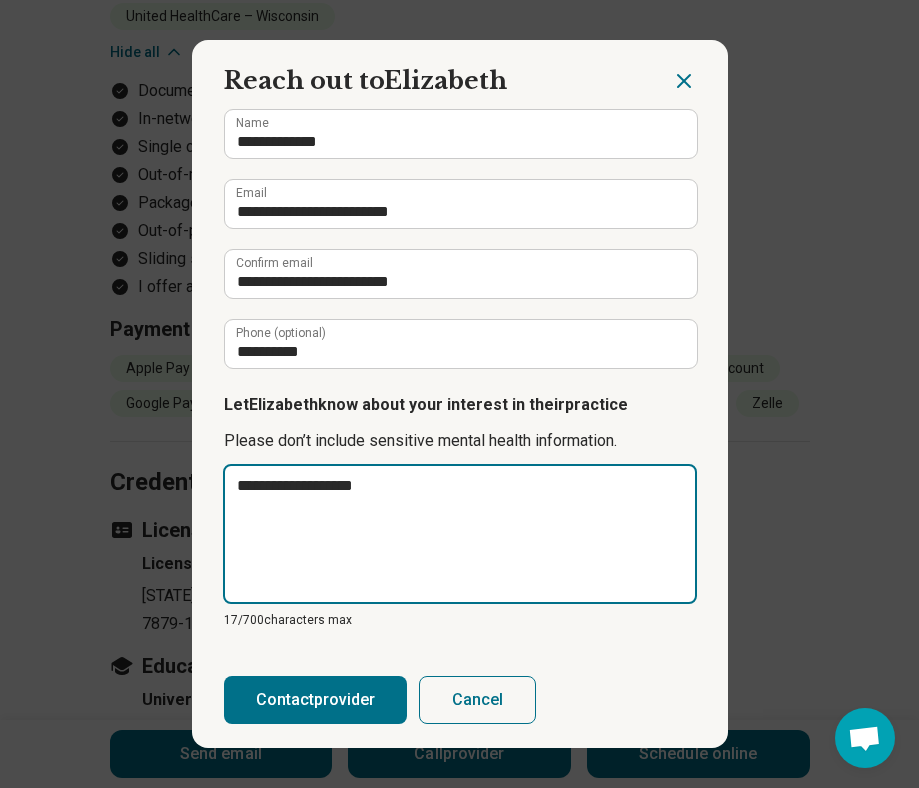 type on "*" 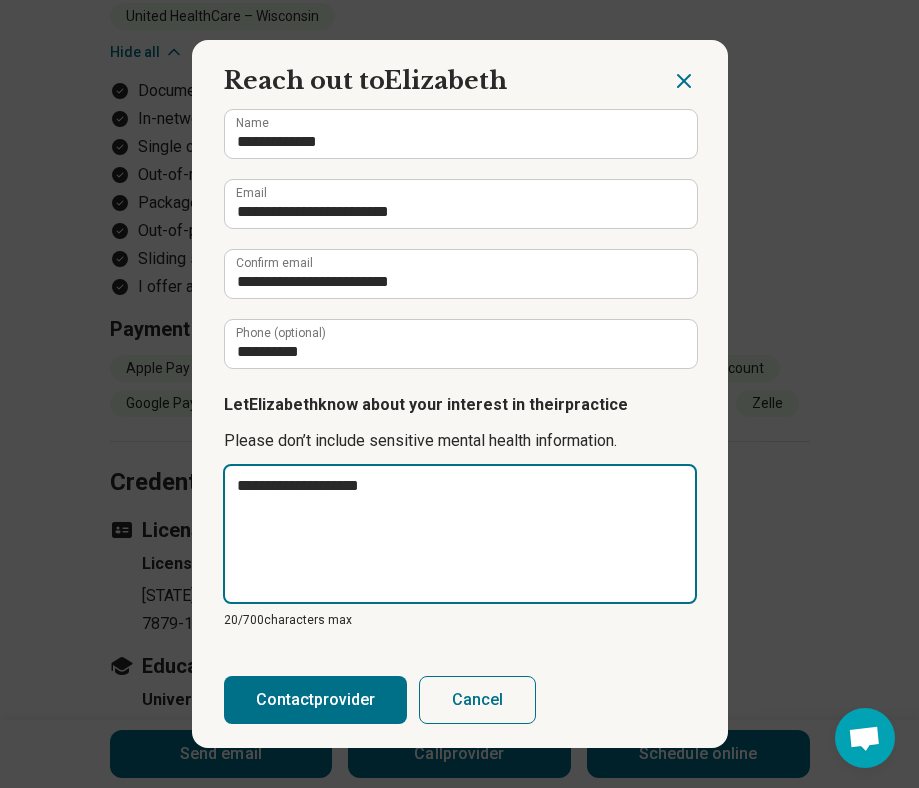 type on "**********" 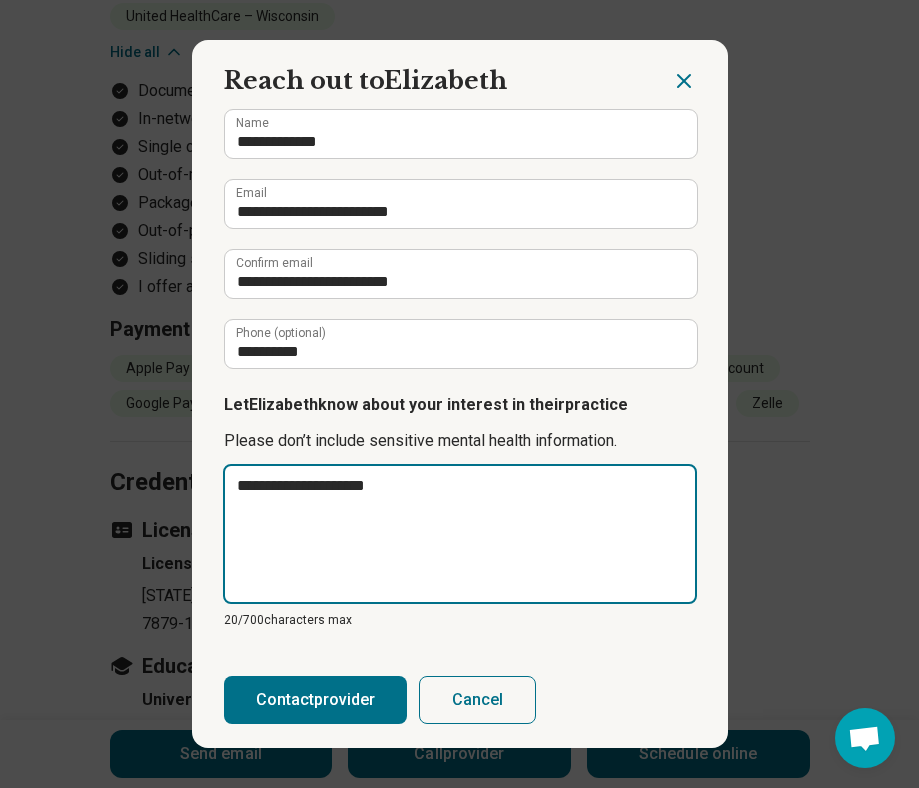 type on "**********" 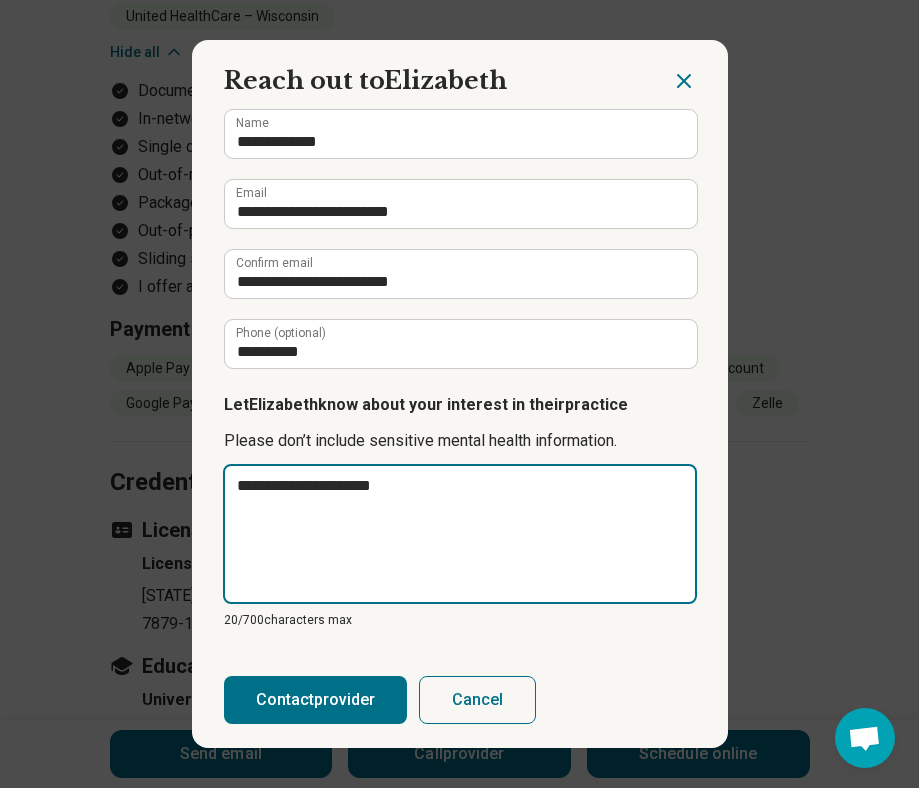 type on "**********" 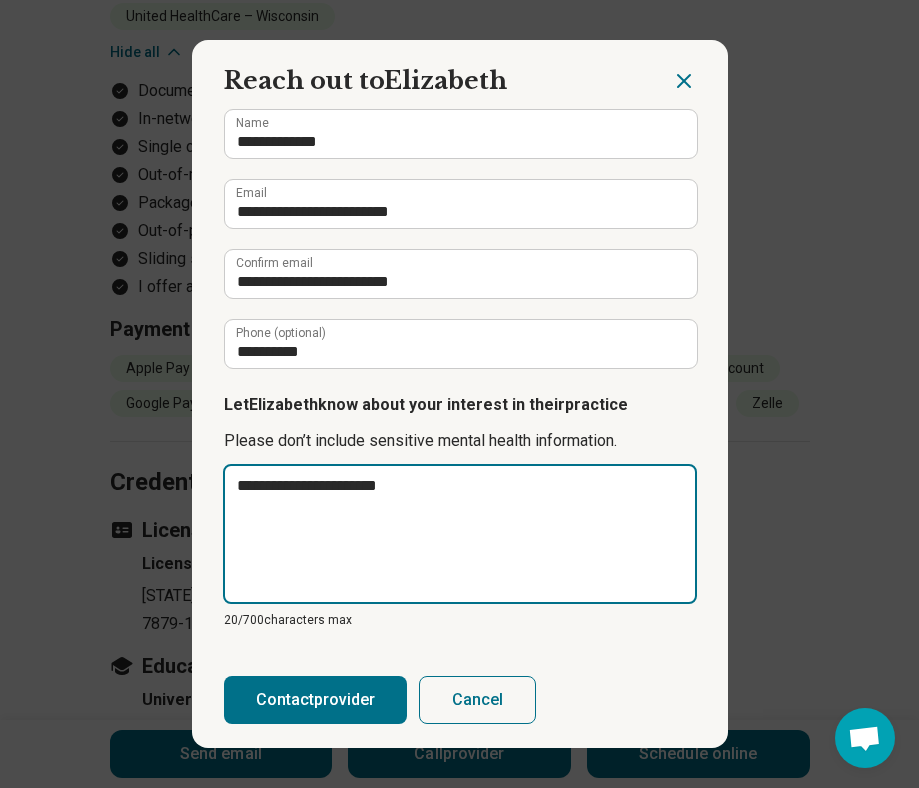 type on "**********" 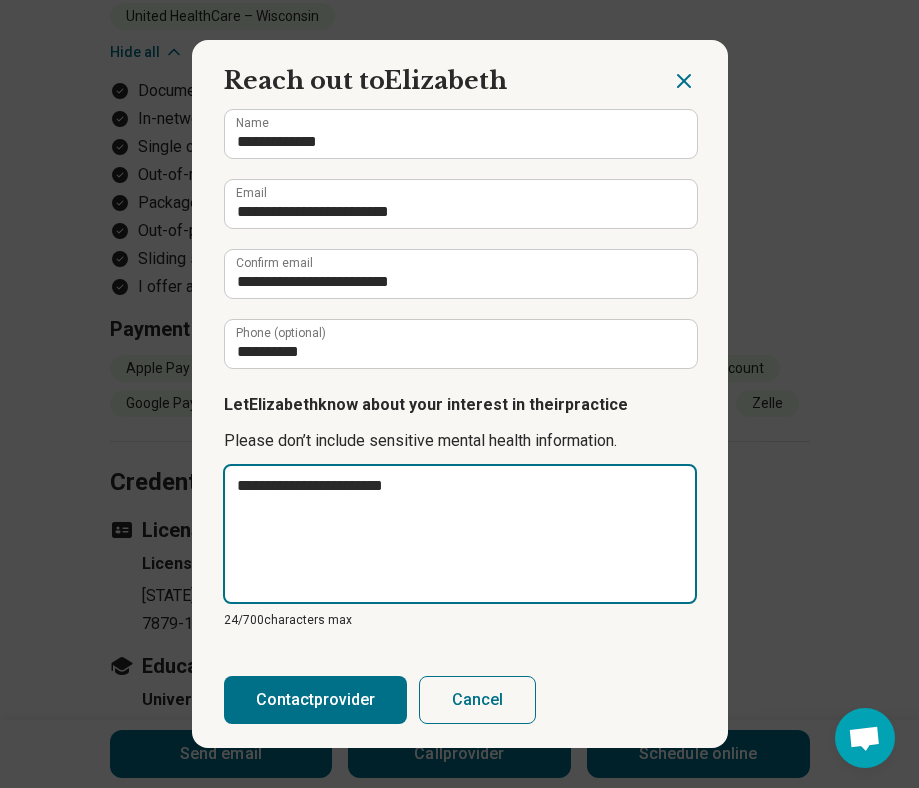type on "**********" 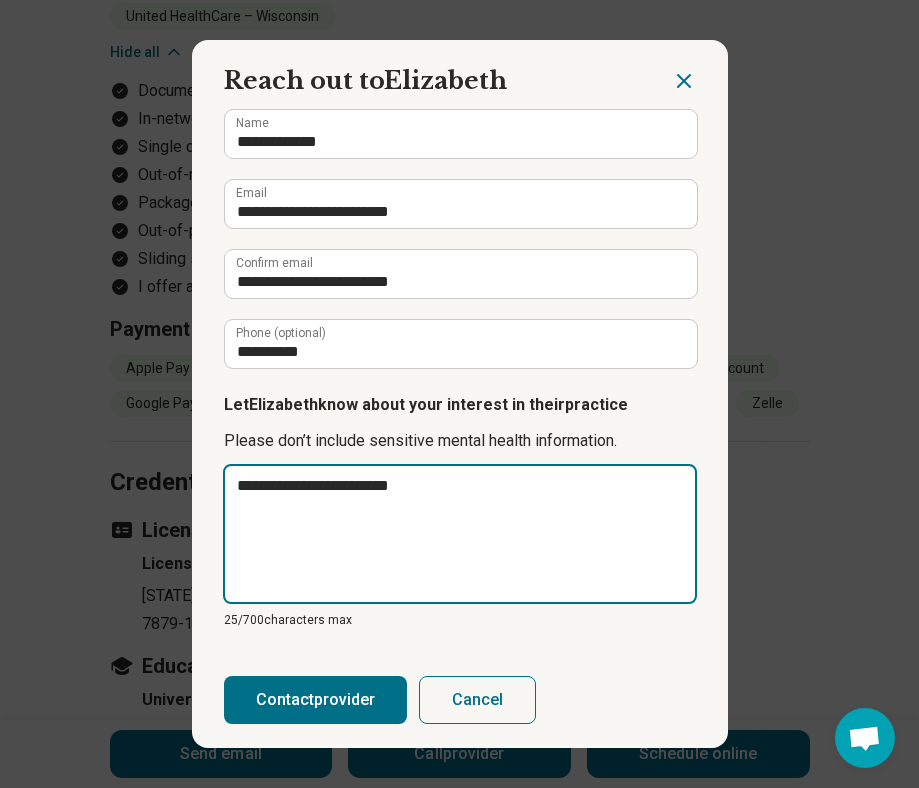 type on "**********" 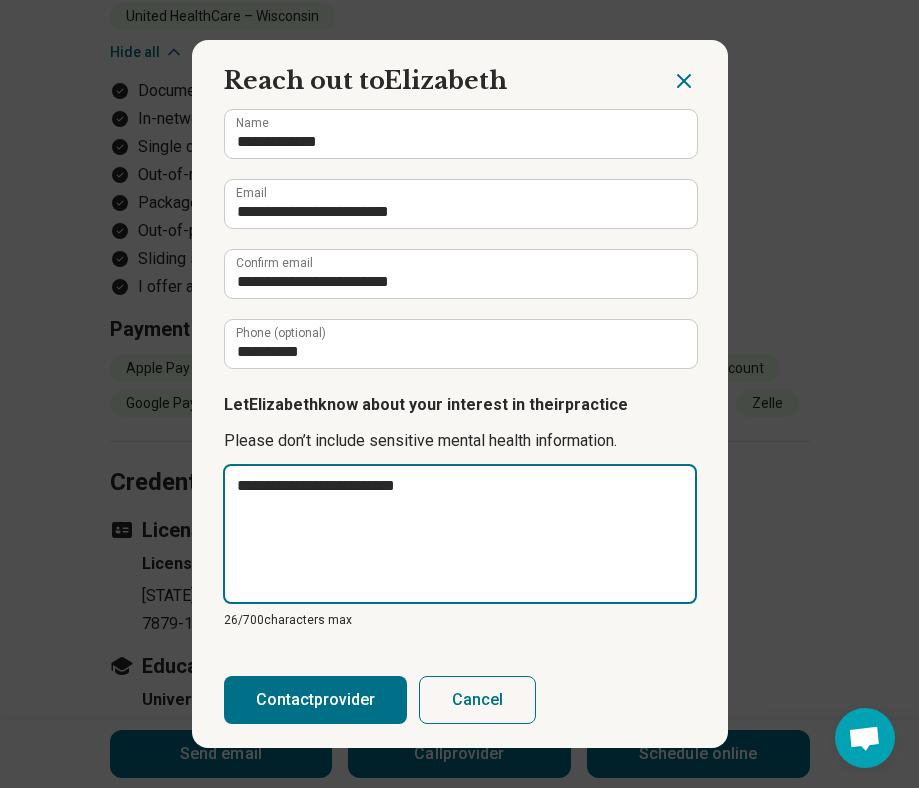 type on "**********" 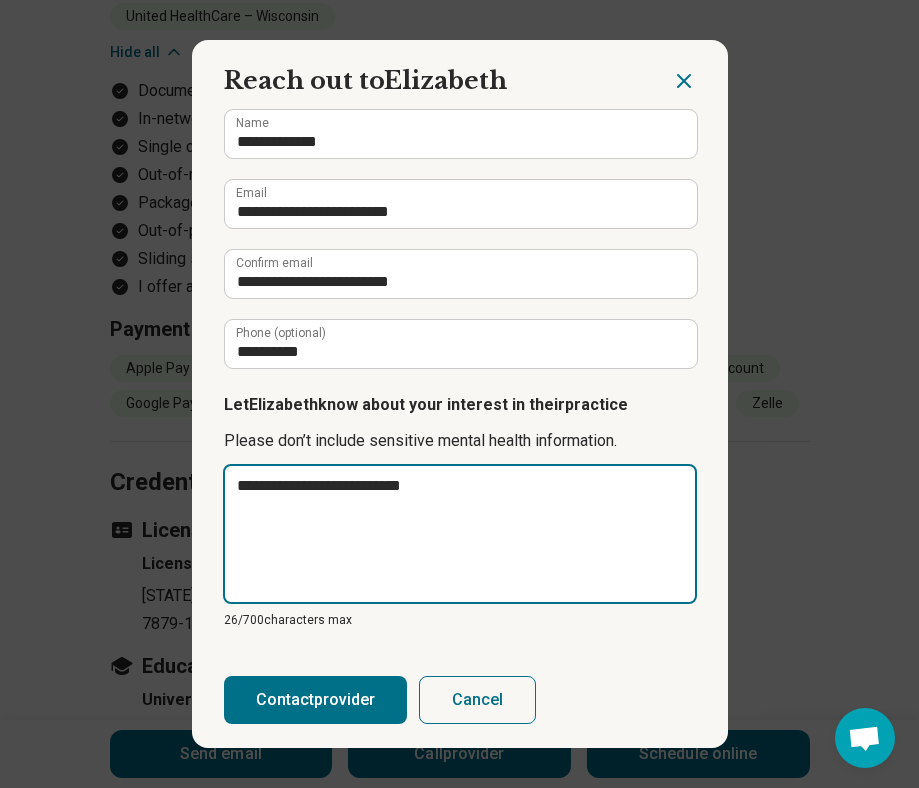 type on "**********" 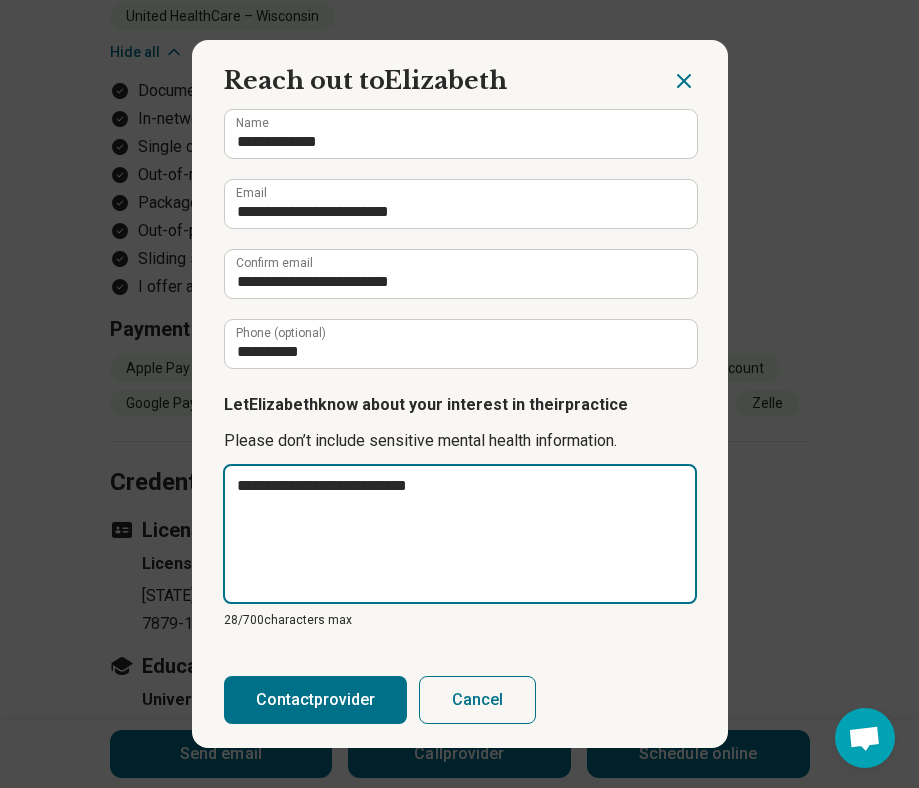 type on "**********" 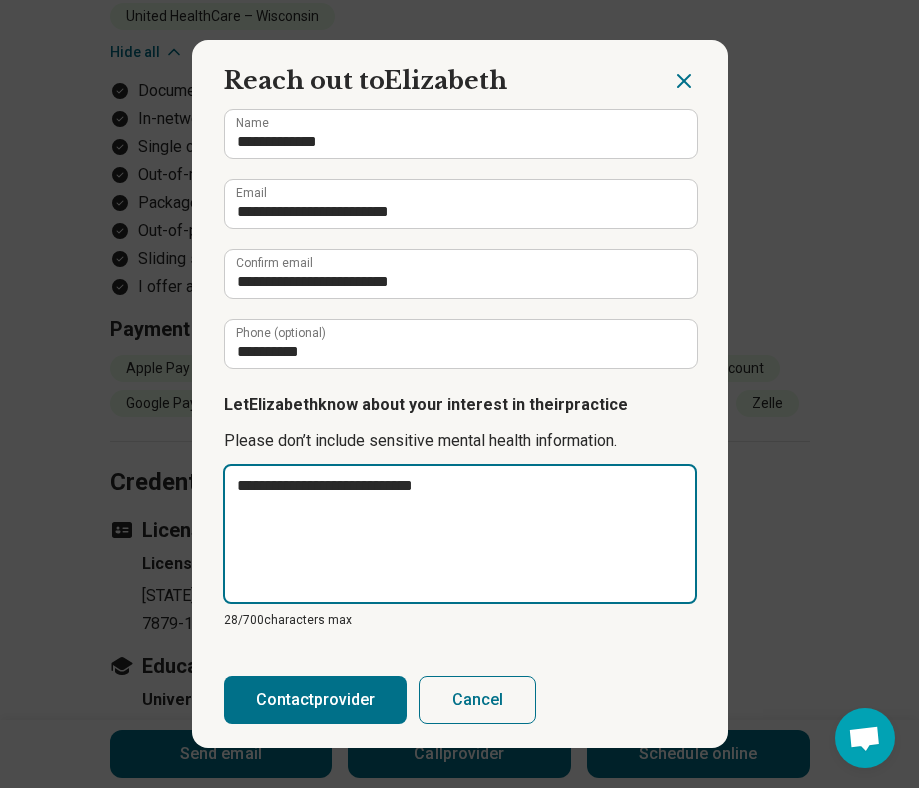 type on "**********" 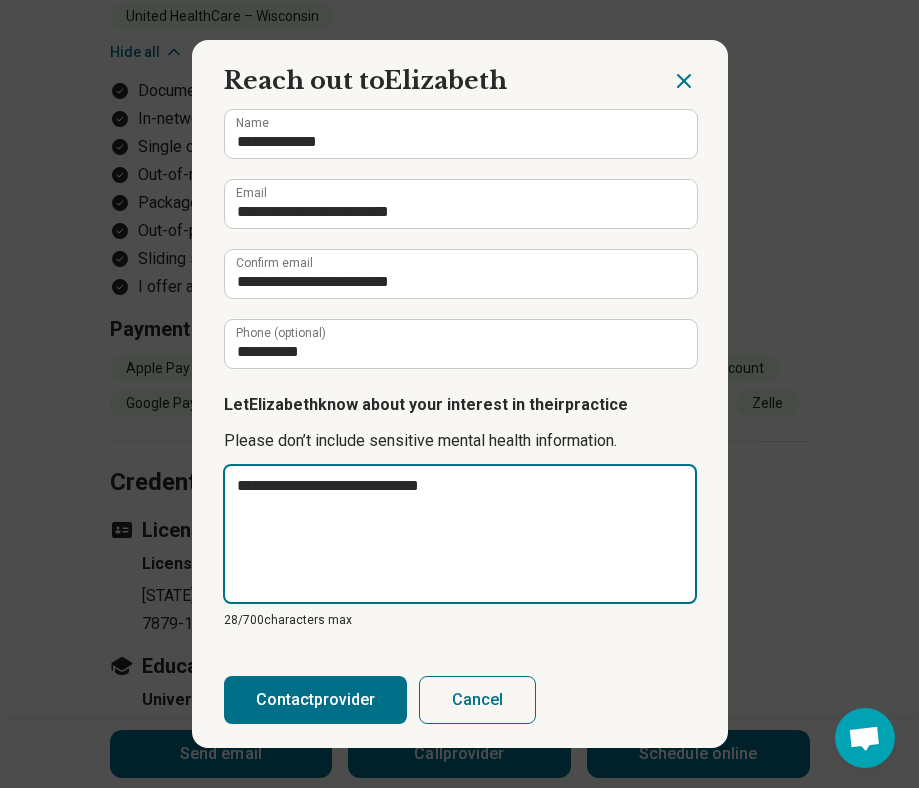 type on "**********" 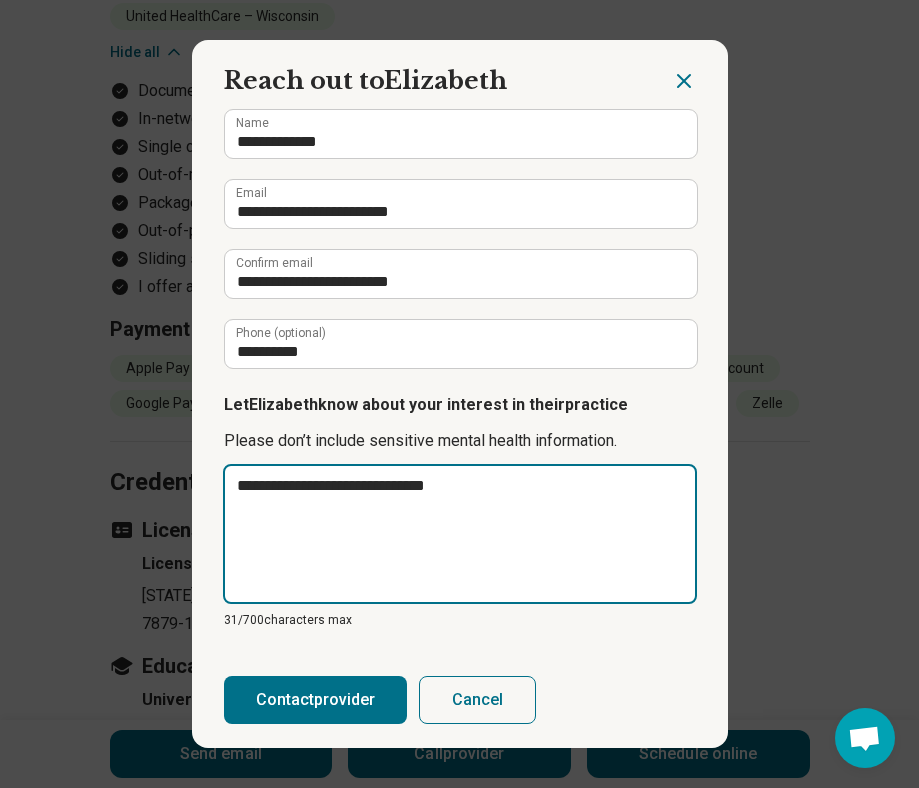 type on "**********" 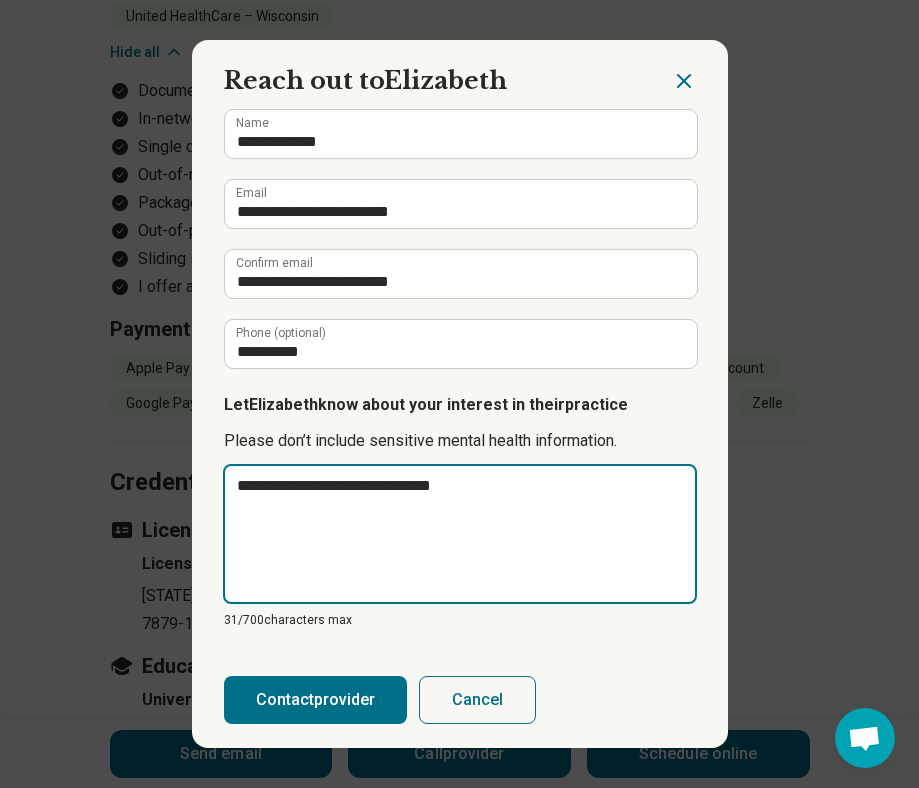 type on "**********" 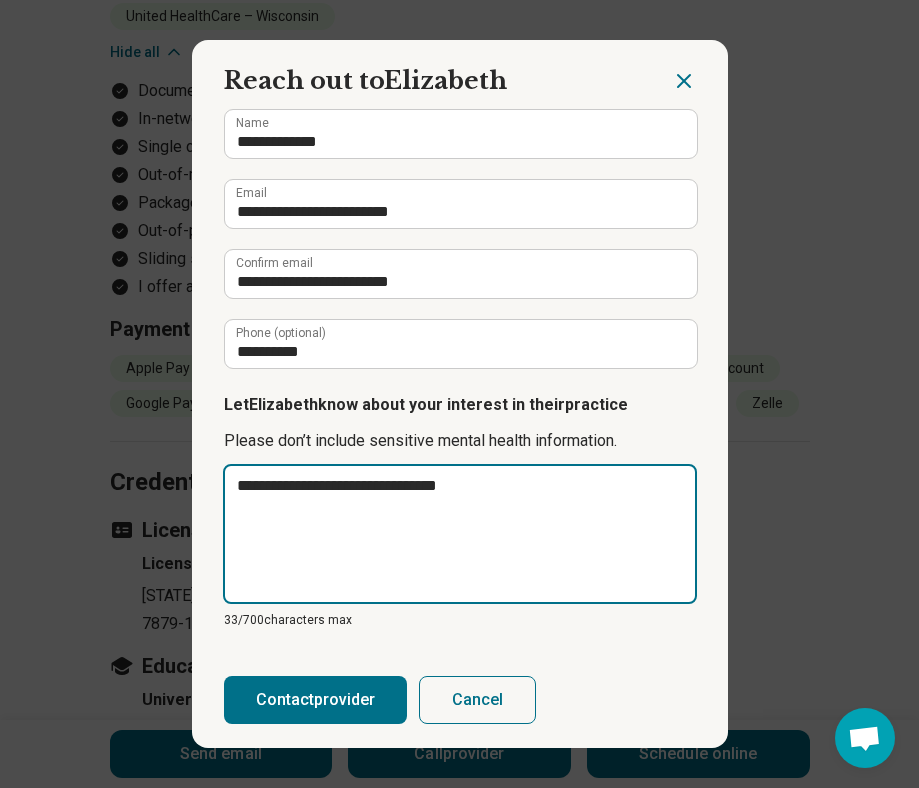 type on "**********" 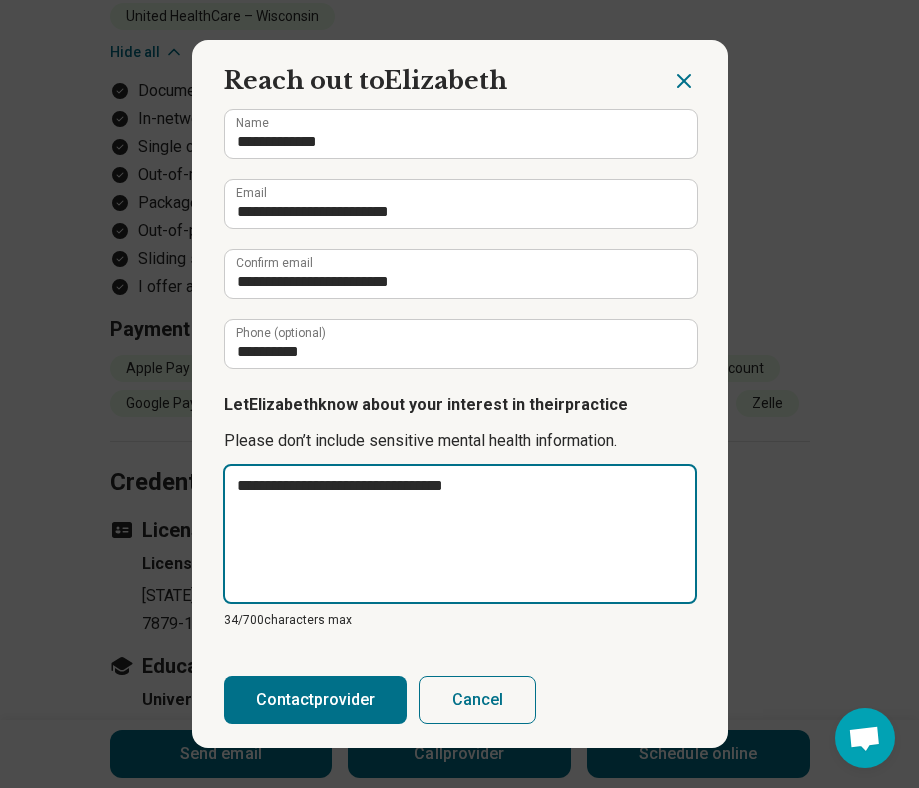 type on "**********" 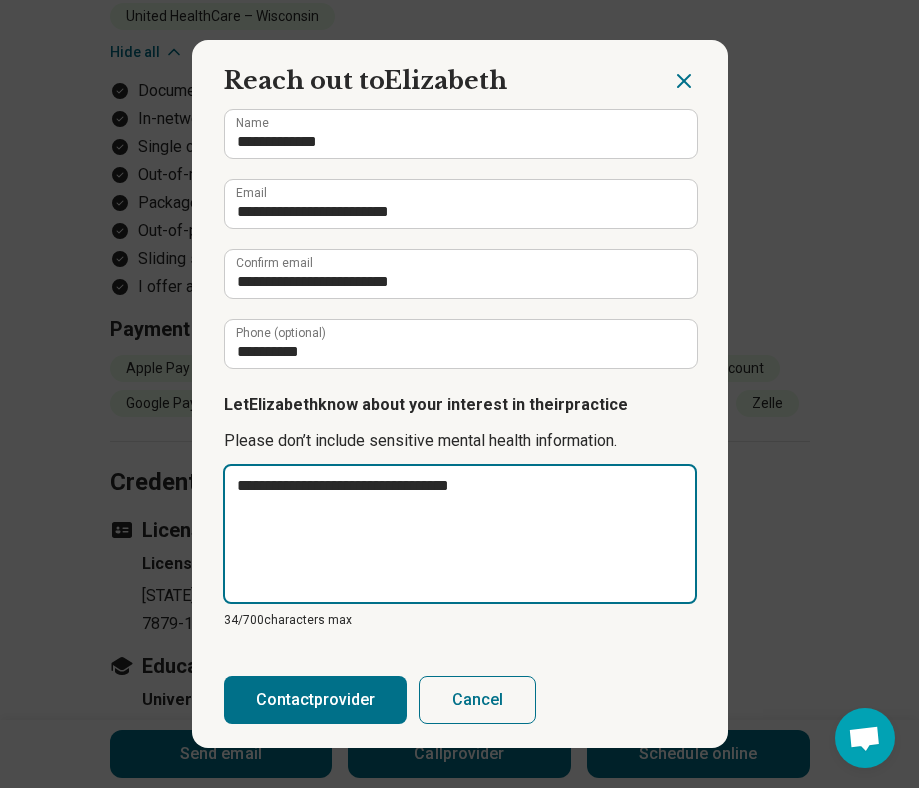 type on "**********" 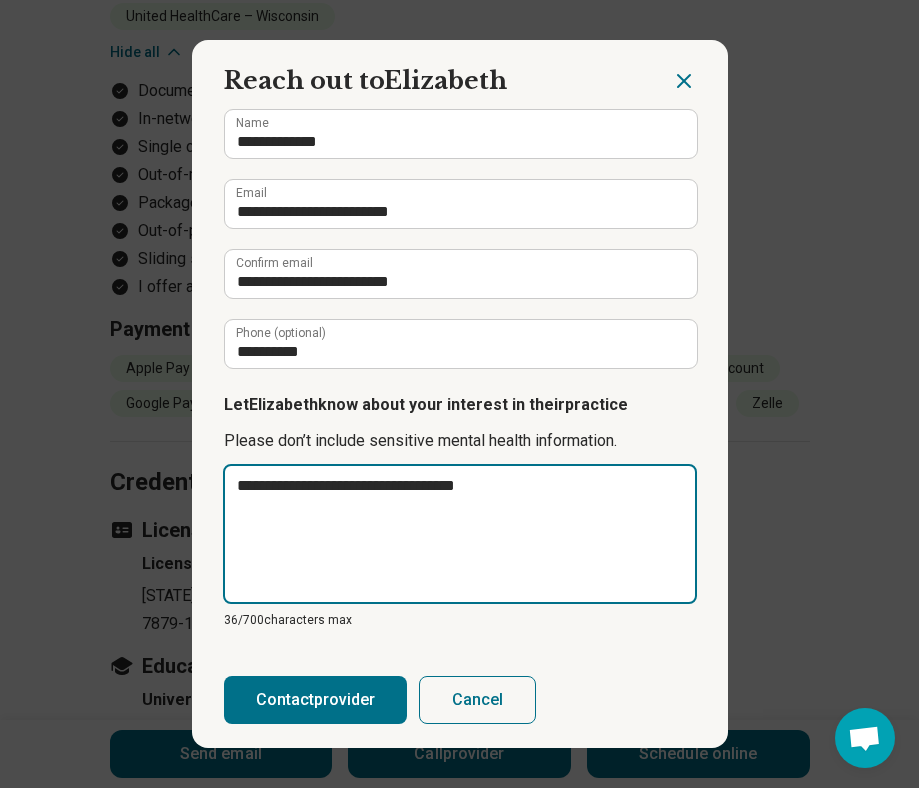 type on "**********" 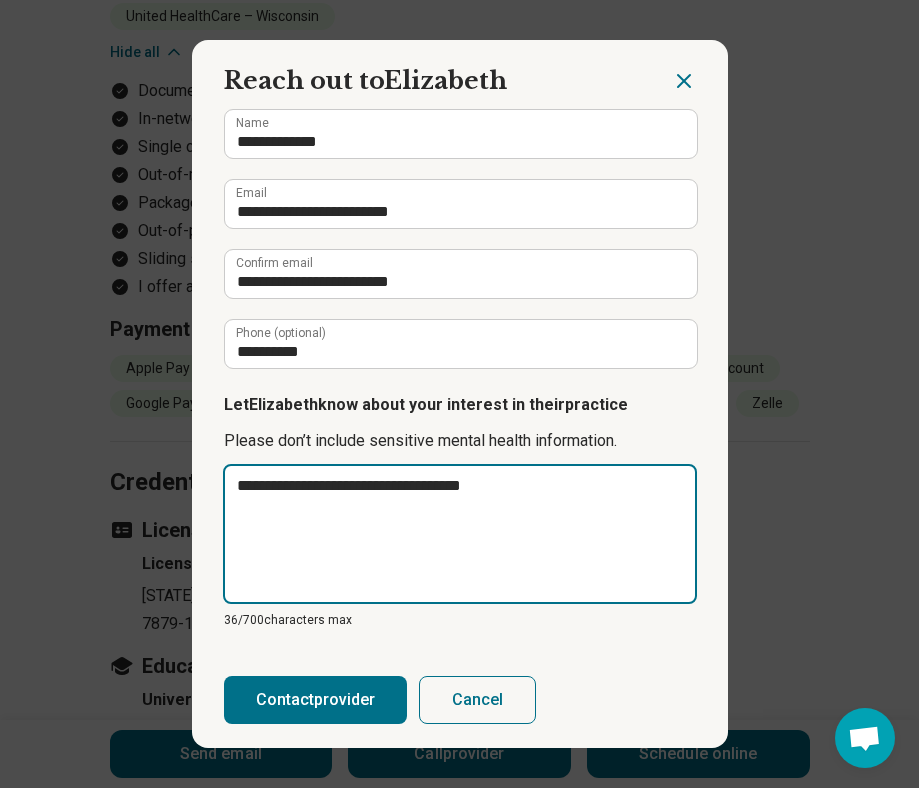 type on "**********" 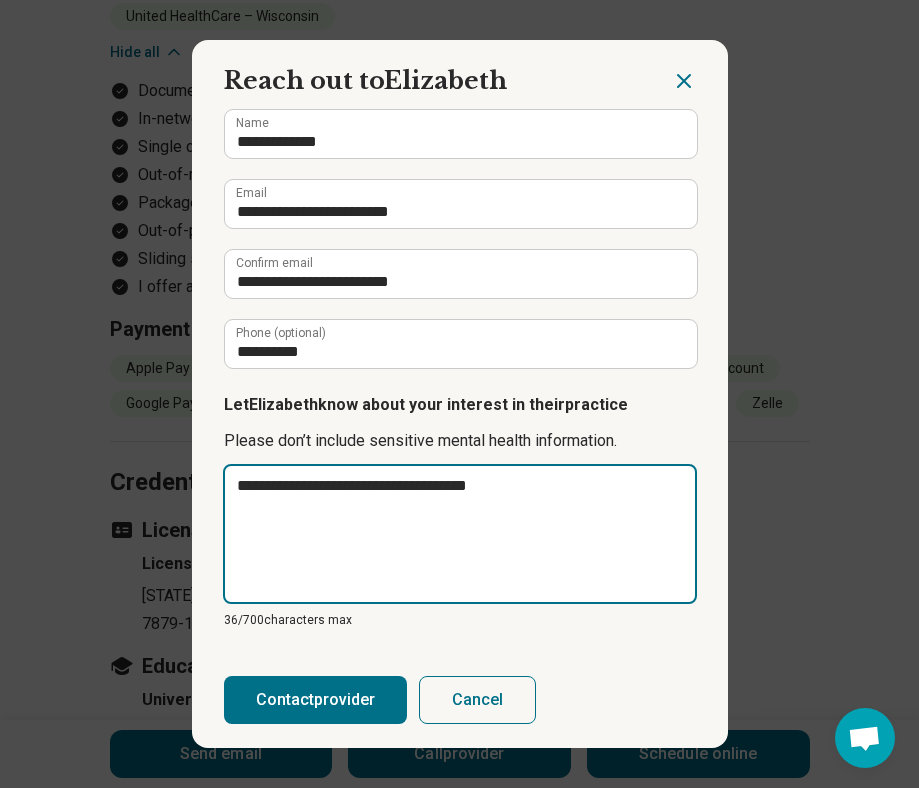 type on "**********" 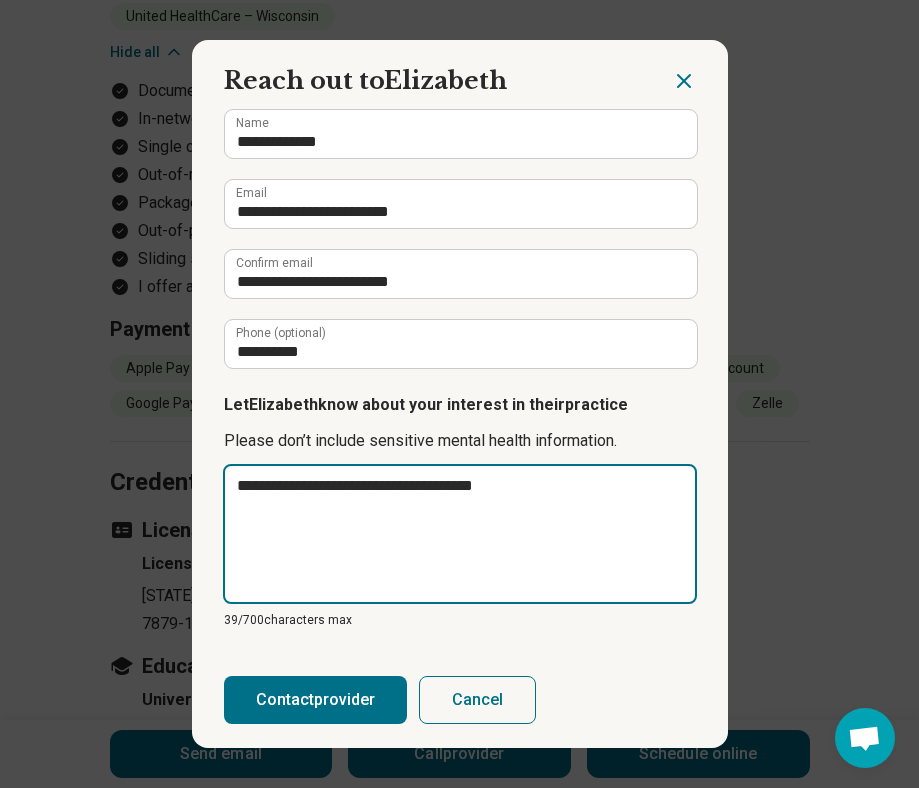type on "**********" 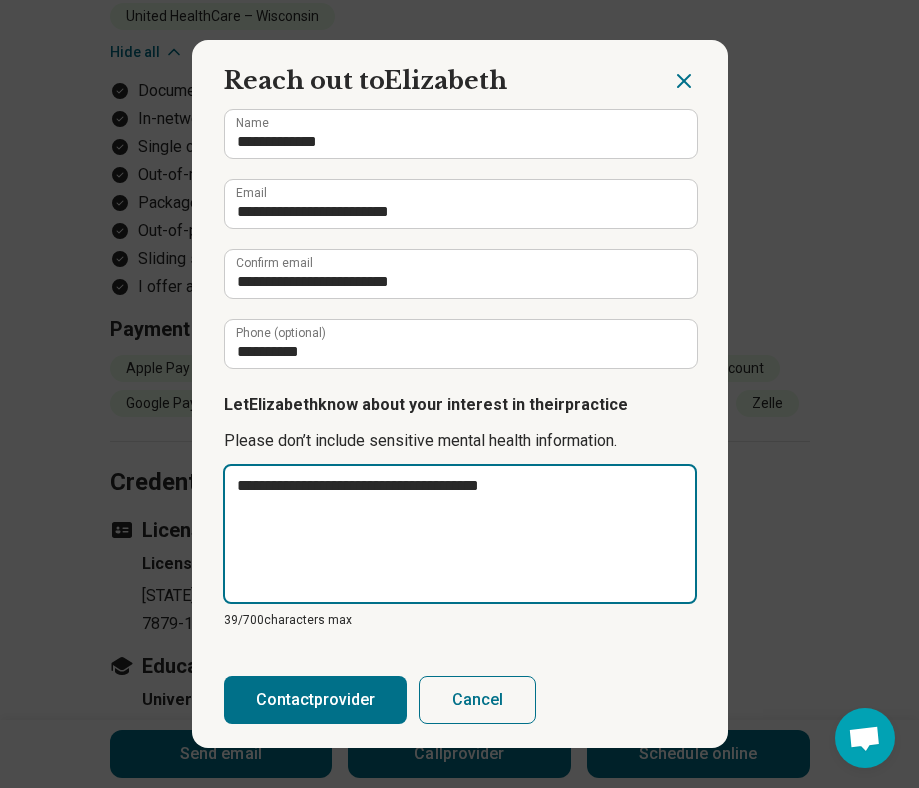 type on "**********" 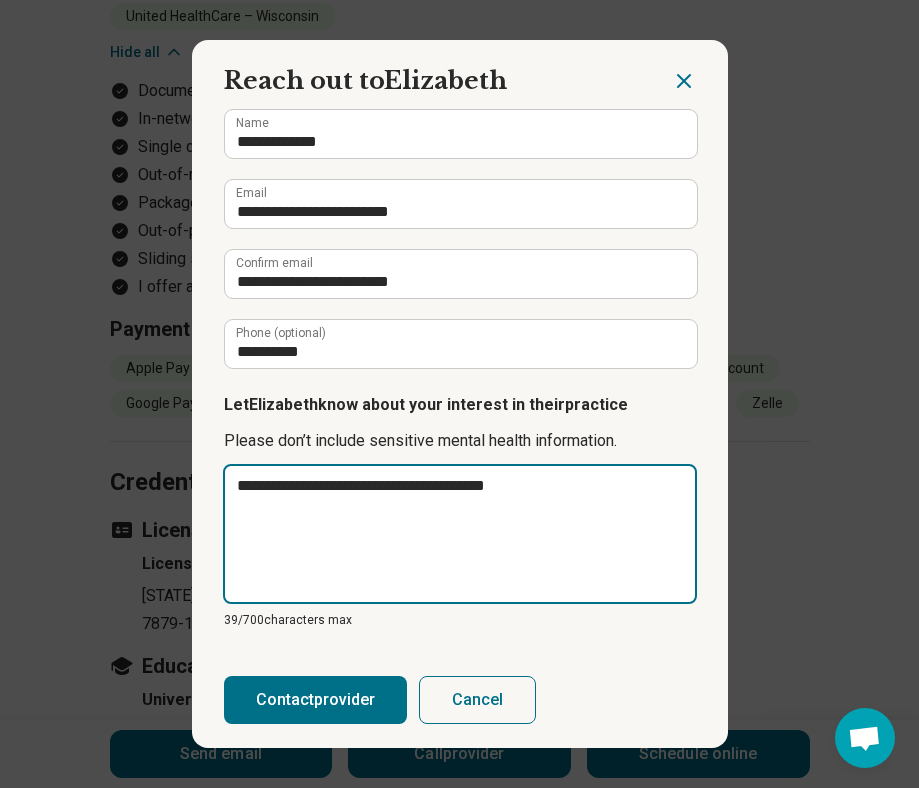 type on "**********" 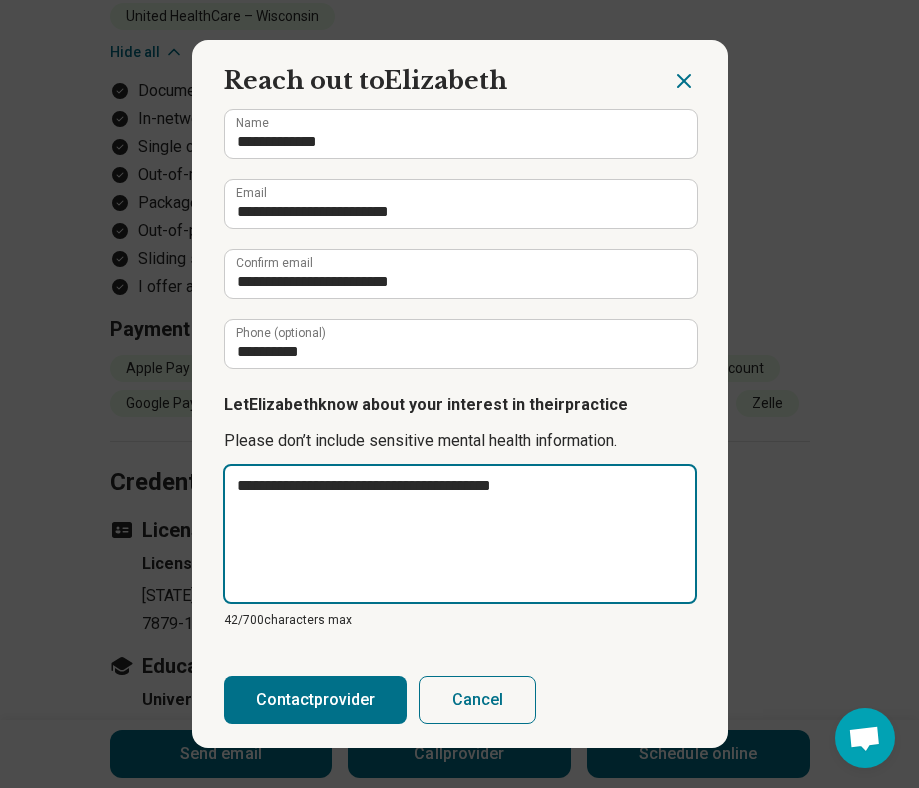 type on "**********" 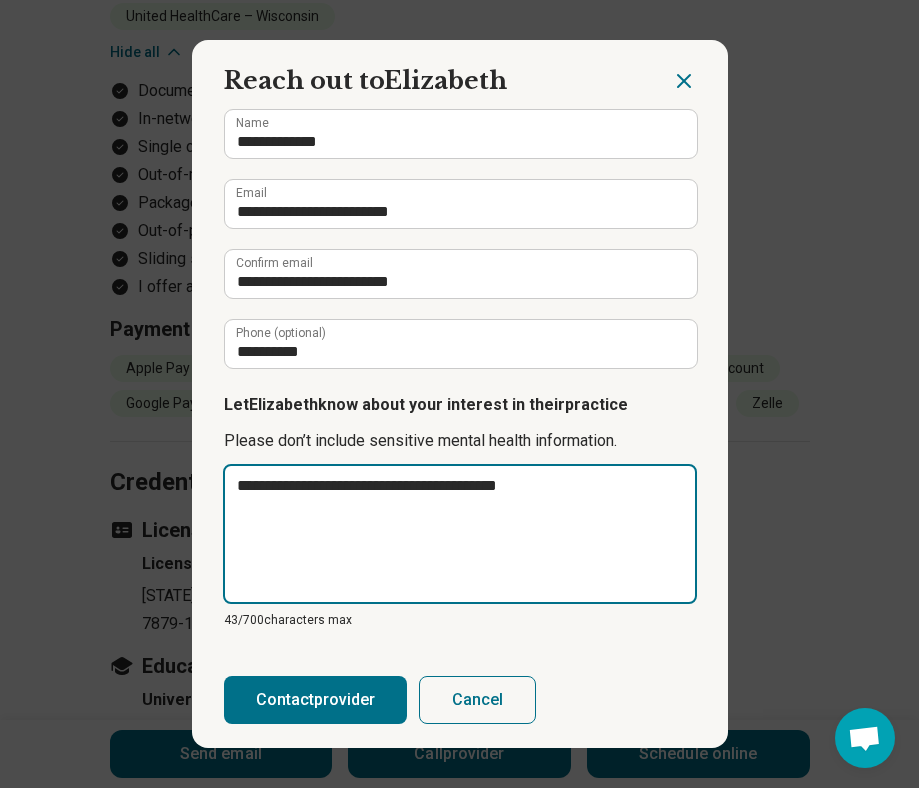type on "**********" 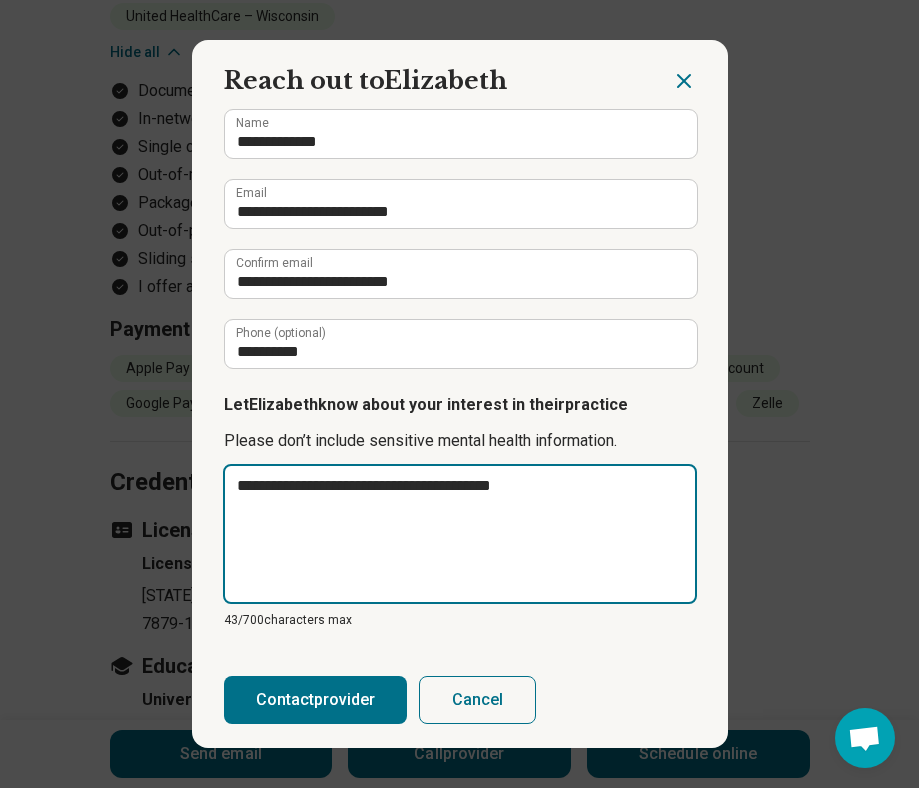 type on "**********" 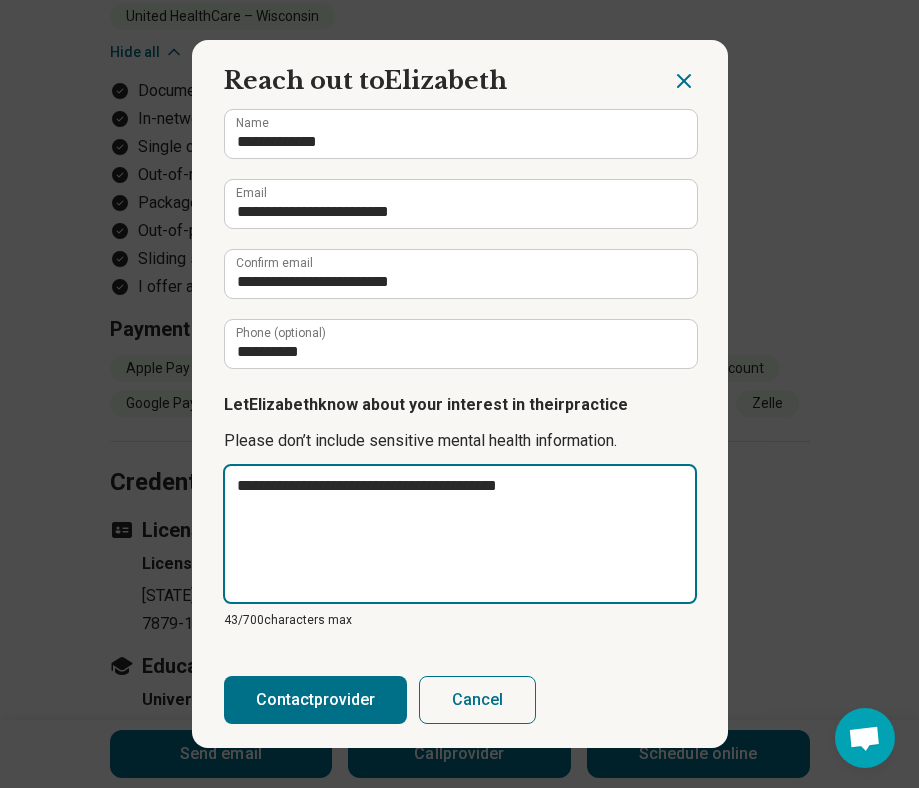 type on "**********" 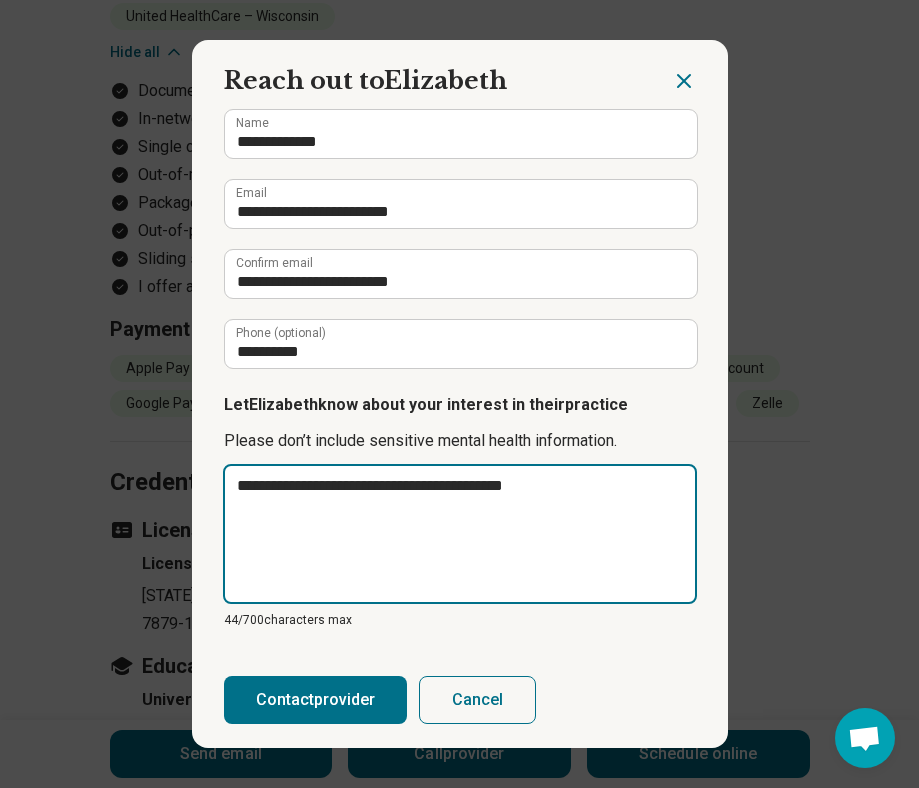 type on "**********" 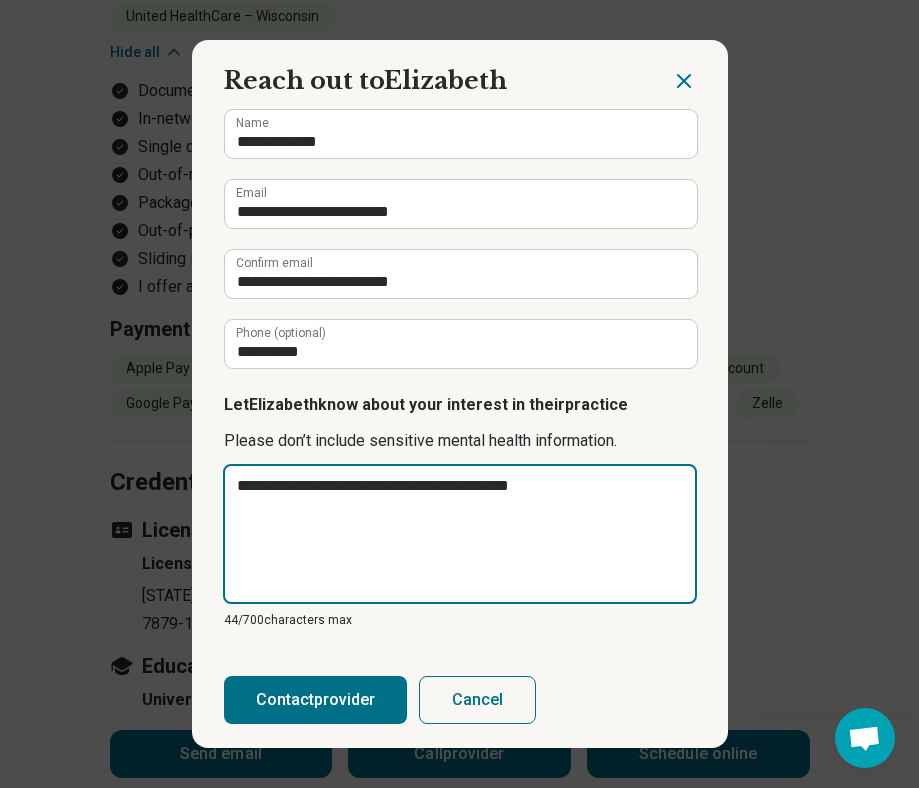 type on "**********" 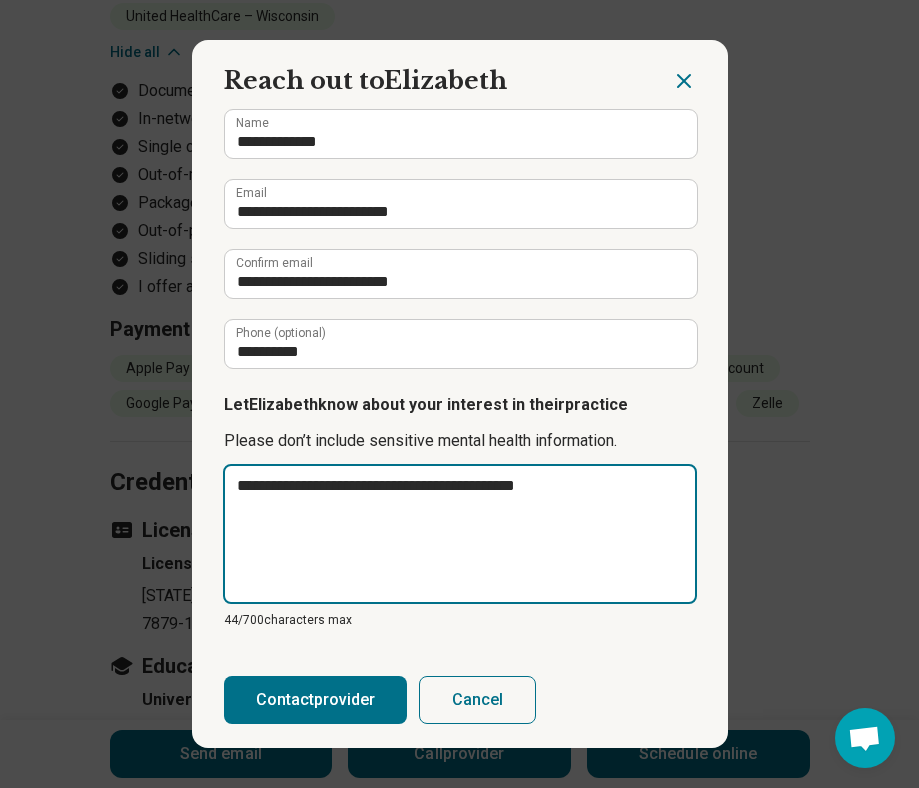 type on "**********" 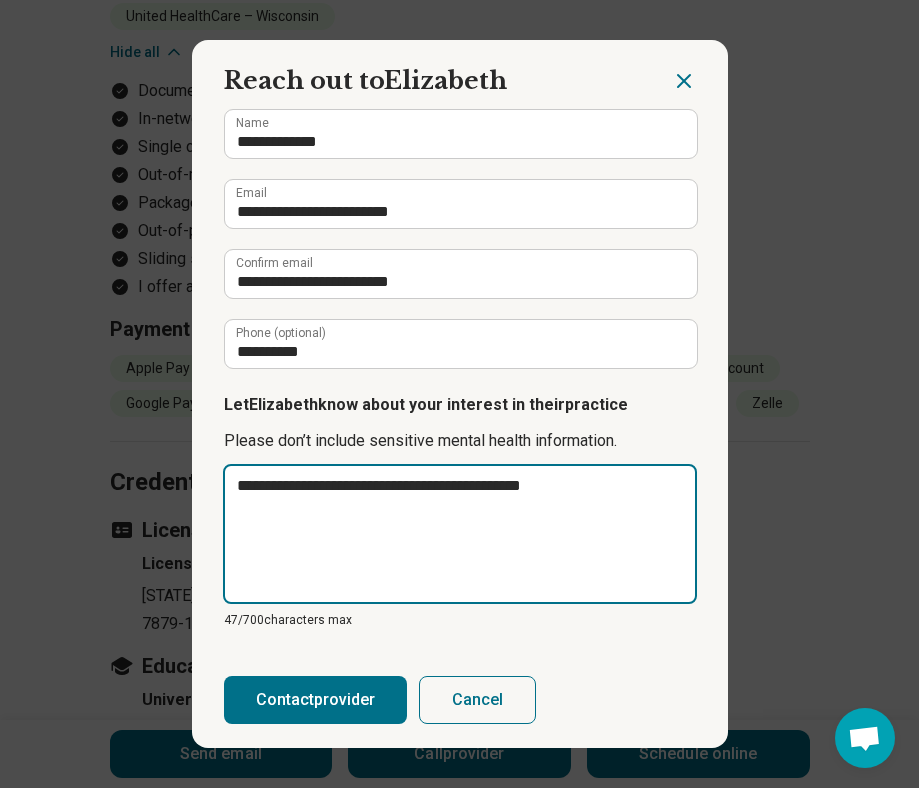 type on "**********" 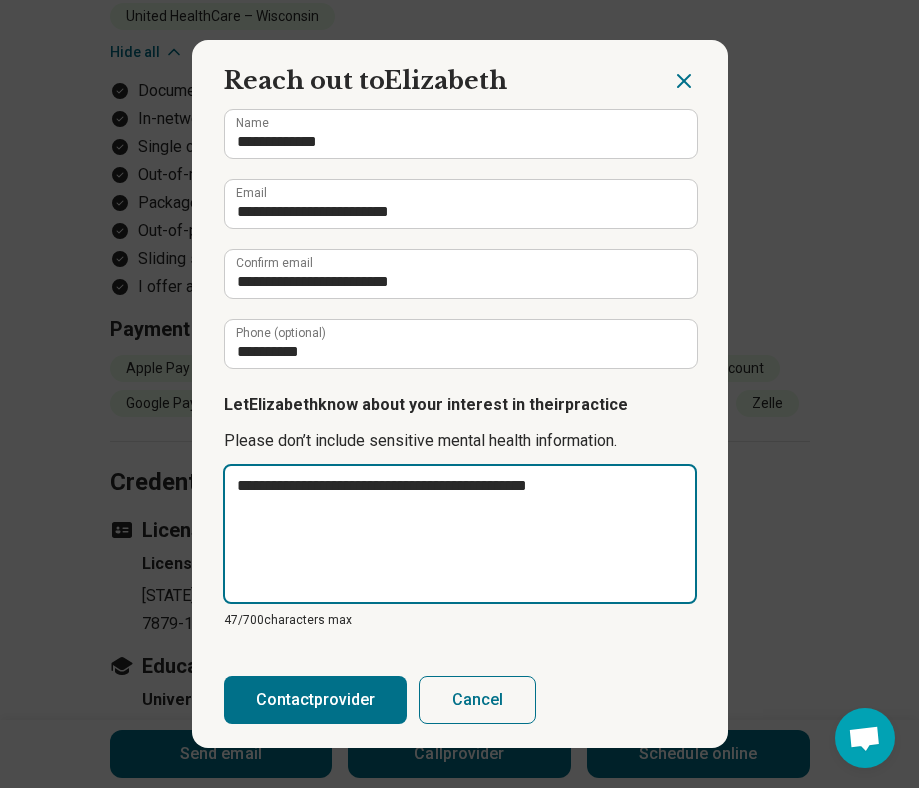 type on "**********" 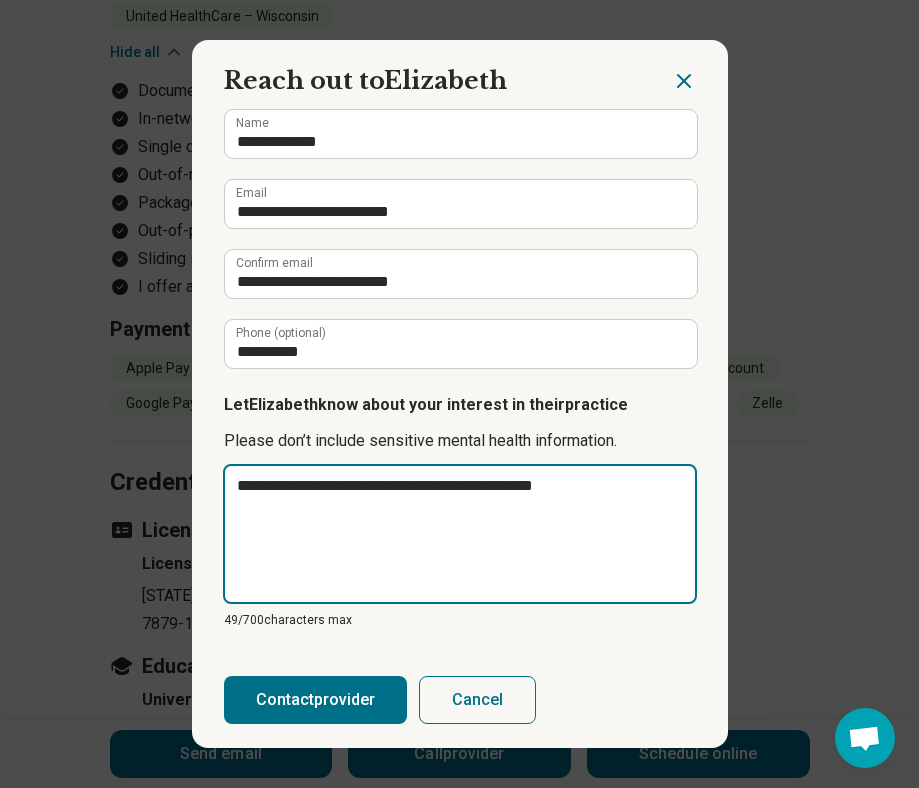 type on "**********" 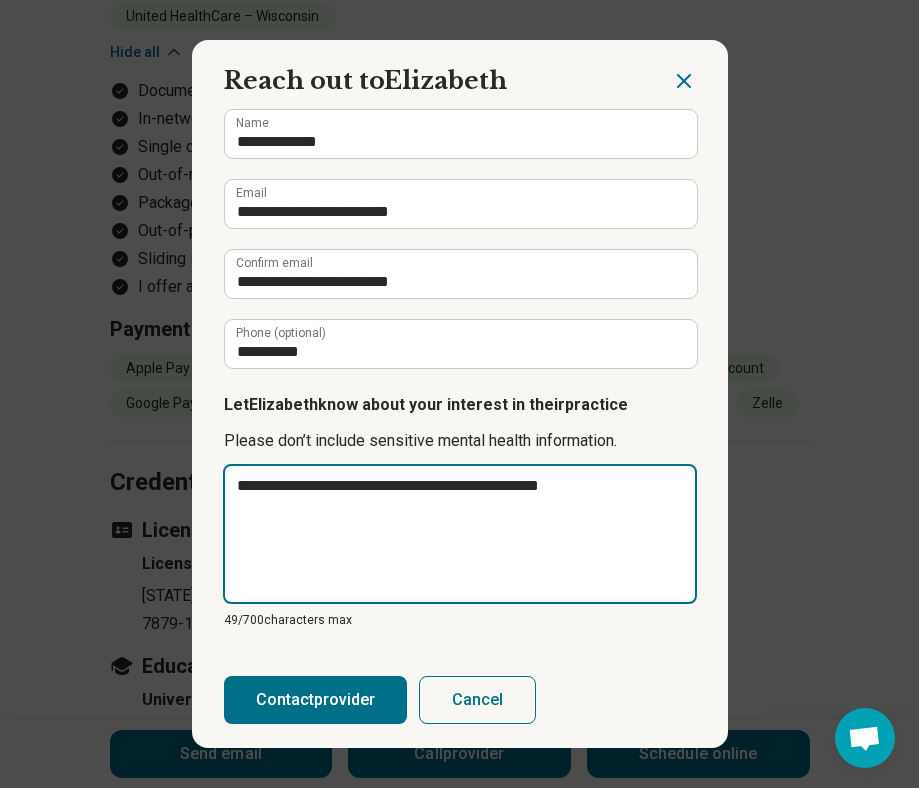 type on "**********" 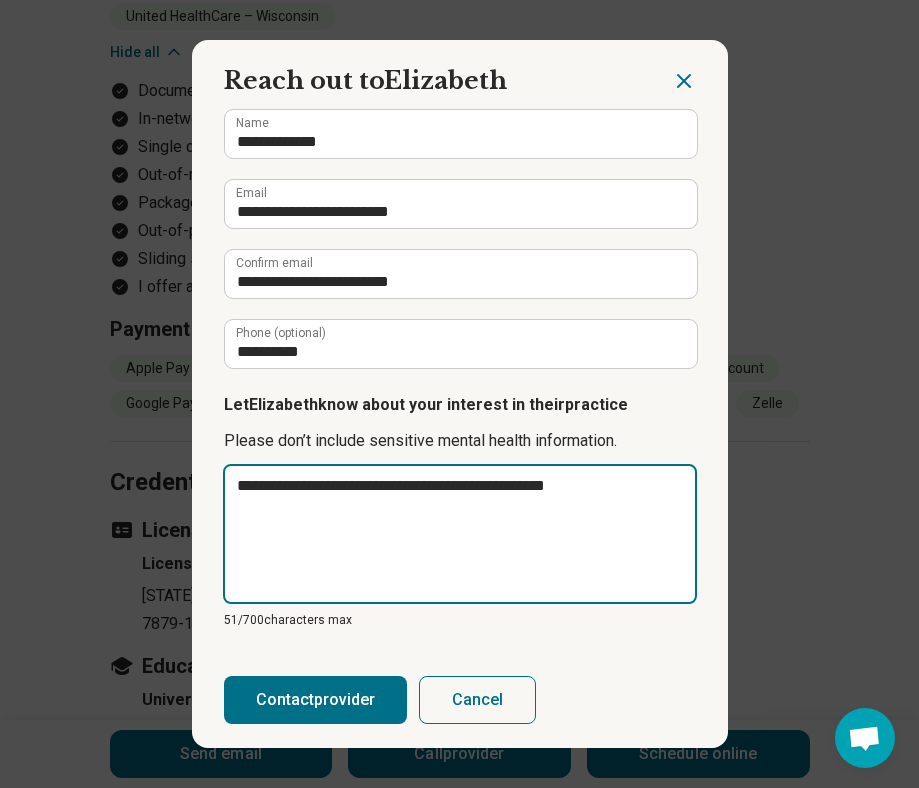 type on "**********" 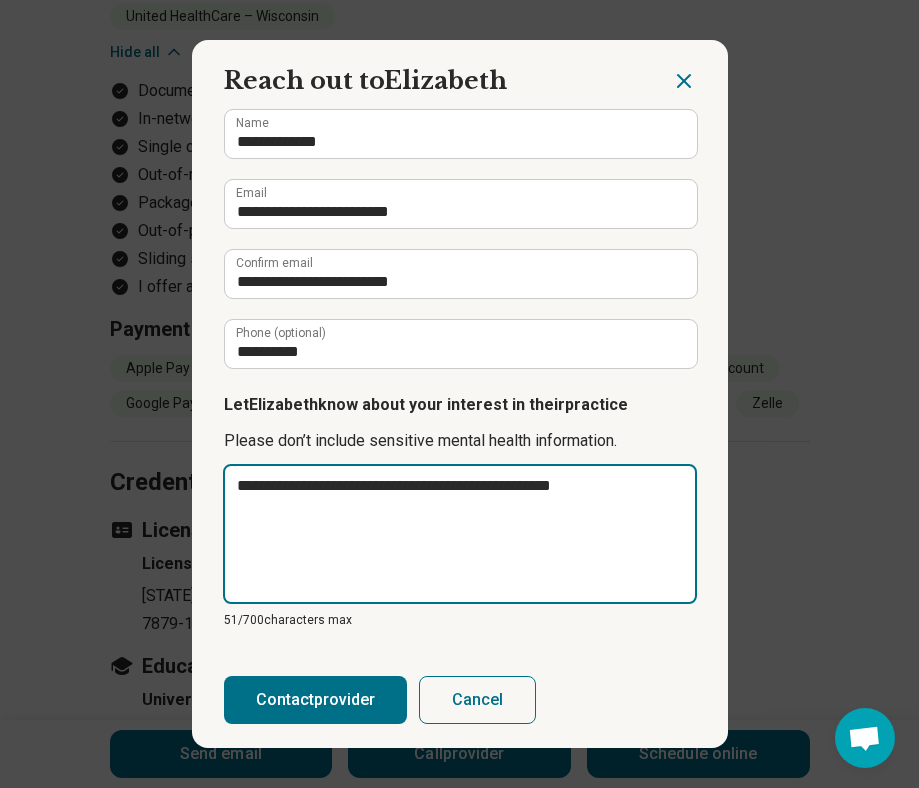 type on "**********" 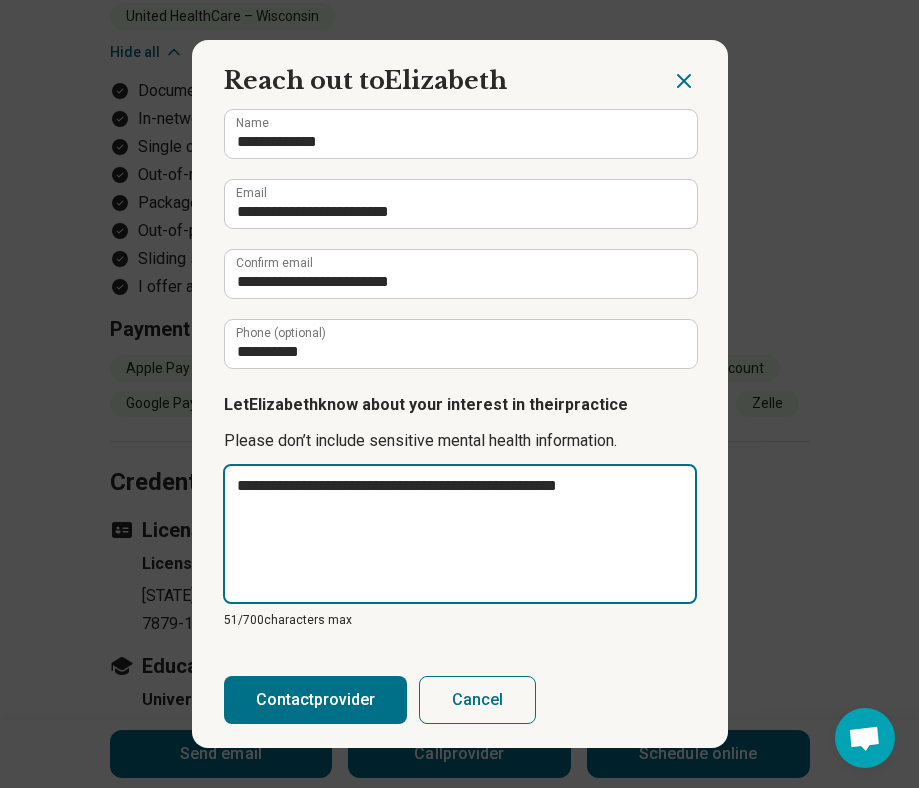 type on "**********" 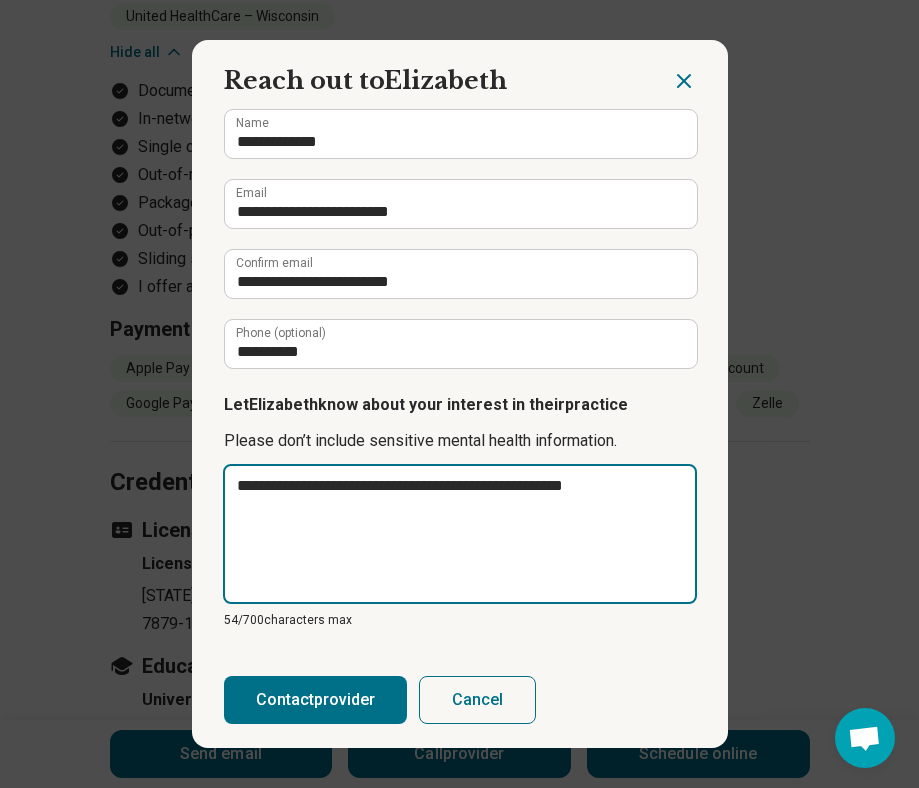 type on "*" 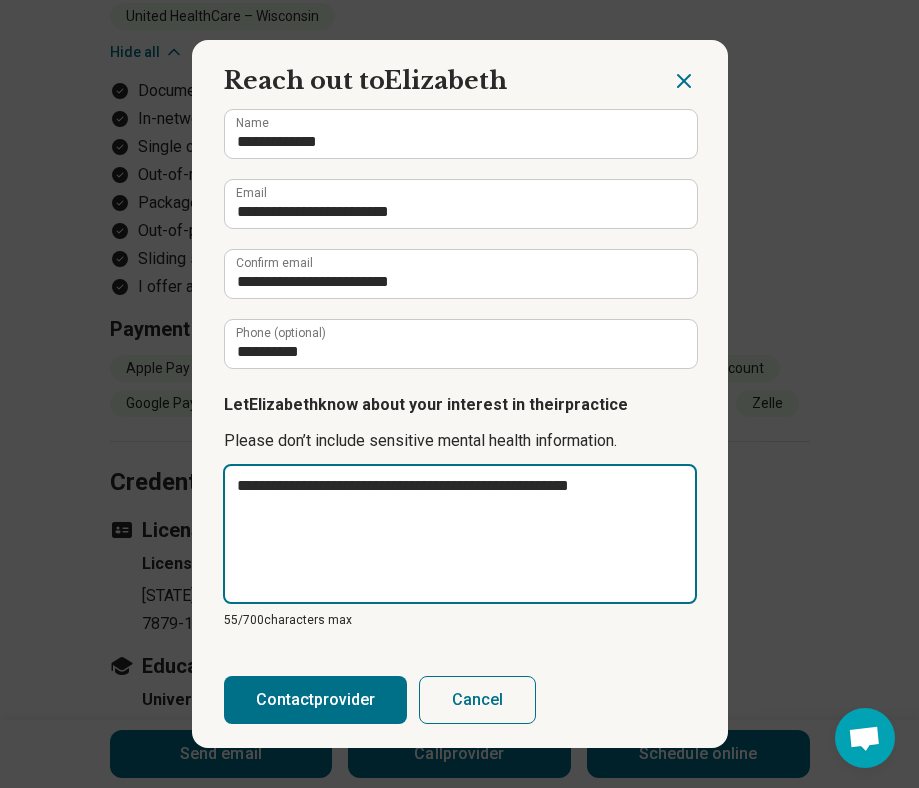 type on "**********" 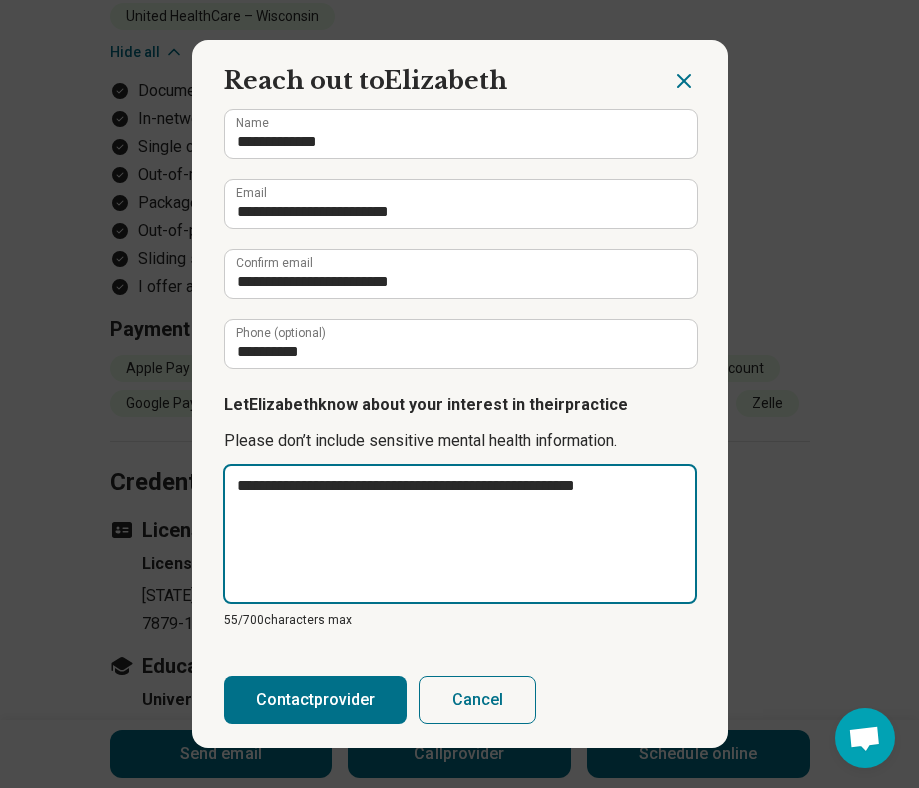 type on "**********" 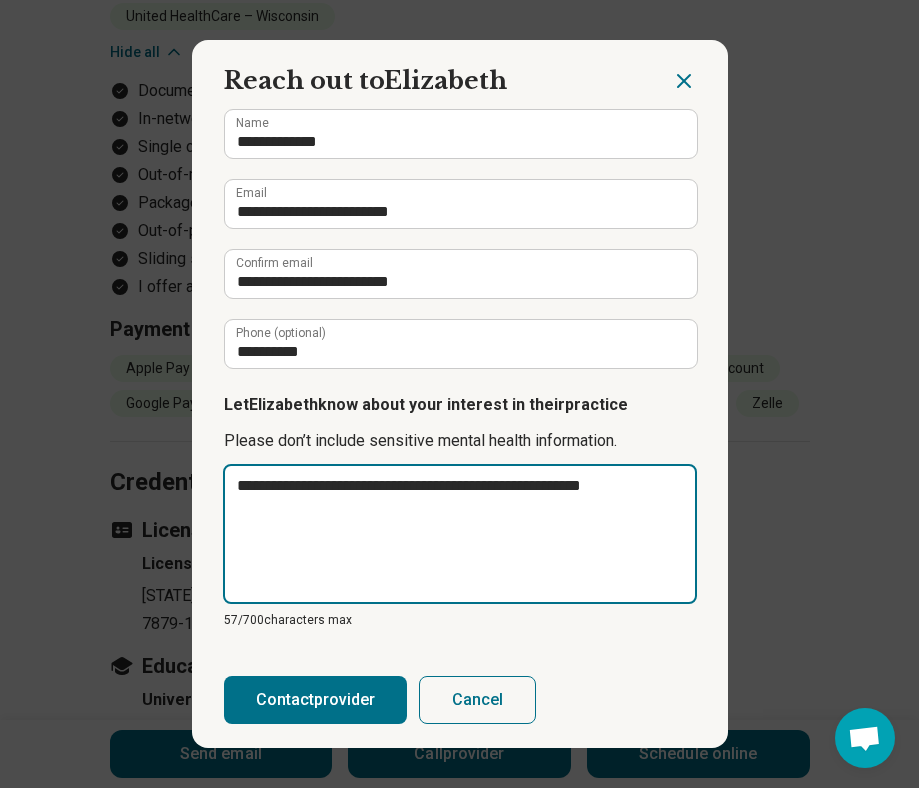 type on "**********" 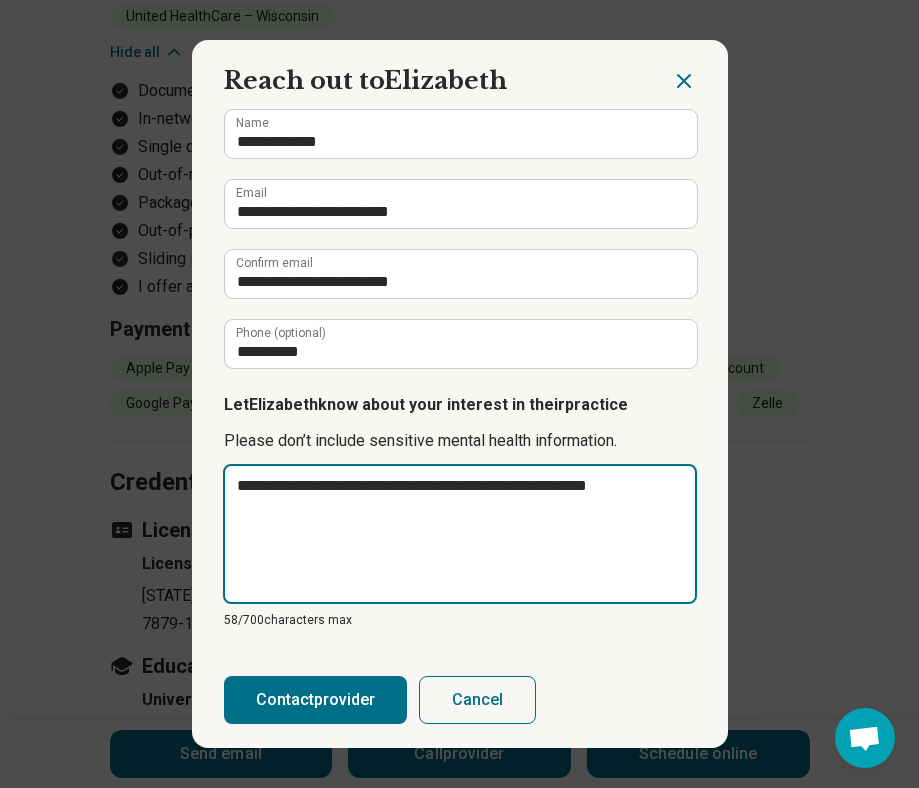 type on "**********" 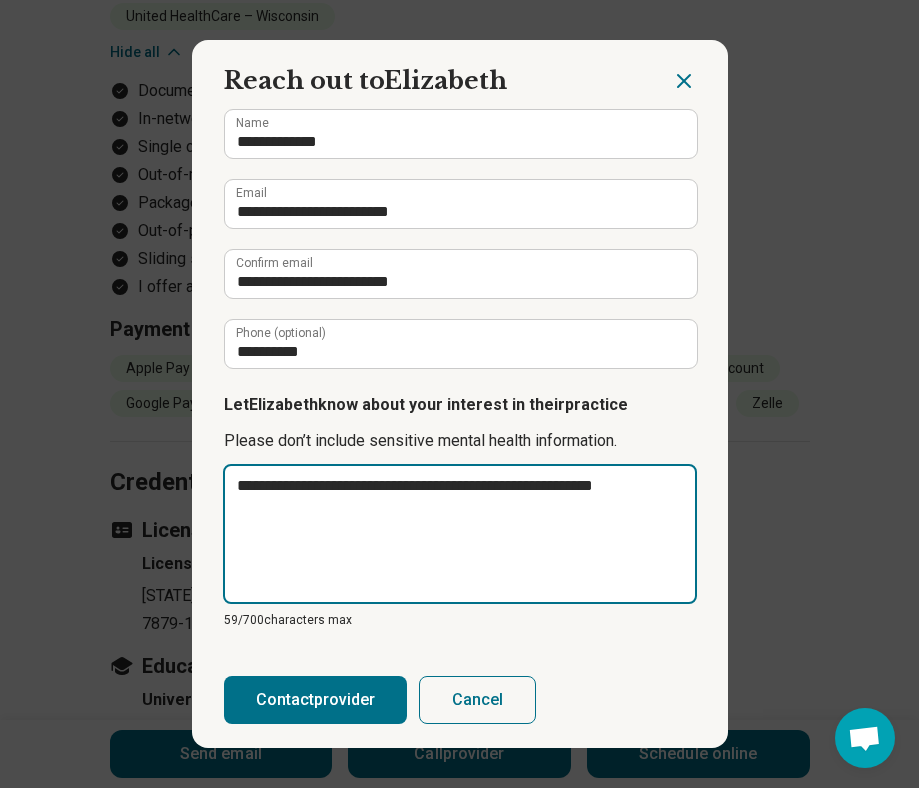 type on "**********" 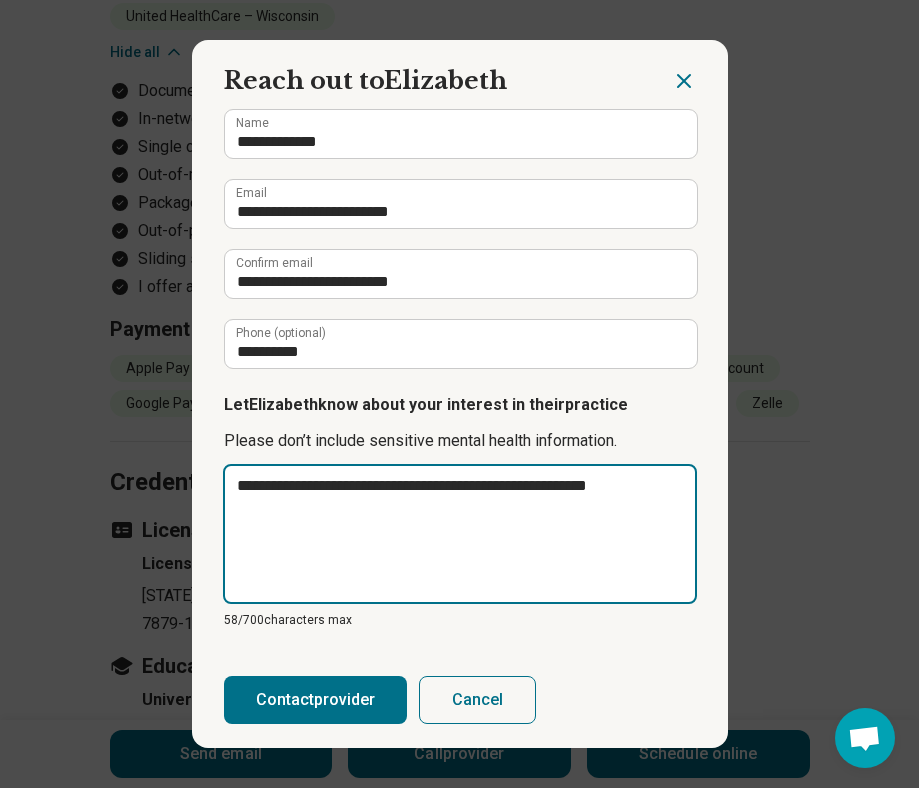 type on "**********" 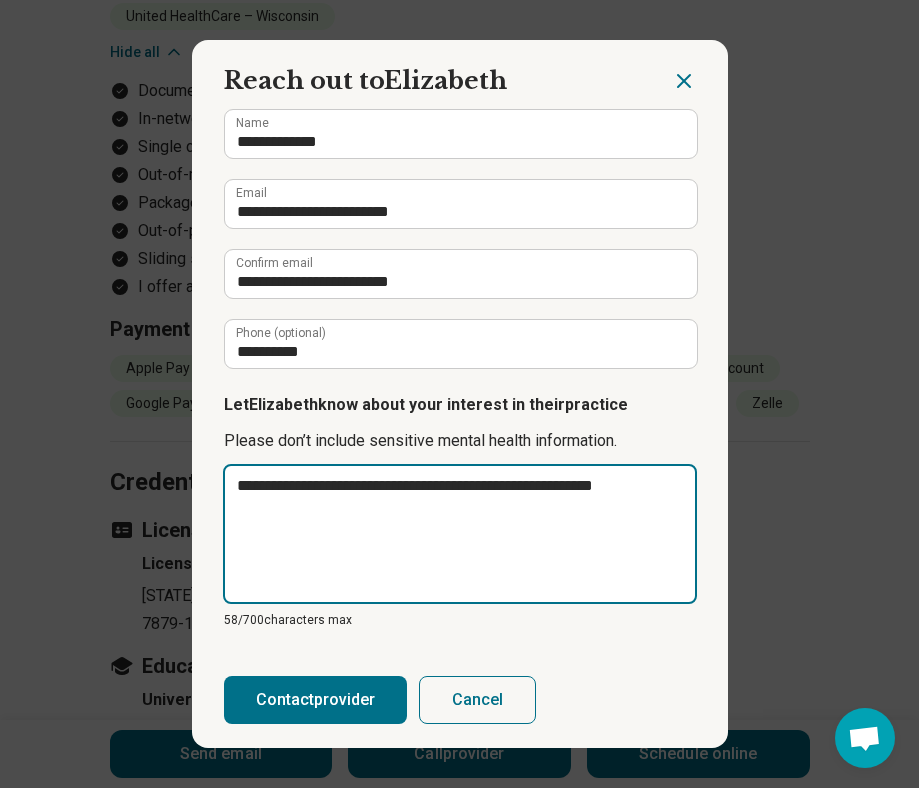 type on "**********" 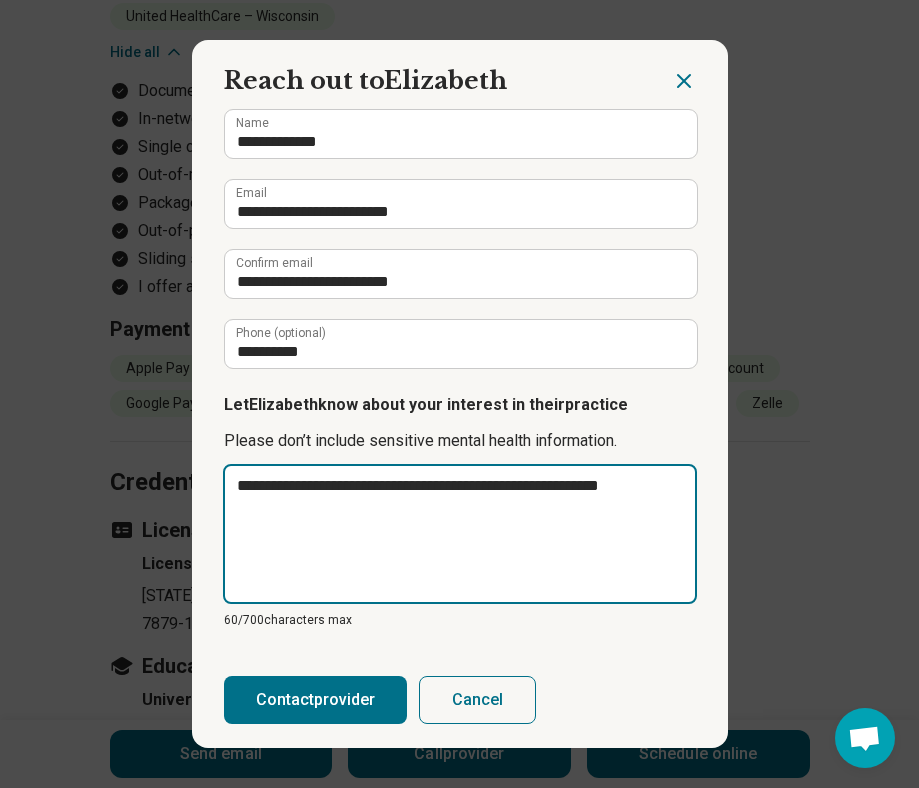 type on "**********" 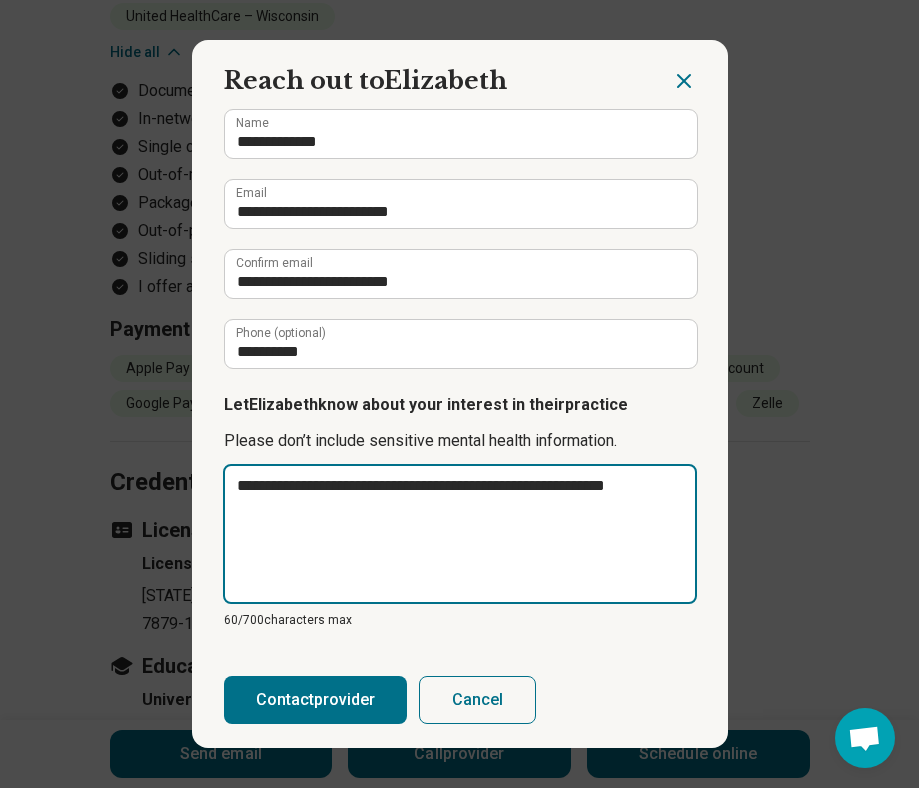 type on "**********" 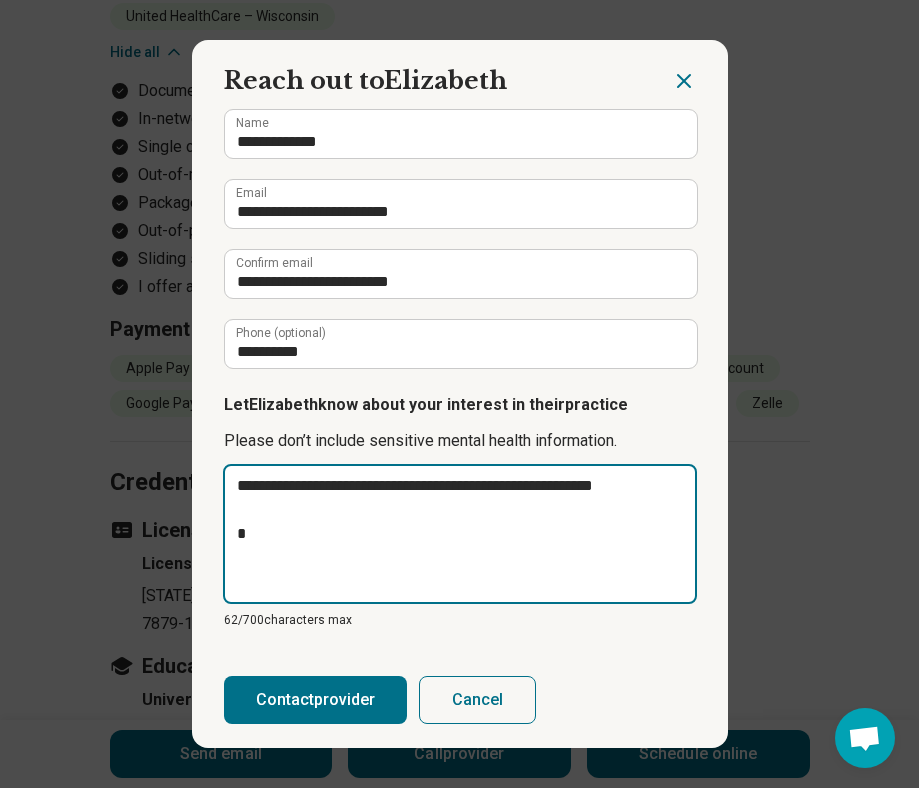type on "**********" 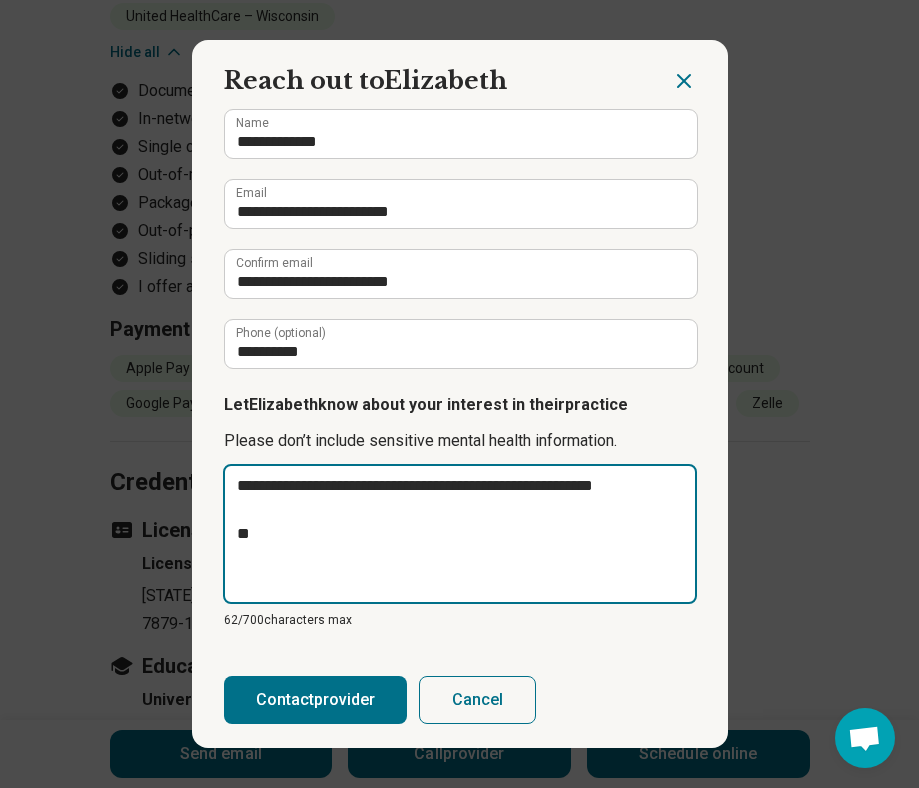 type on "**********" 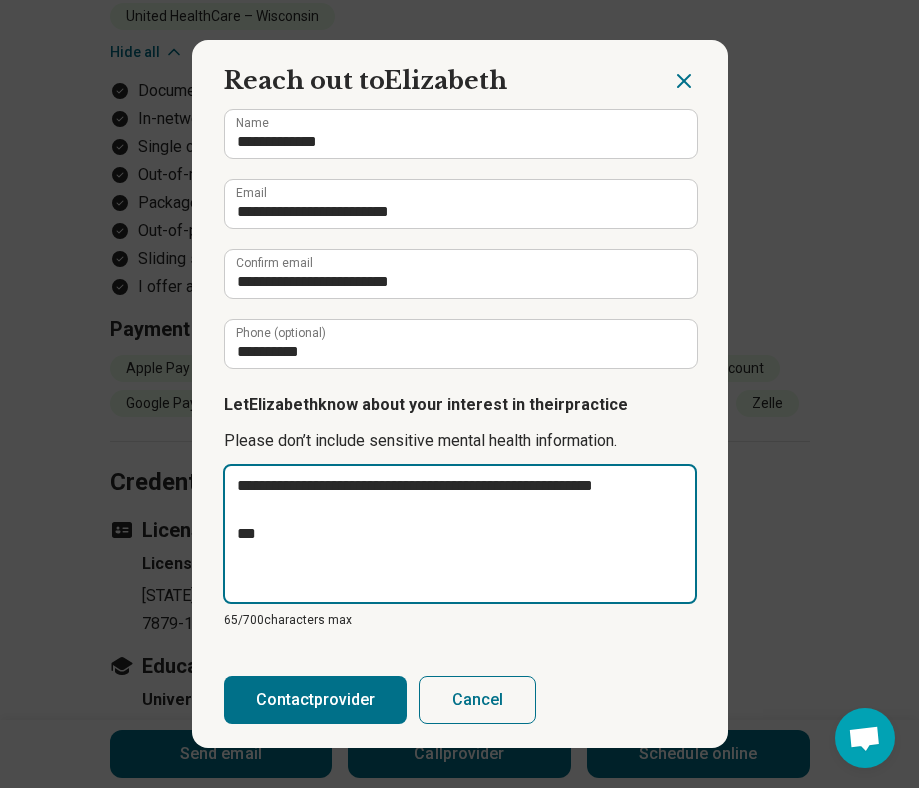 type on "**********" 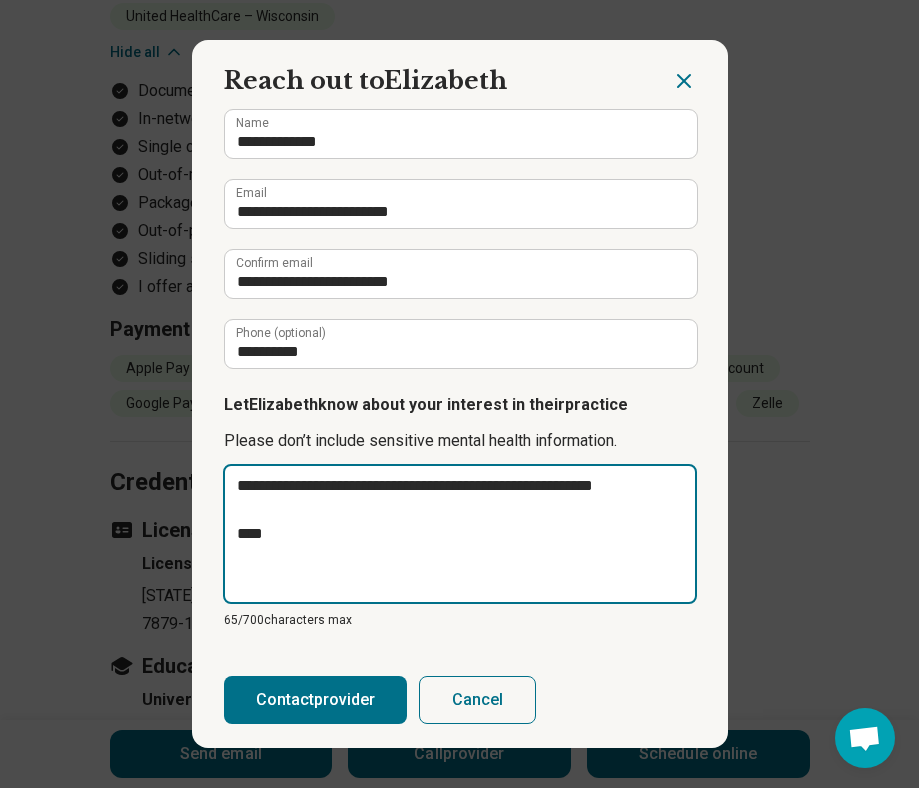 type on "**********" 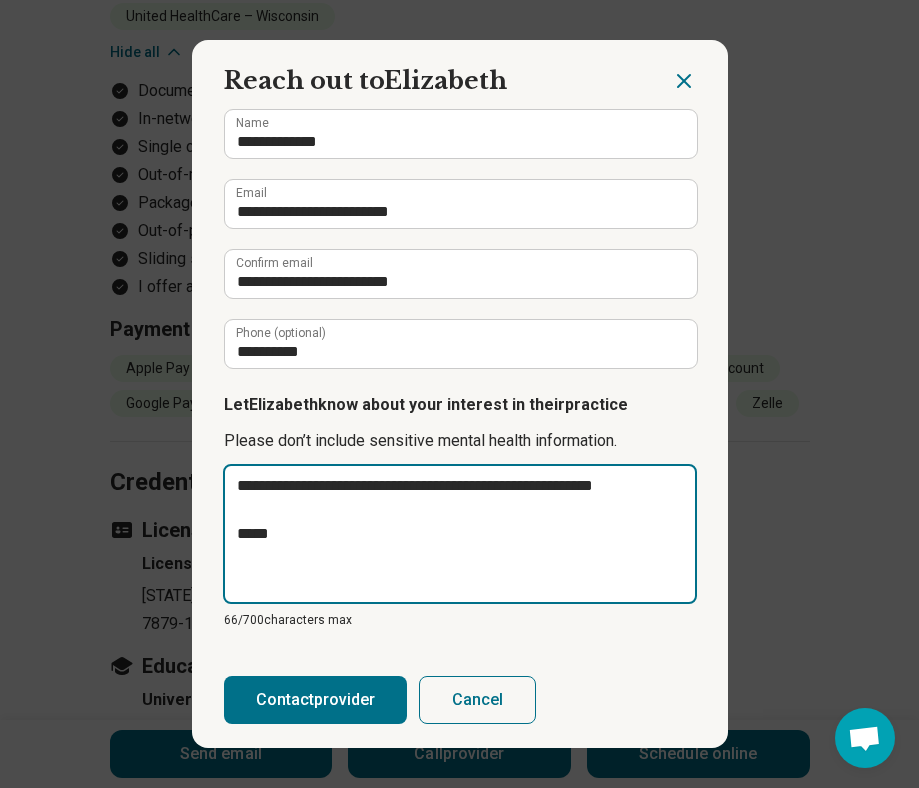 type on "**********" 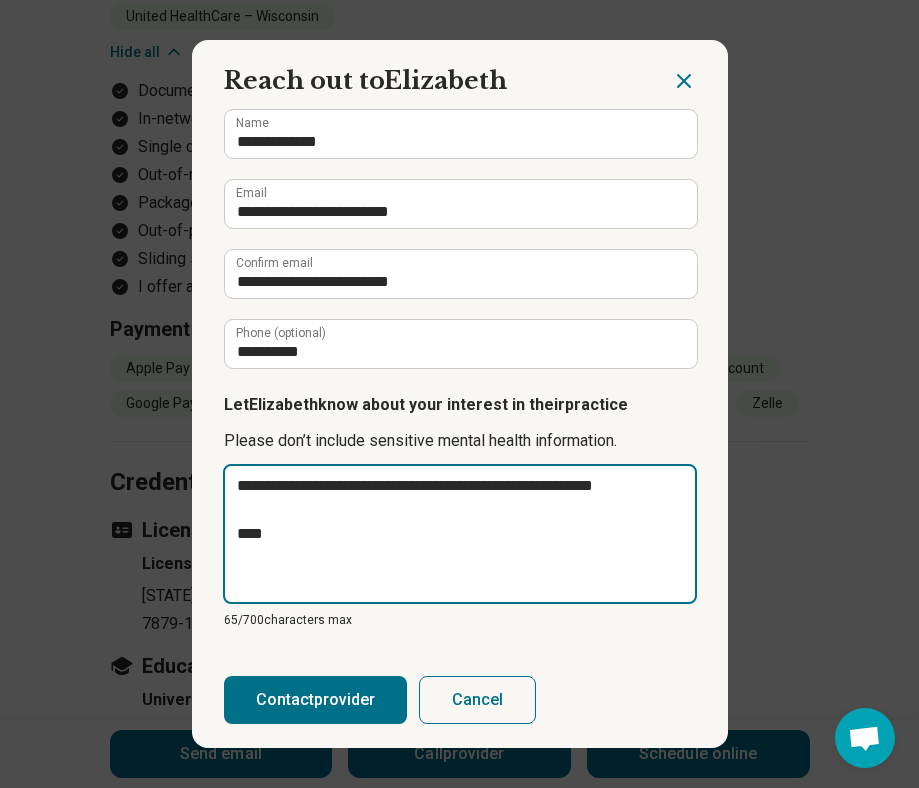 type on "**********" 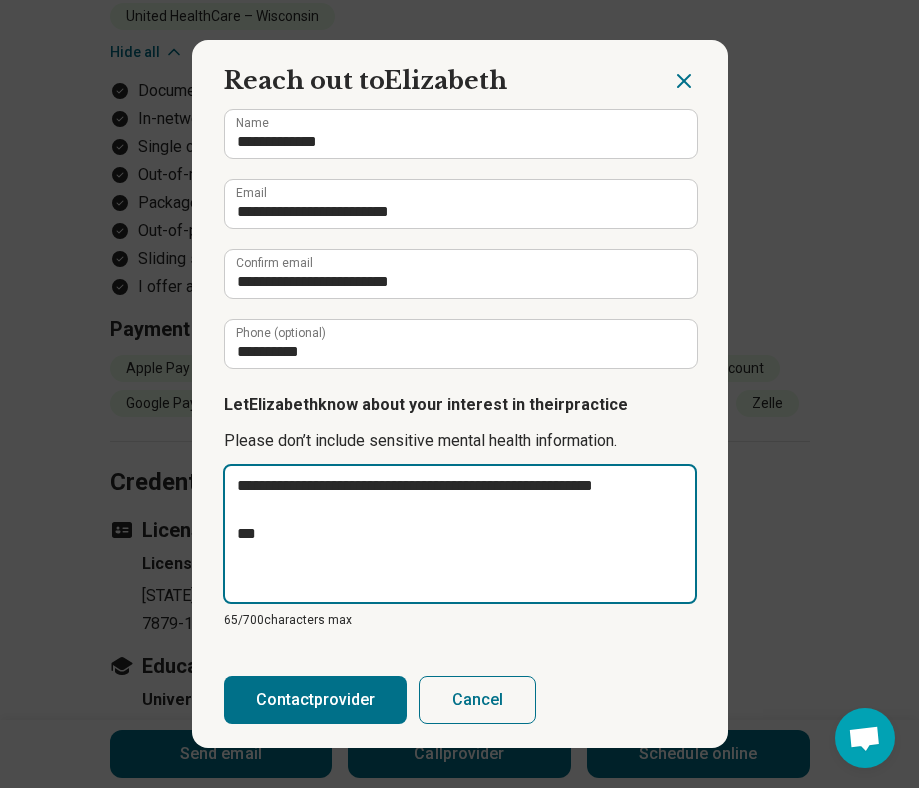 type on "**********" 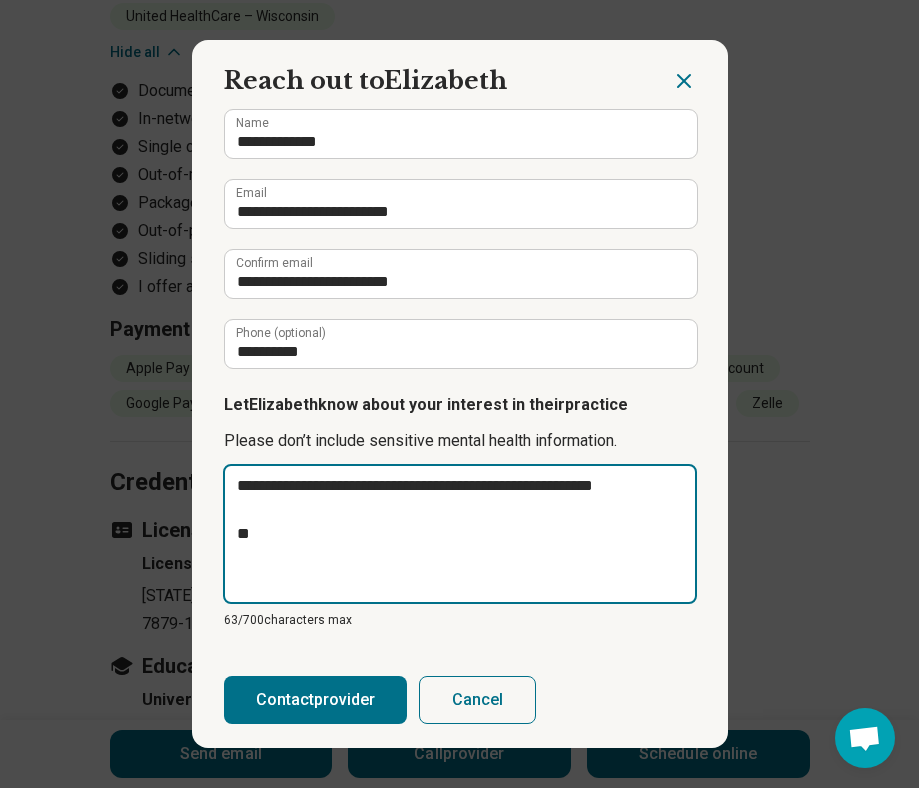 type on "**********" 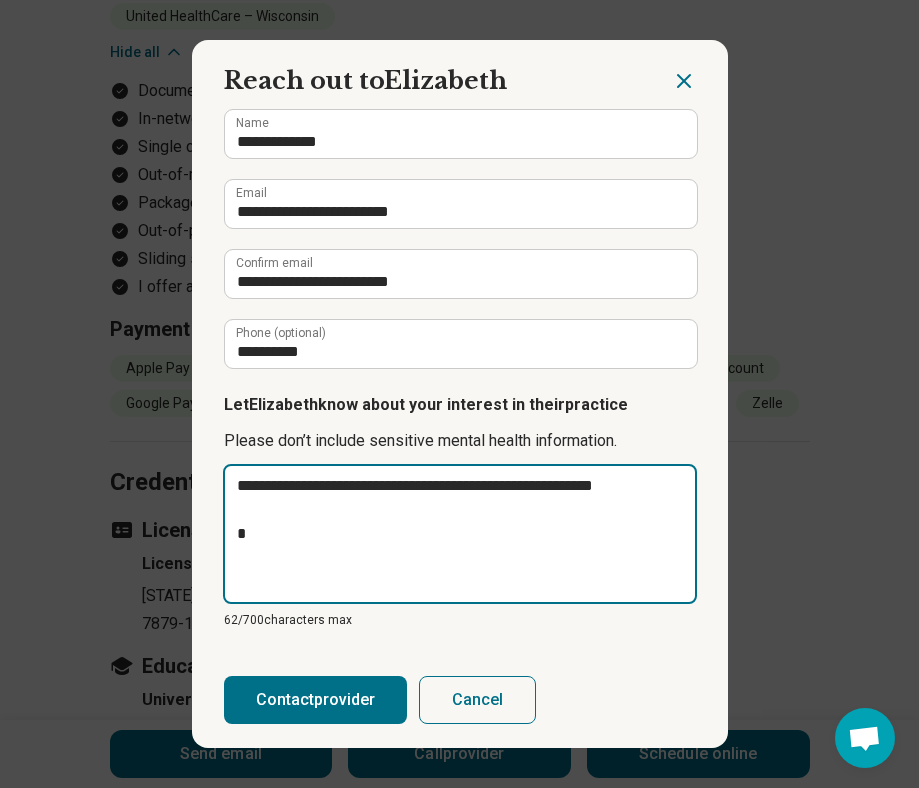 type on "**********" 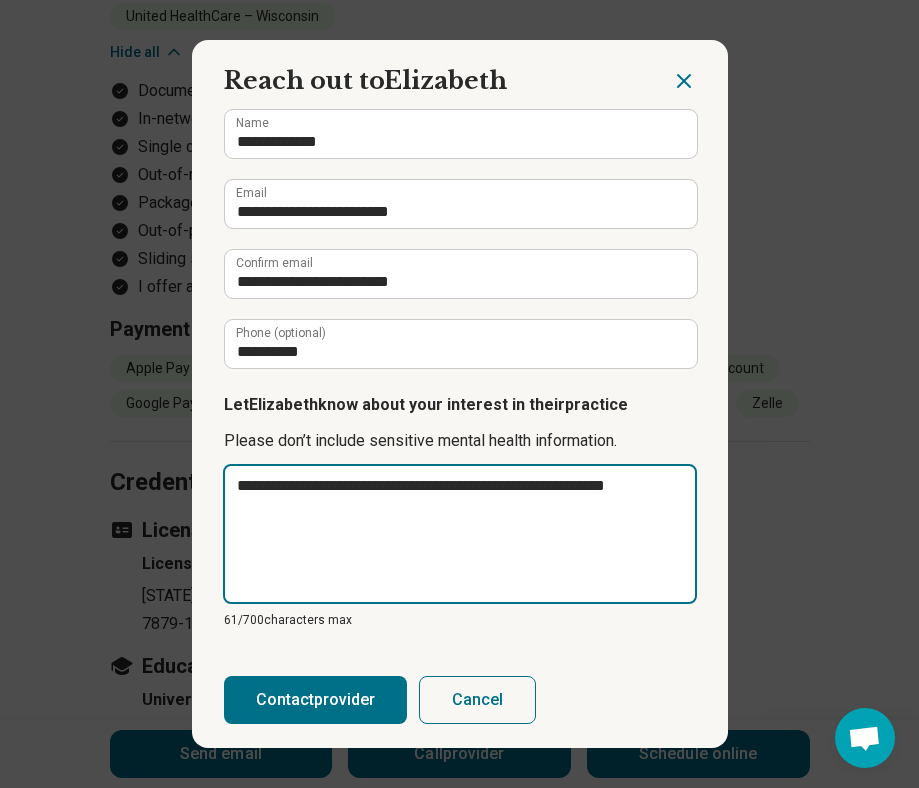 type on "**********" 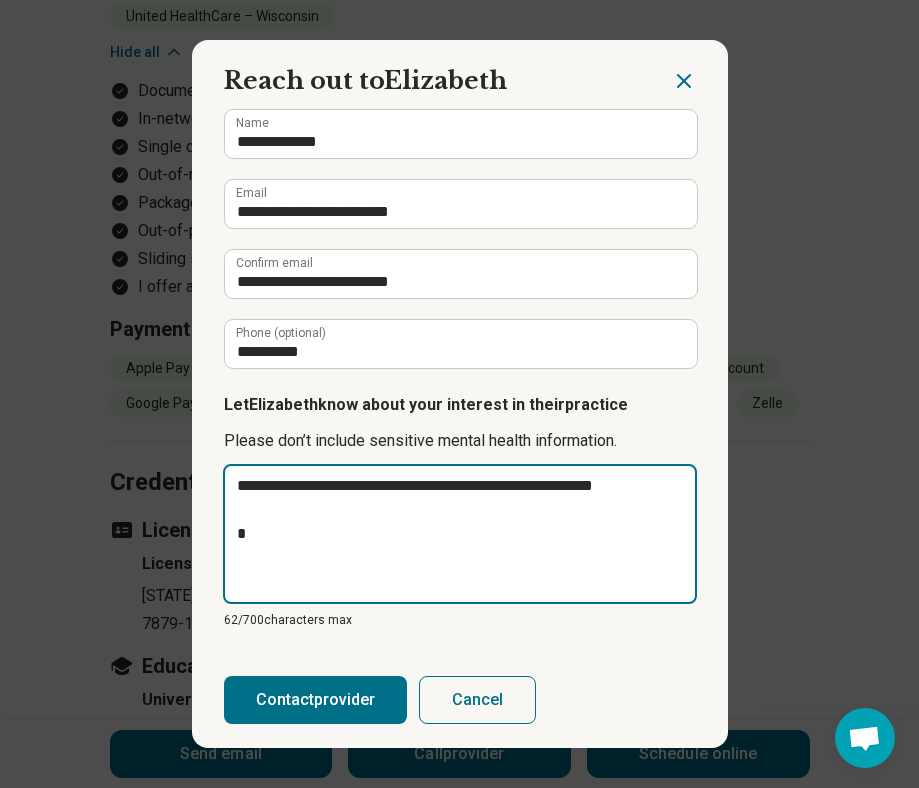 type on "**********" 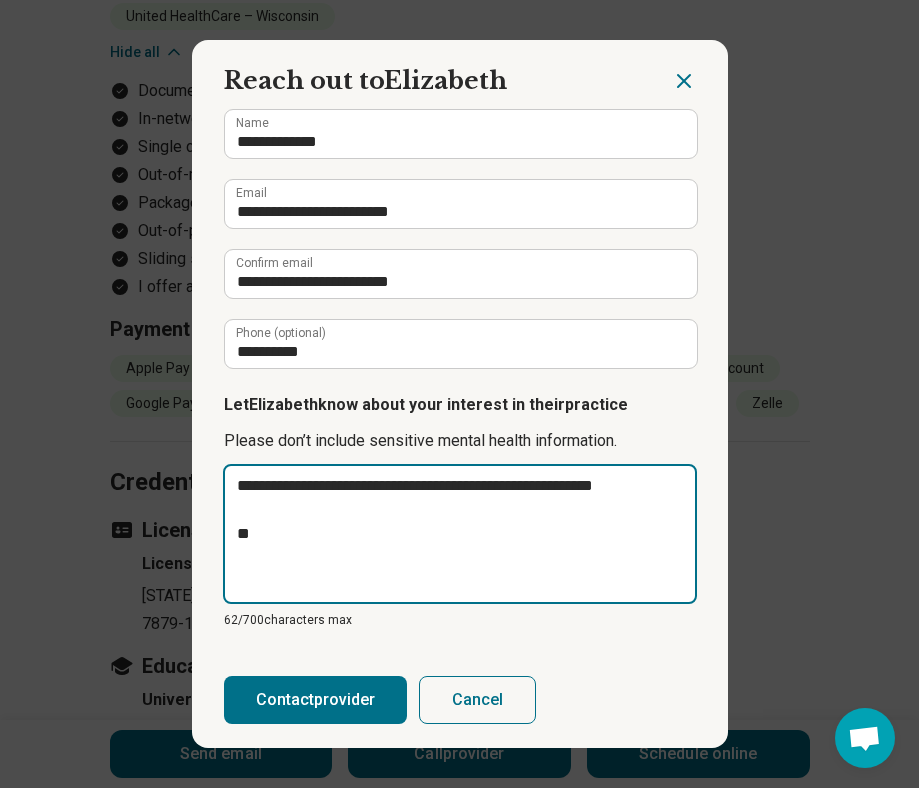 type on "**********" 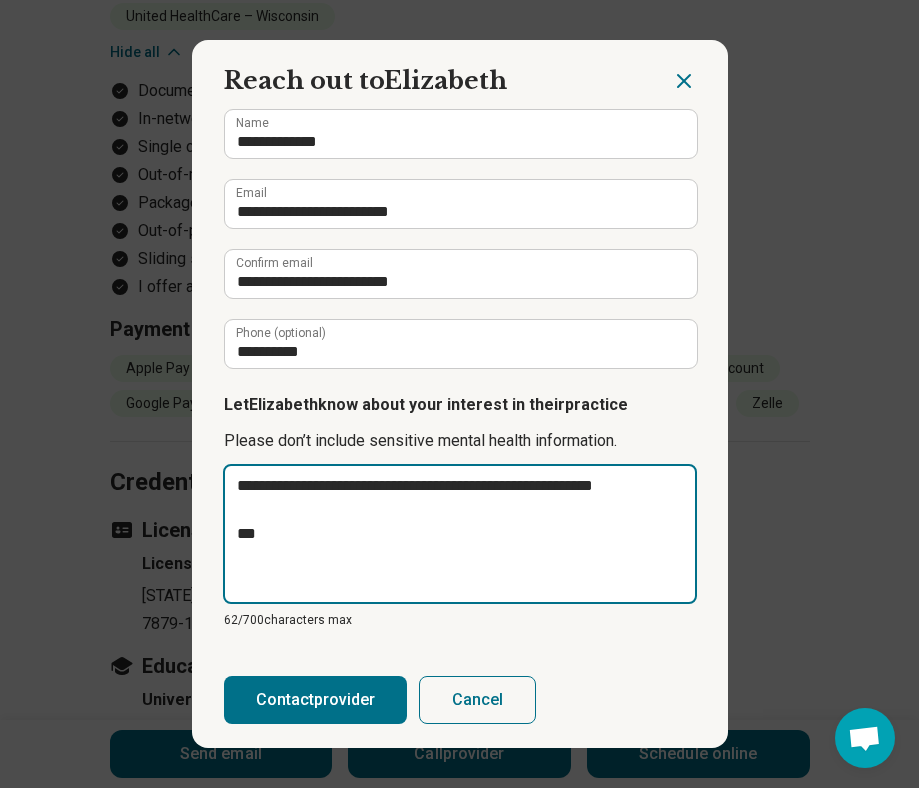 type on "*" 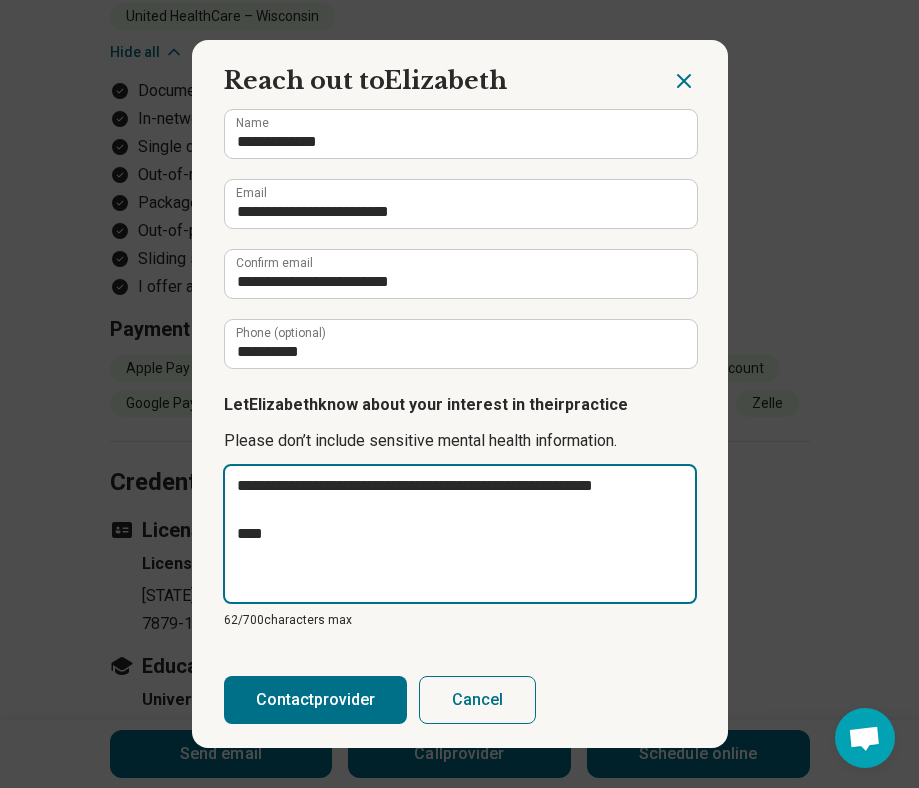 type on "**********" 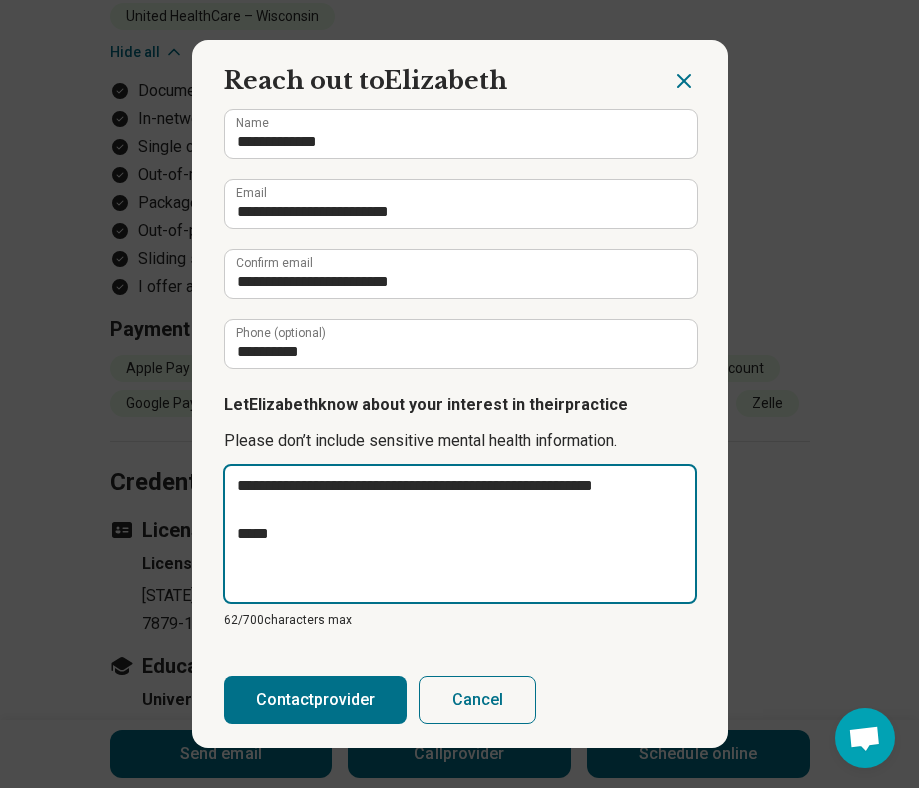 type on "*" 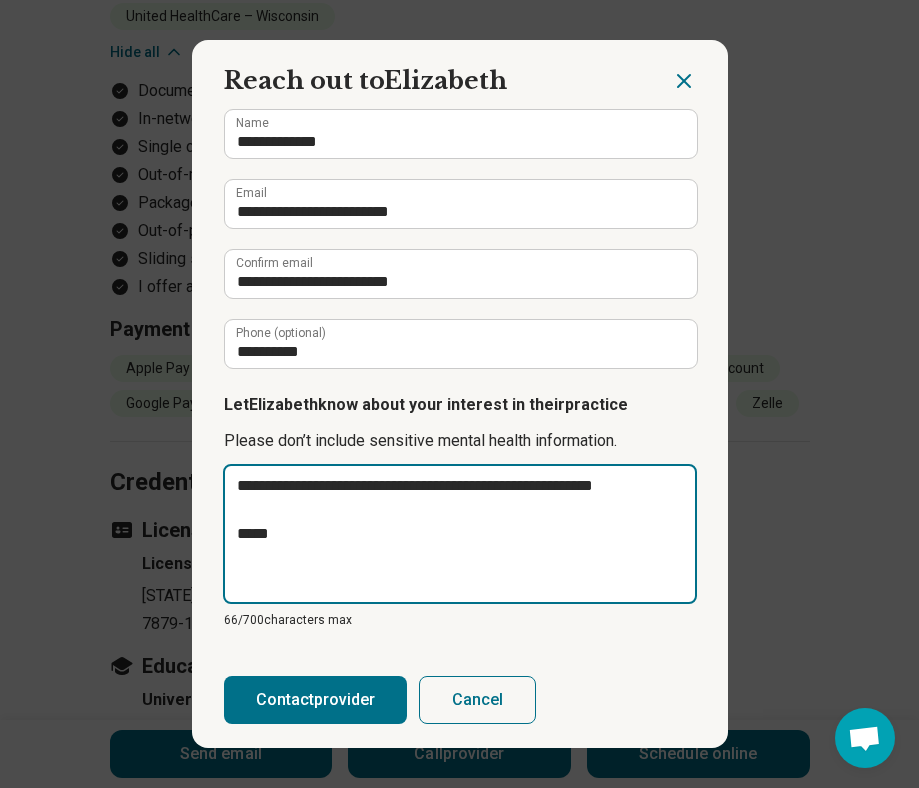 type on "**********" 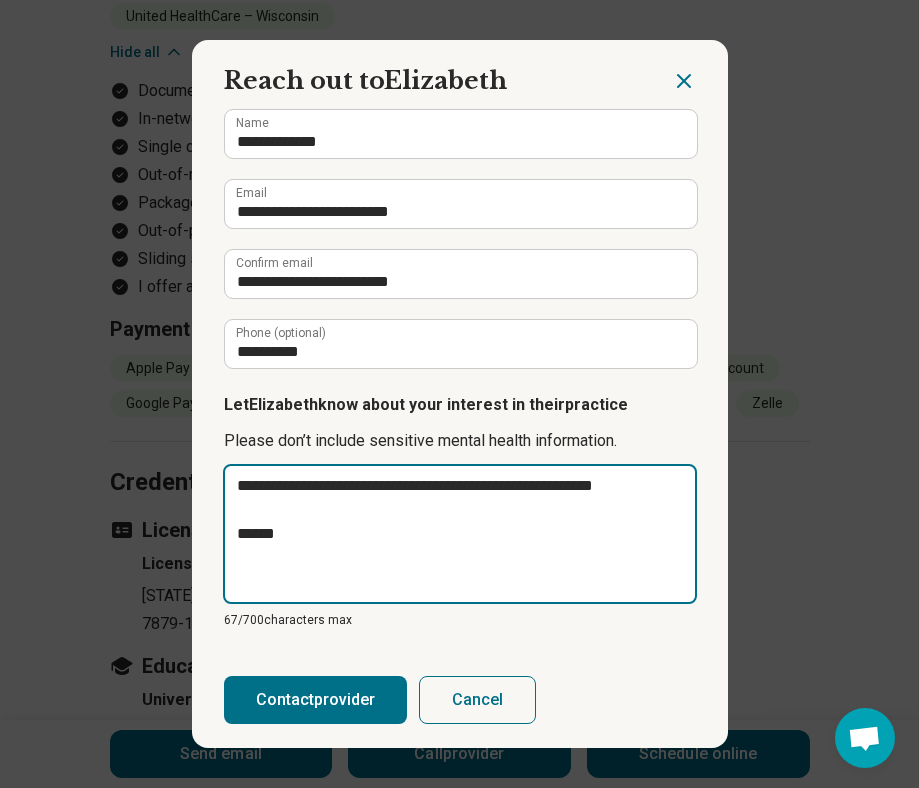type on "**********" 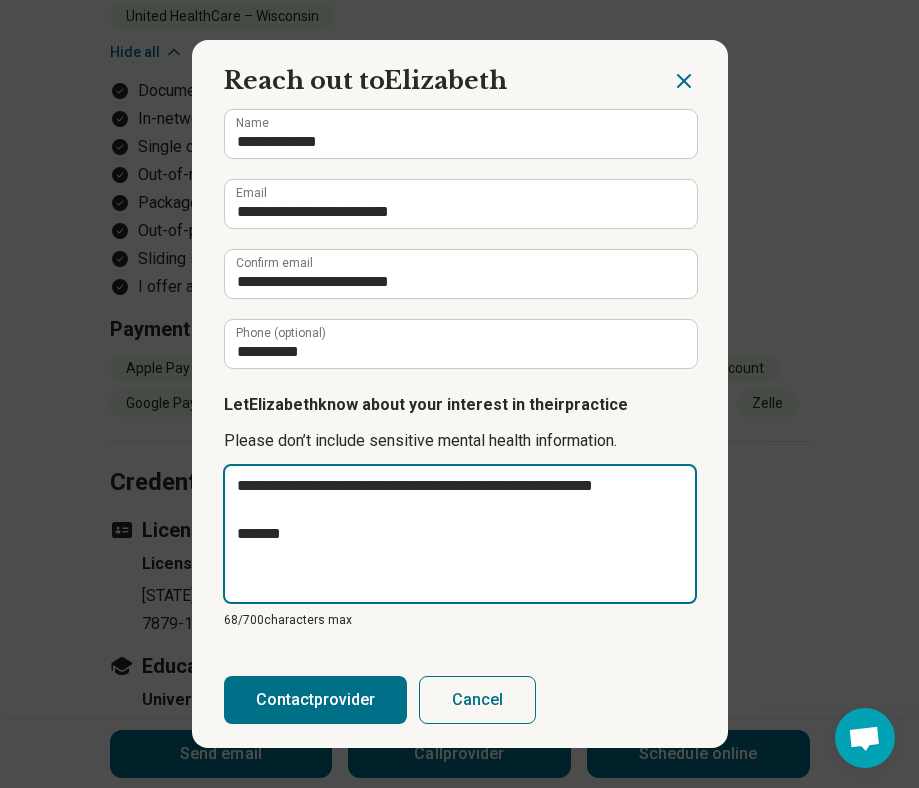 type on "**********" 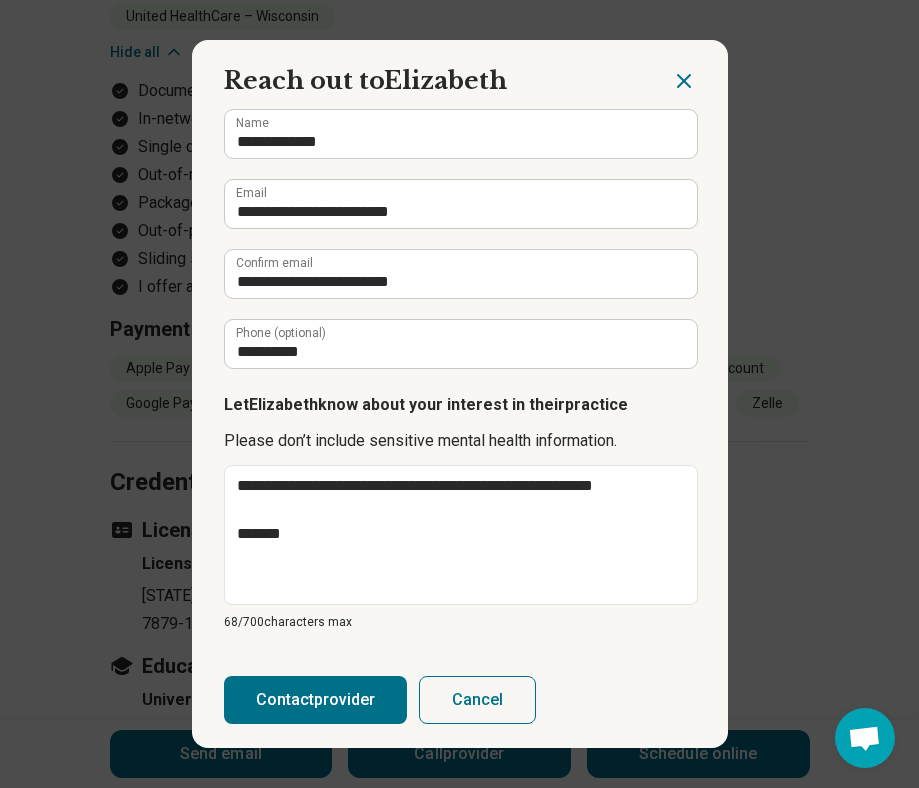click on "Contact  provider" at bounding box center [315, 700] 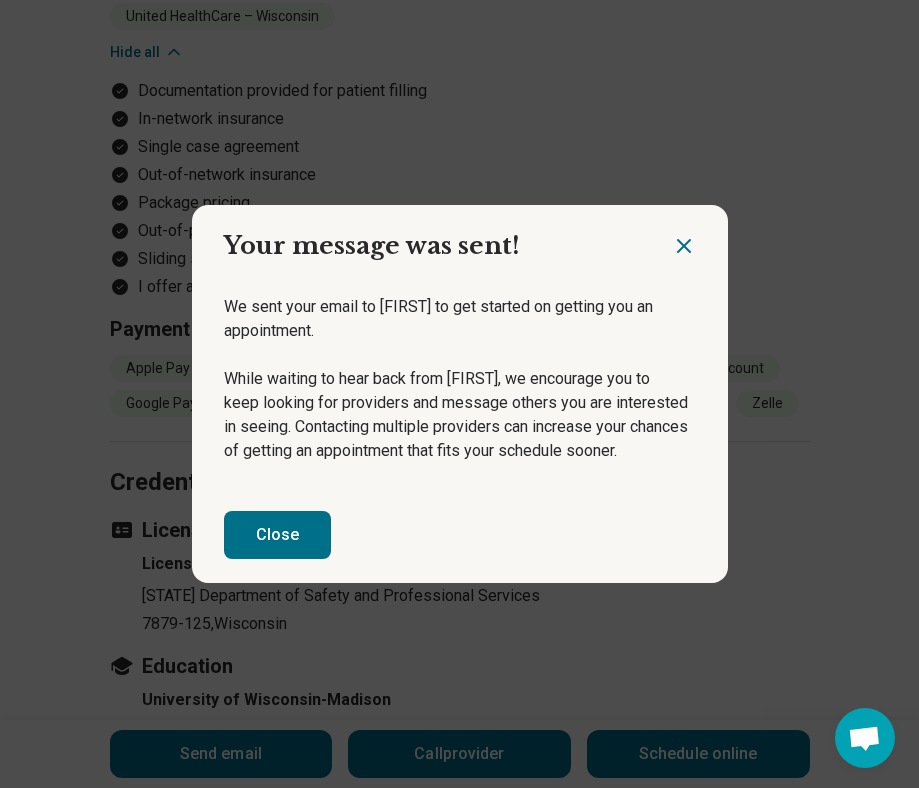 click at bounding box center (700, 238) 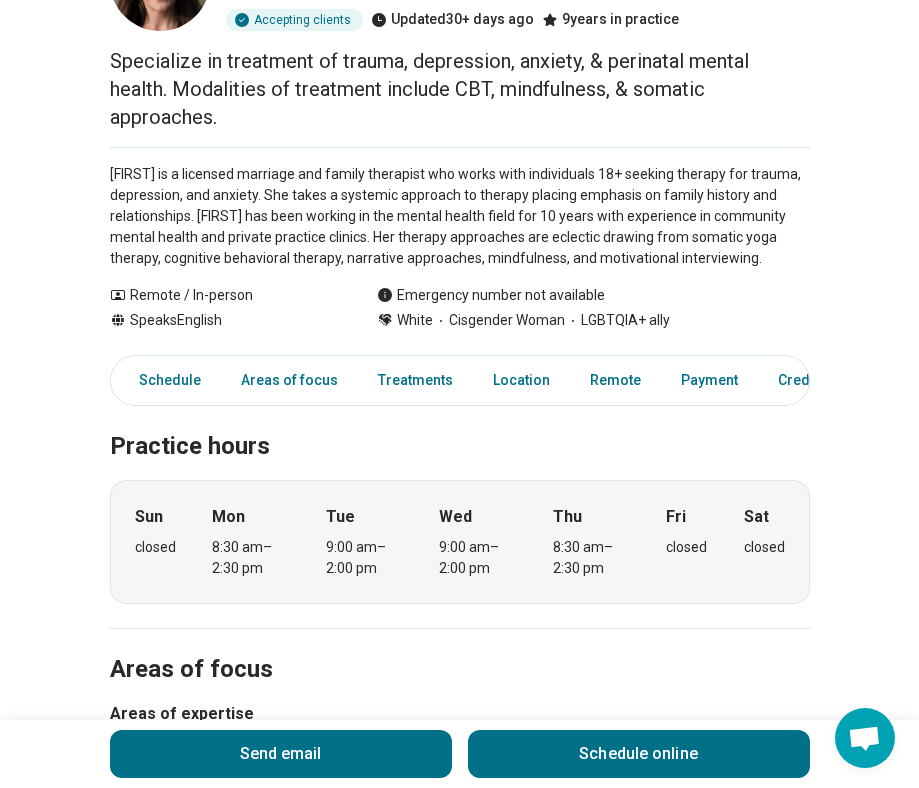 scroll, scrollTop: 181, scrollLeft: 0, axis: vertical 